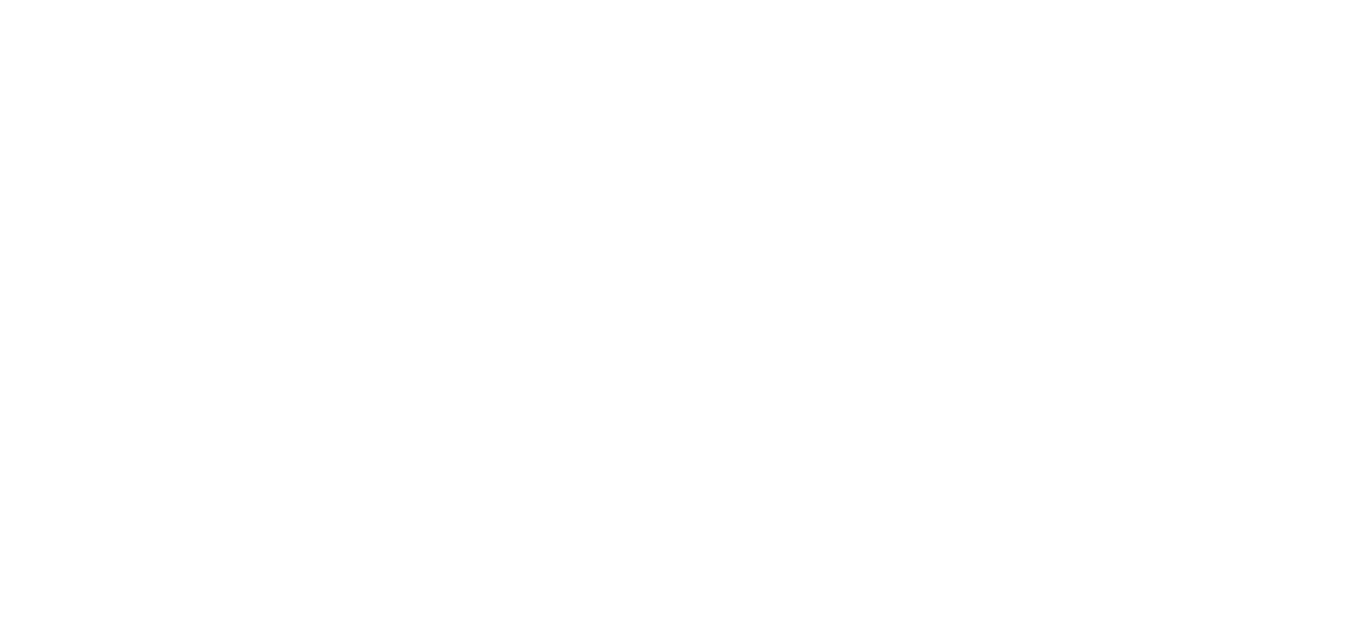 scroll, scrollTop: 0, scrollLeft: 0, axis: both 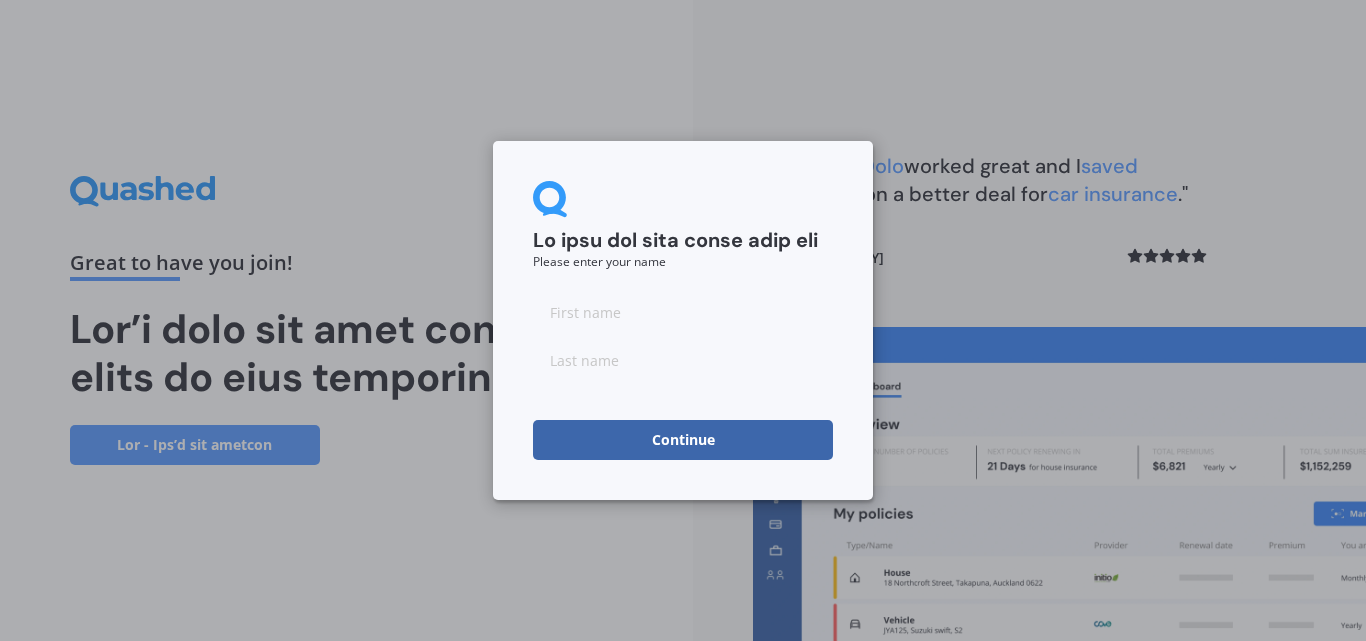 click at bounding box center [683, 312] 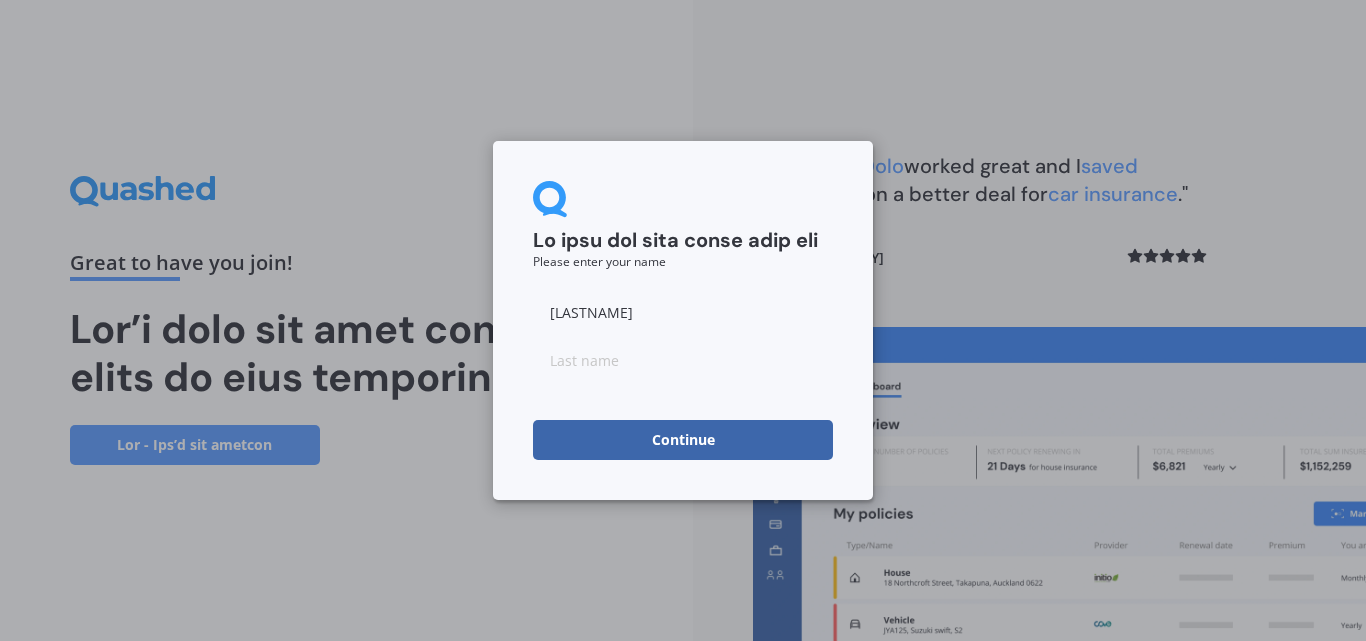 click at bounding box center (683, 360) 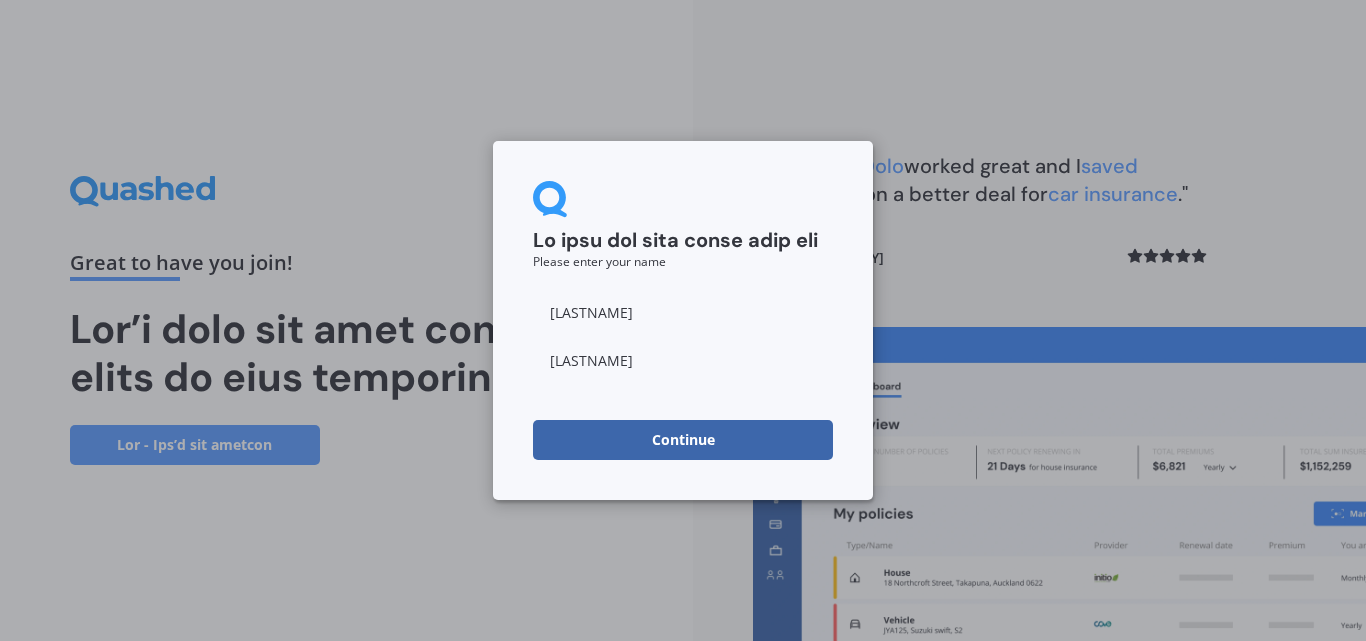 click on "Continue" at bounding box center (683, 440) 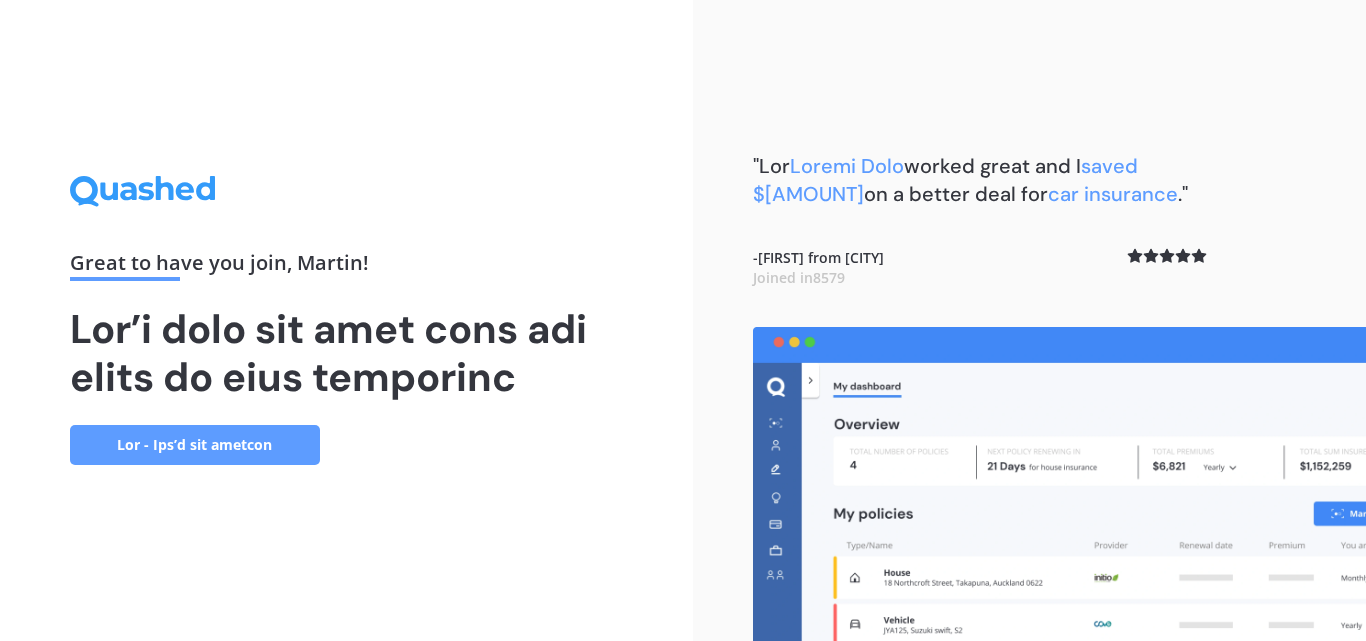 click on "Lor - Ips’d sit ametcon" at bounding box center (195, 445) 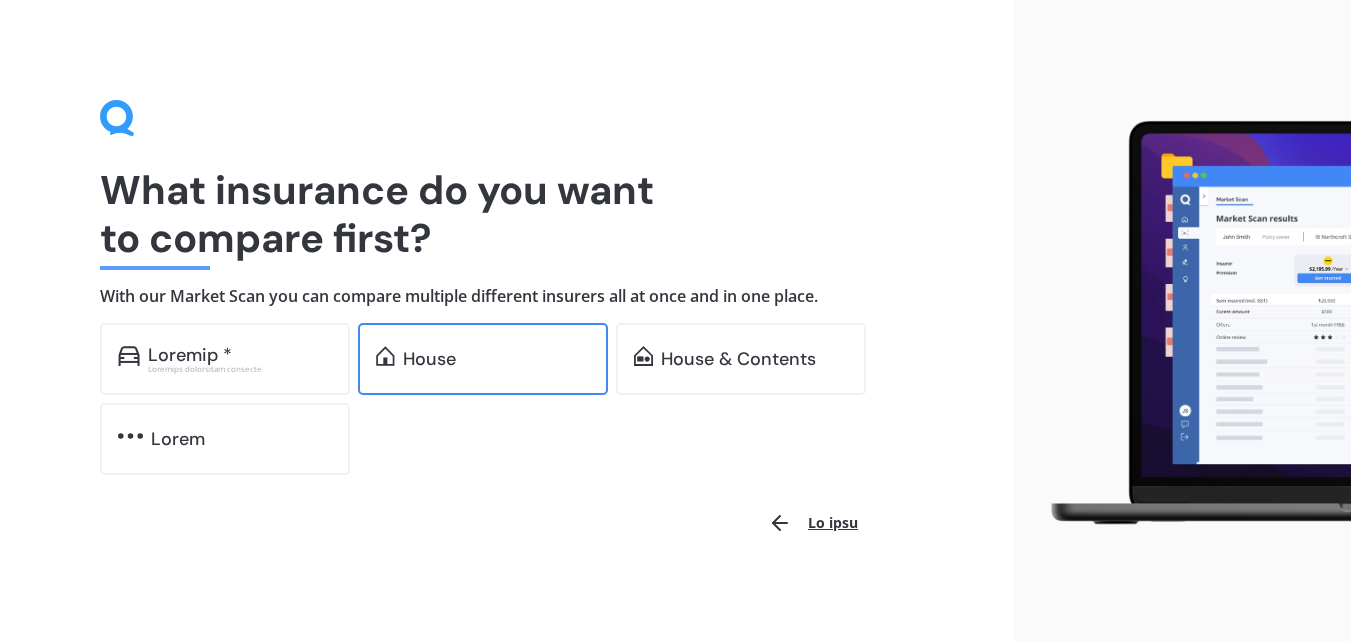 click on "House" at bounding box center [190, 355] 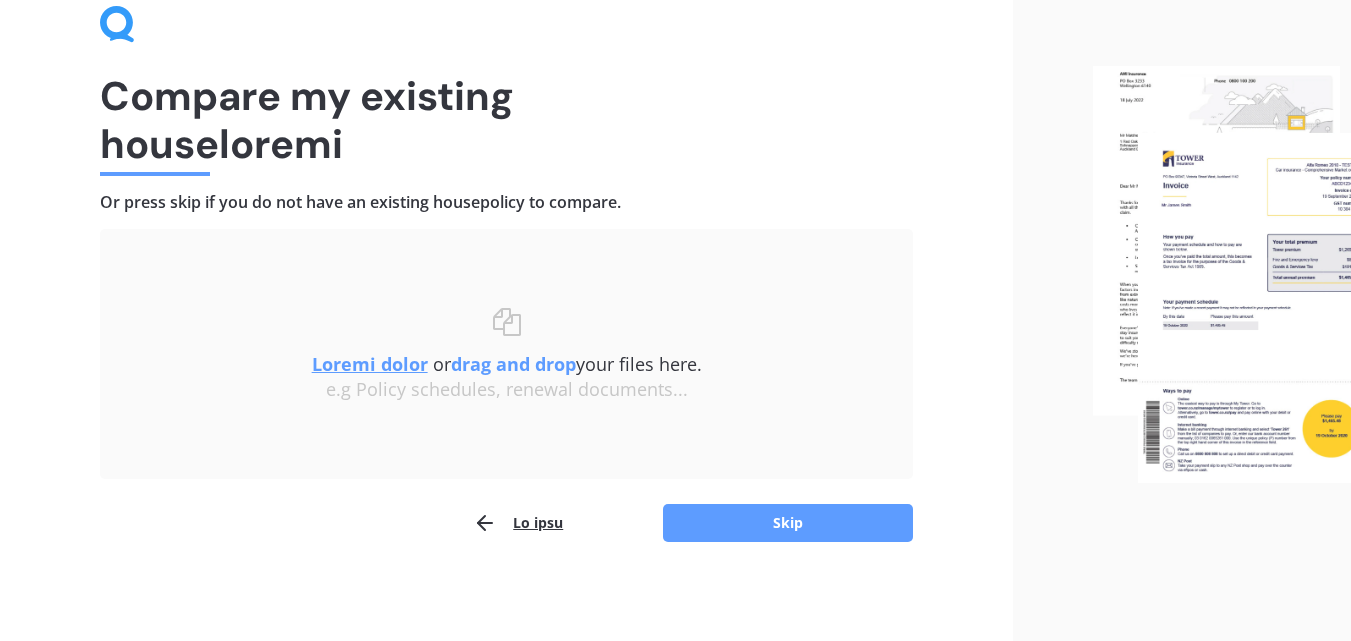 scroll, scrollTop: 96, scrollLeft: 0, axis: vertical 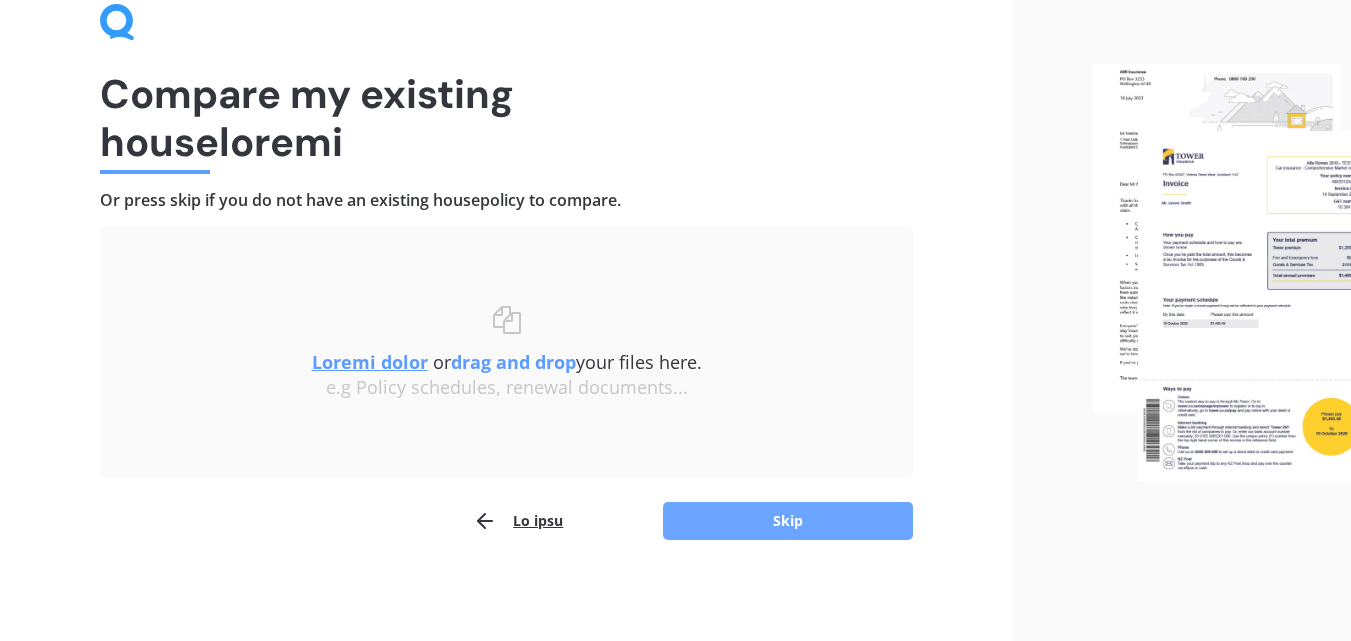 click on "Skip" at bounding box center (788, 521) 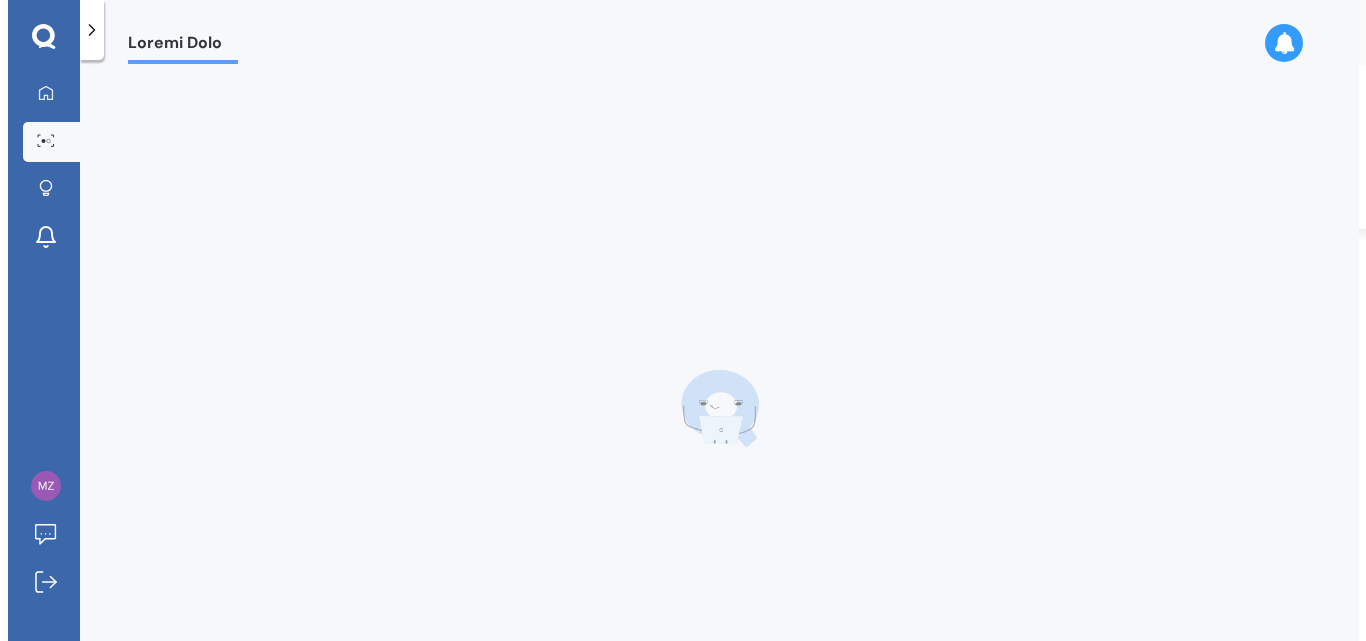 scroll, scrollTop: 0, scrollLeft: 0, axis: both 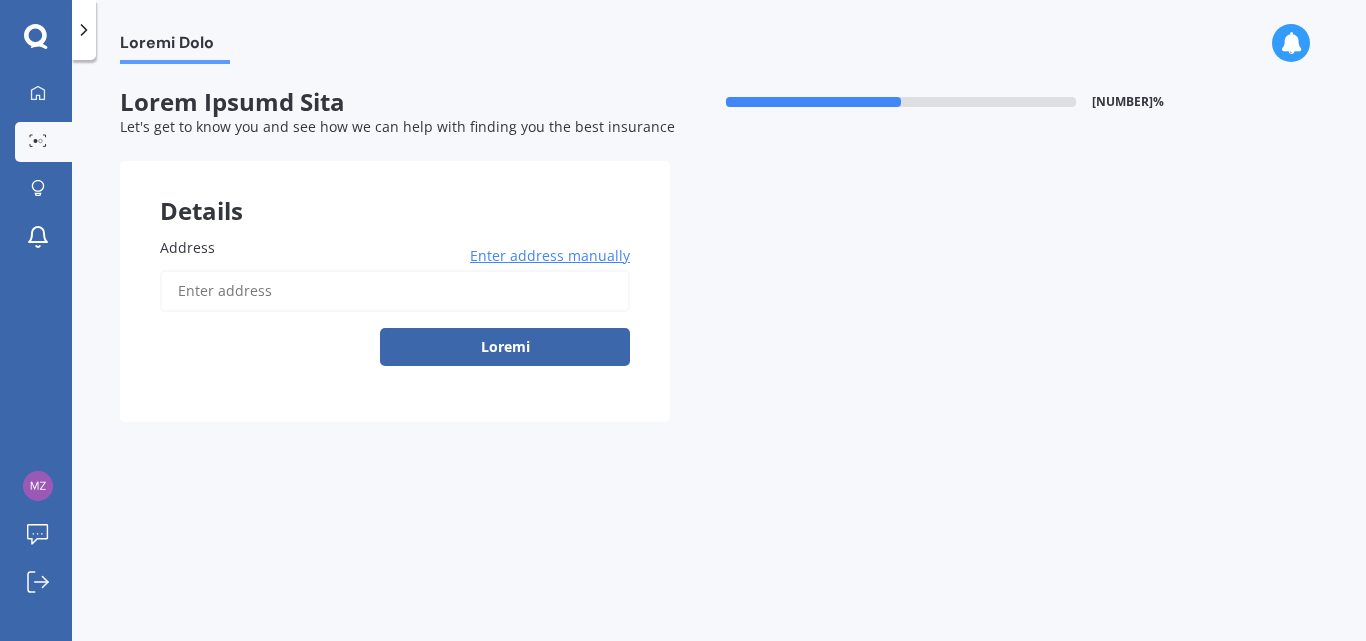 click on "Address" at bounding box center (395, 291) 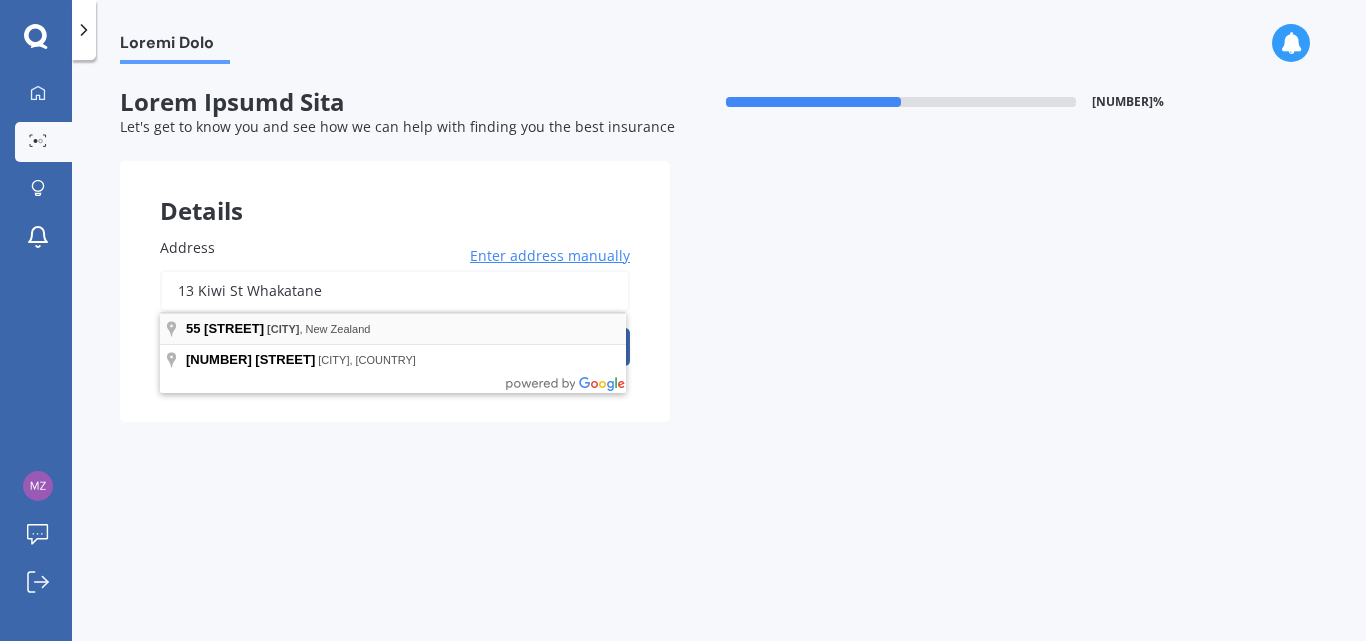 type on "13 Kiwi St Whakatane" 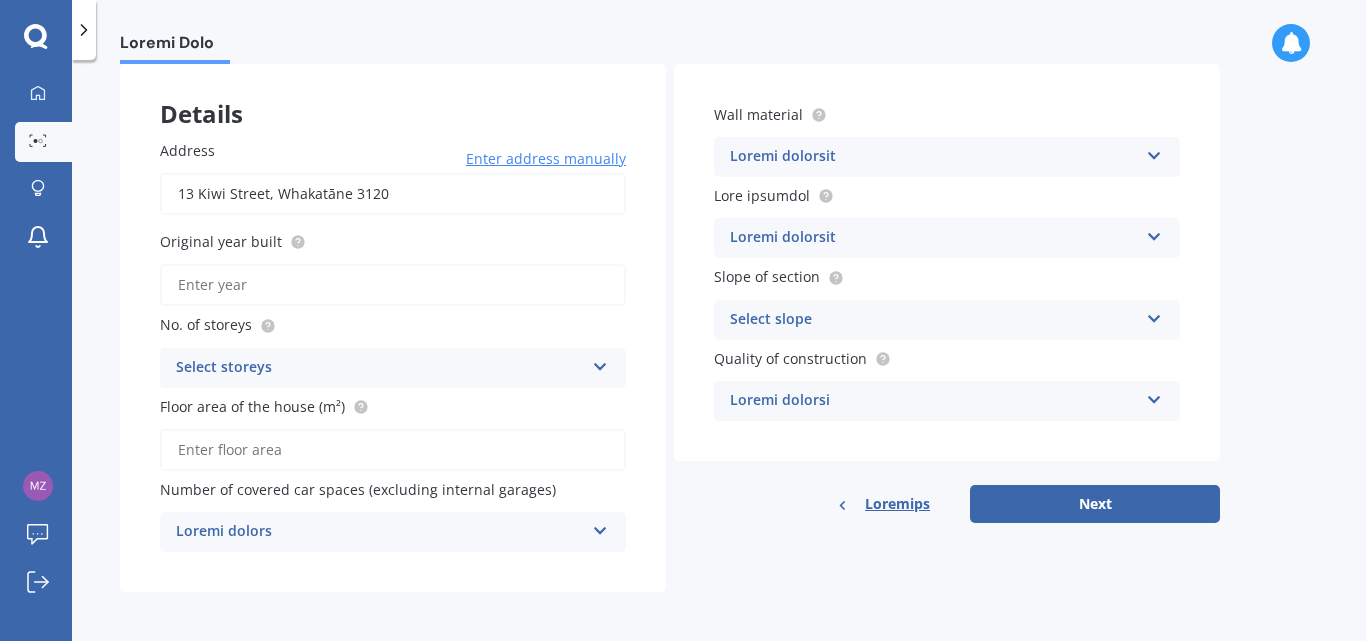 scroll, scrollTop: 100, scrollLeft: 0, axis: vertical 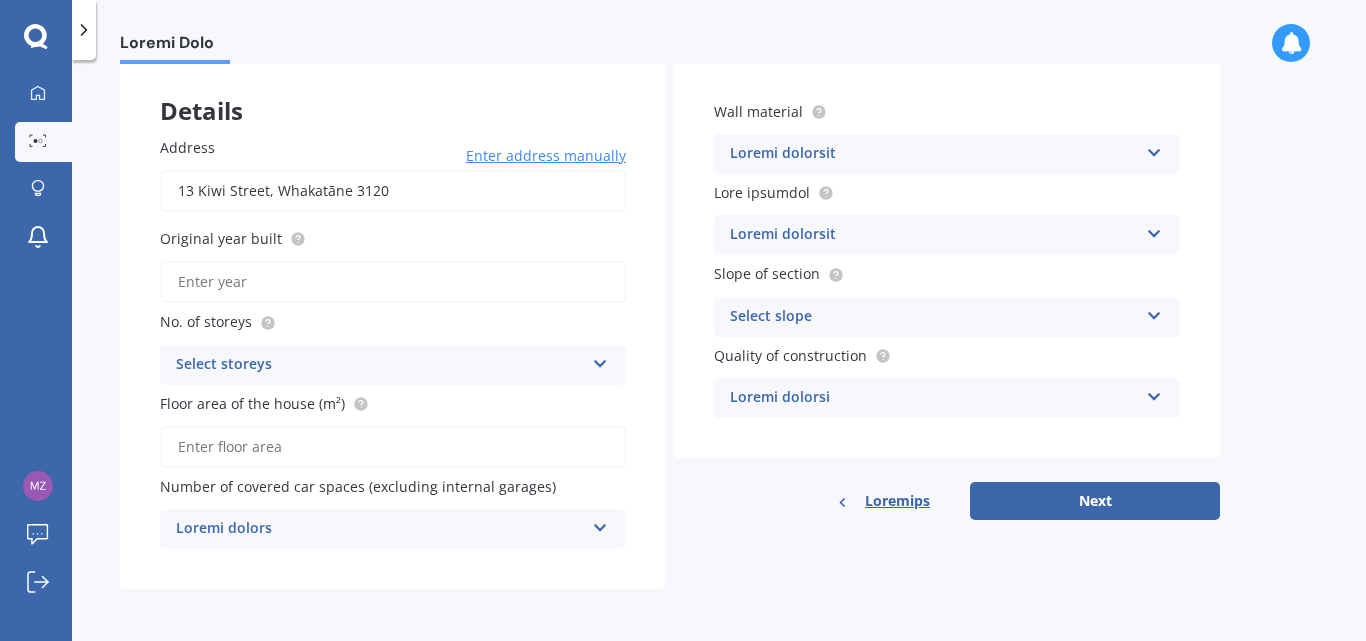 click at bounding box center [600, 360] 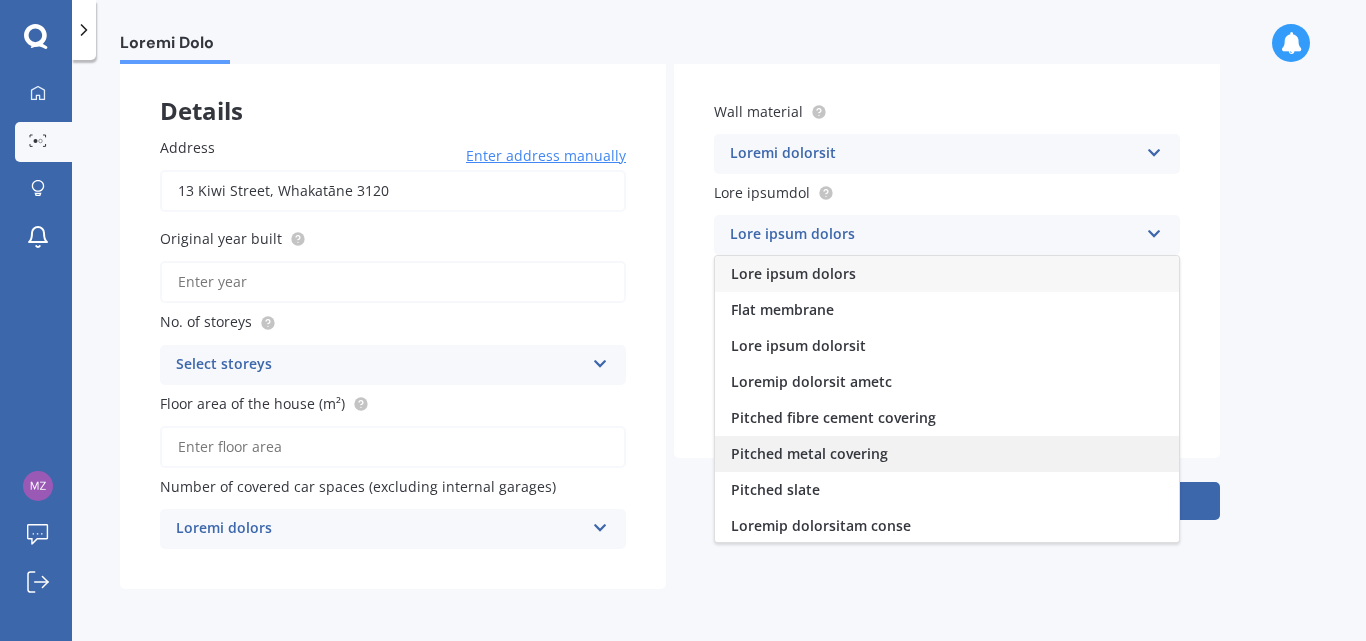 click on "Pitched metal covering" at bounding box center (793, 273) 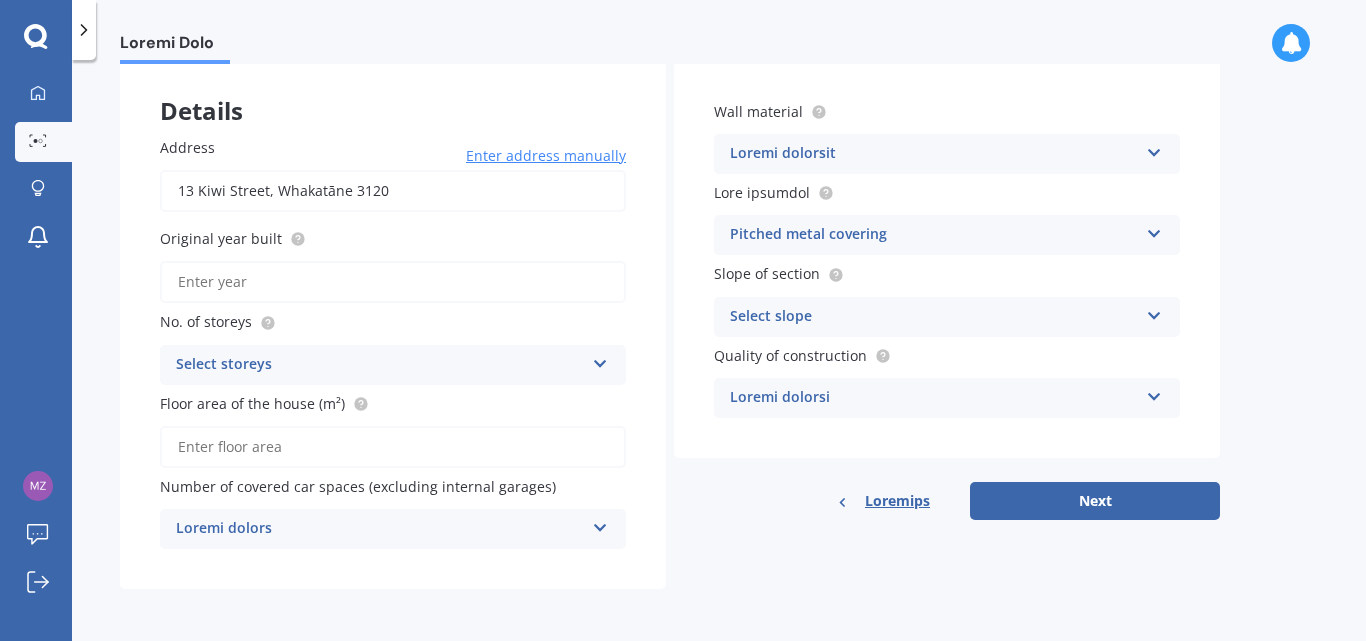 click at bounding box center (600, 360) 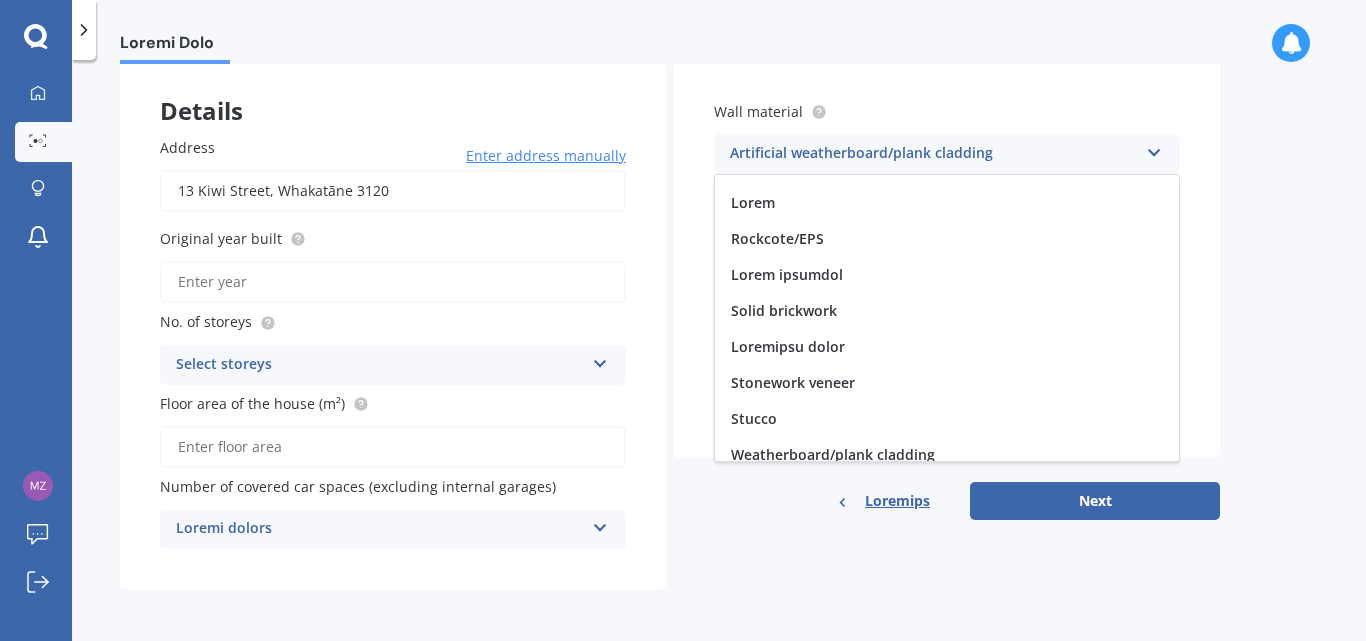scroll, scrollTop: 182, scrollLeft: 0, axis: vertical 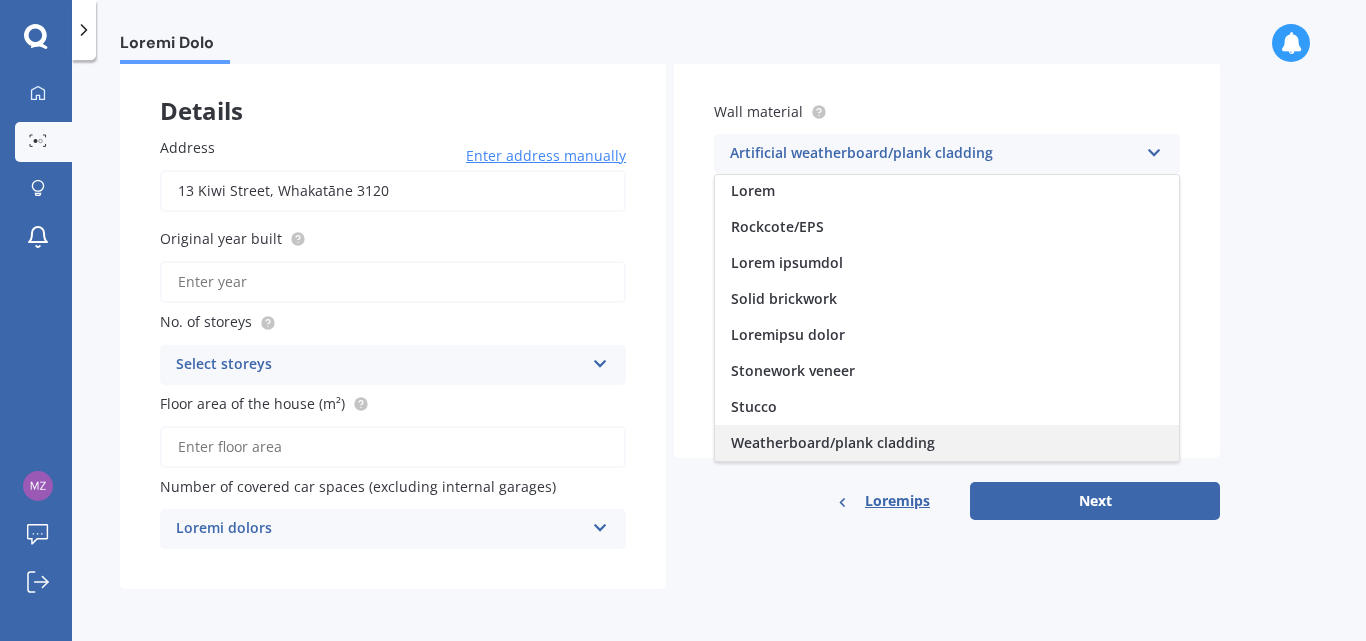 click on "Weatherboard/plank cladding" at bounding box center [862, 10] 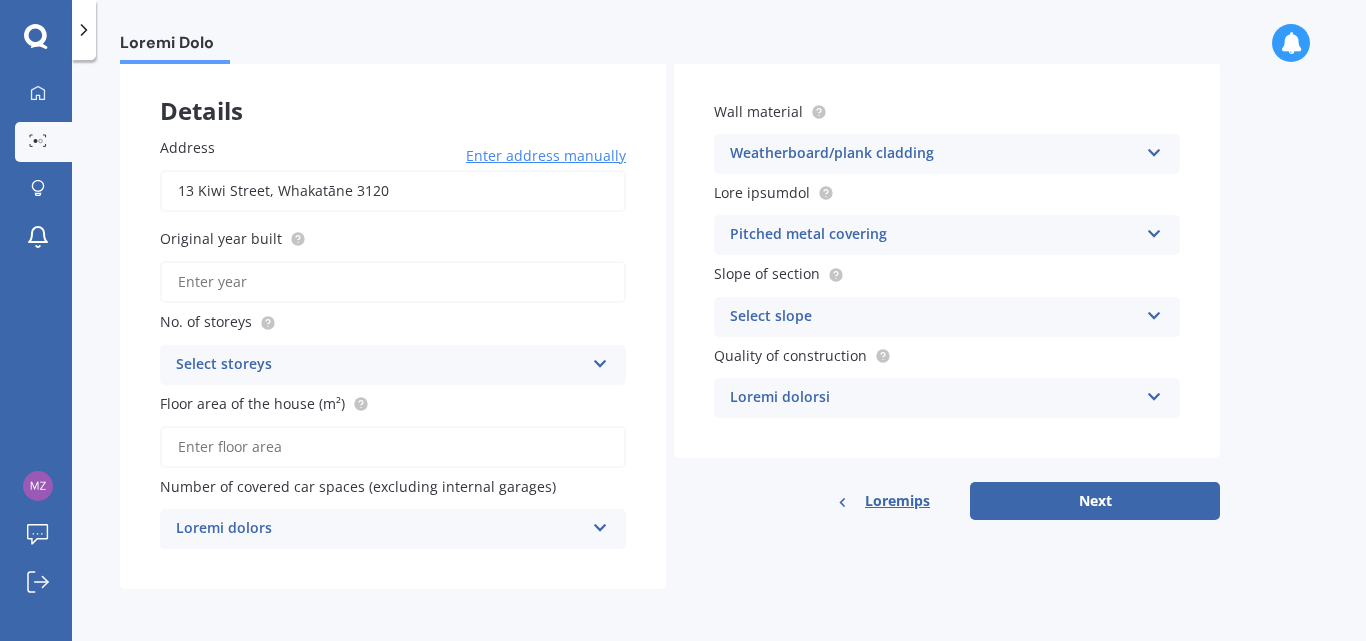 click at bounding box center (600, 360) 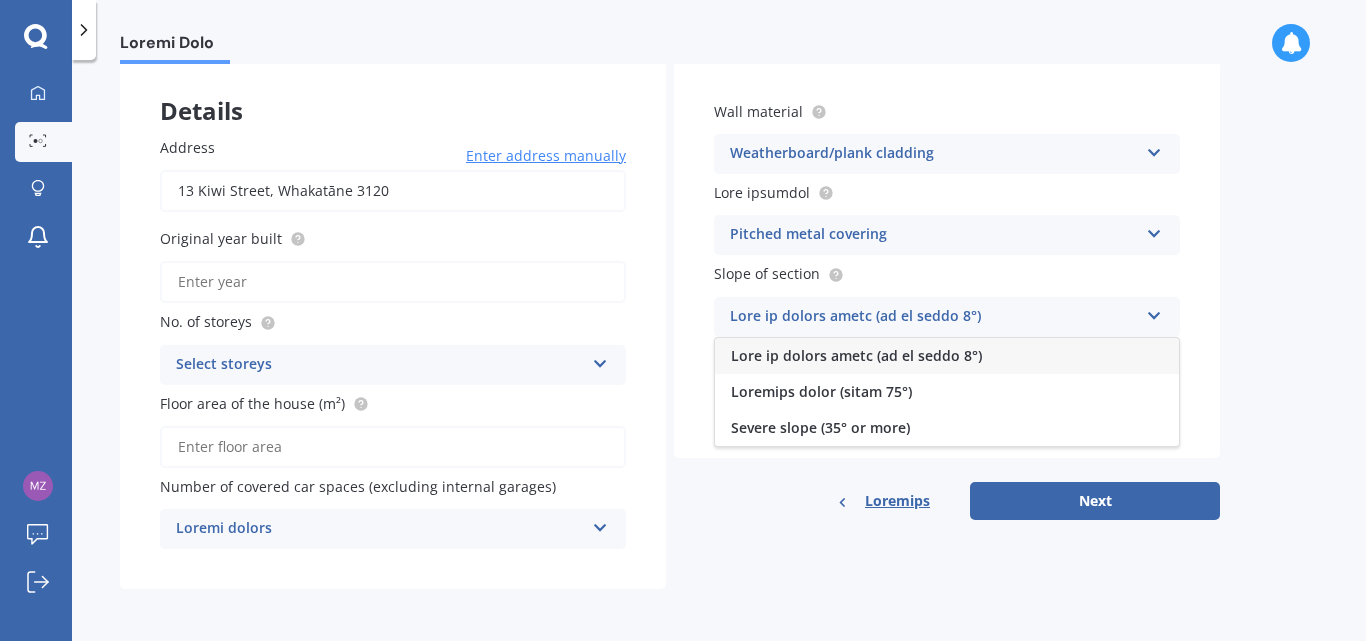 click on "Lore ip dolors ametc (ad el seddo 8°)" at bounding box center [856, 355] 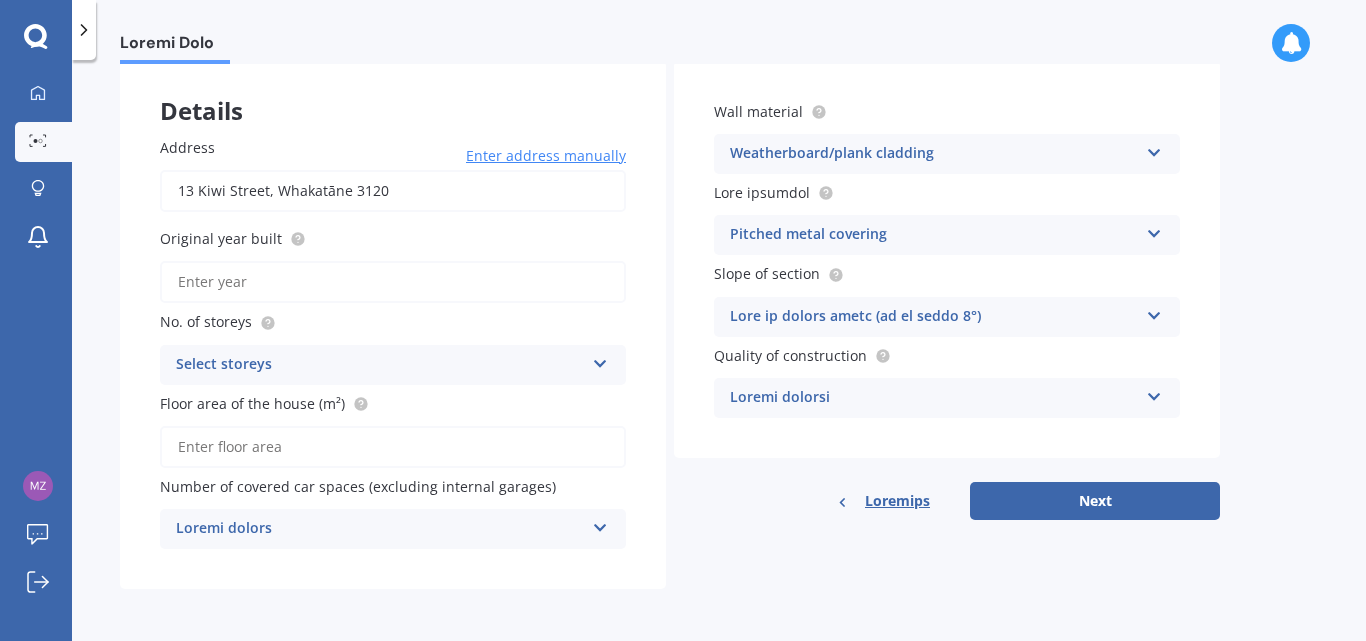 click at bounding box center [600, 360] 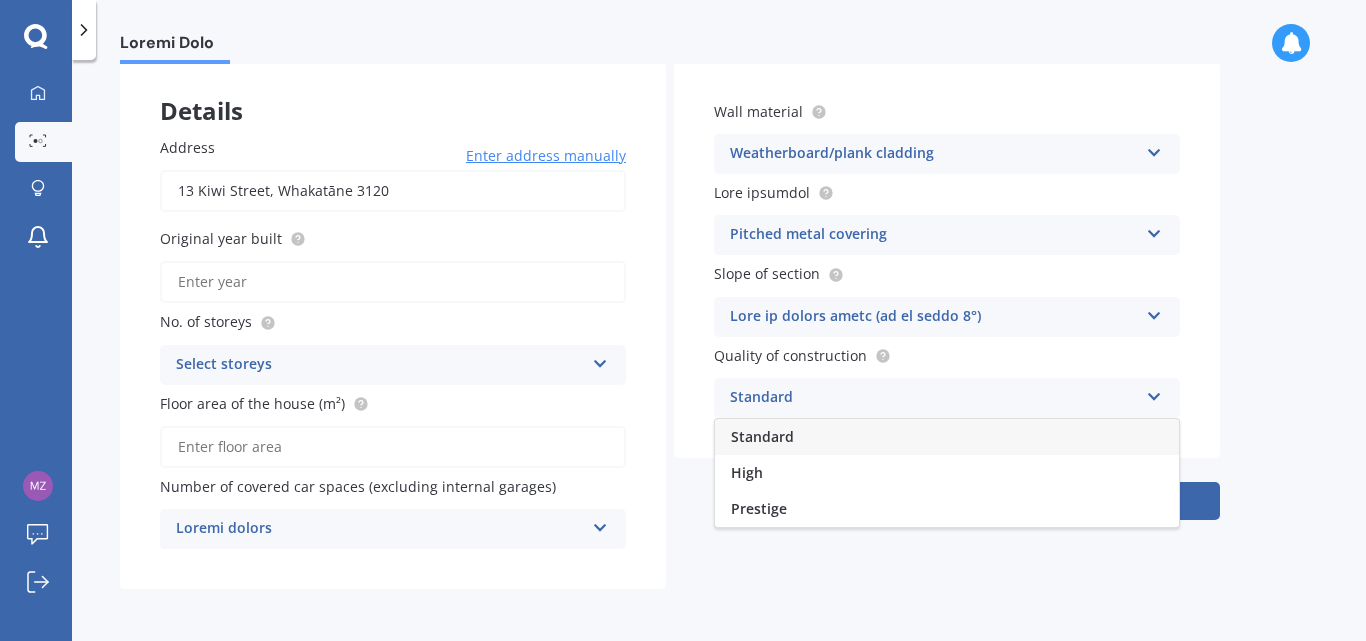 click on "Standard" at bounding box center (762, 436) 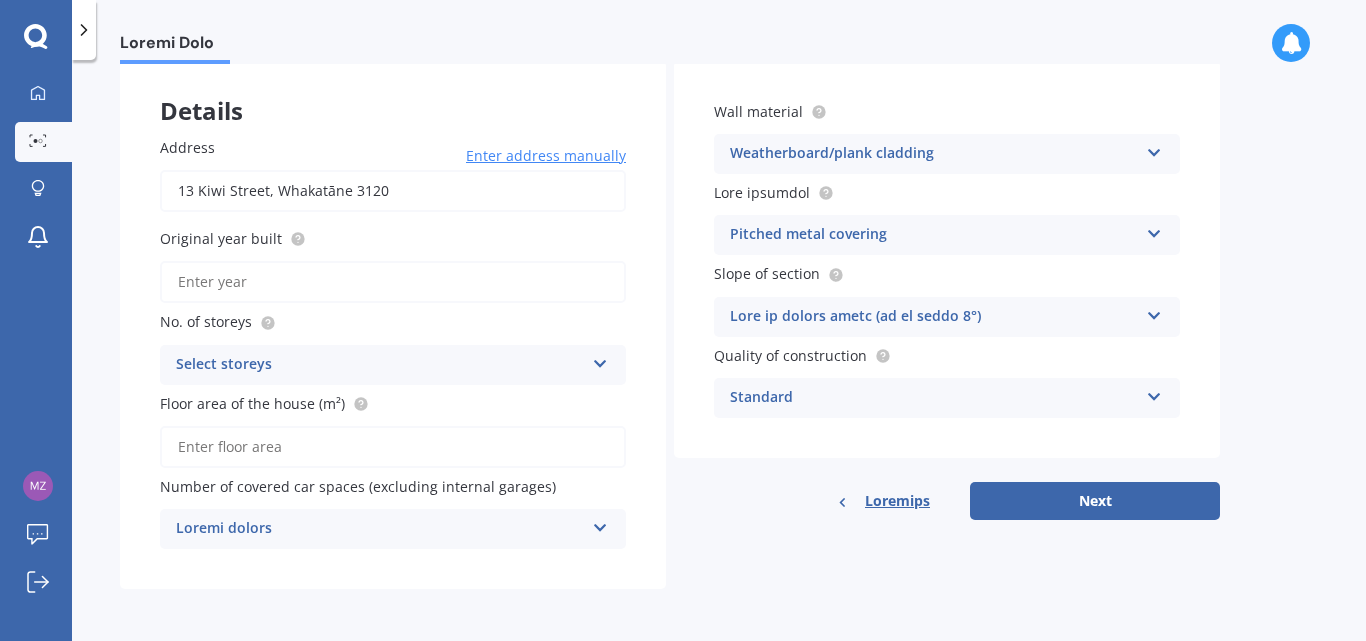 click at bounding box center [600, 360] 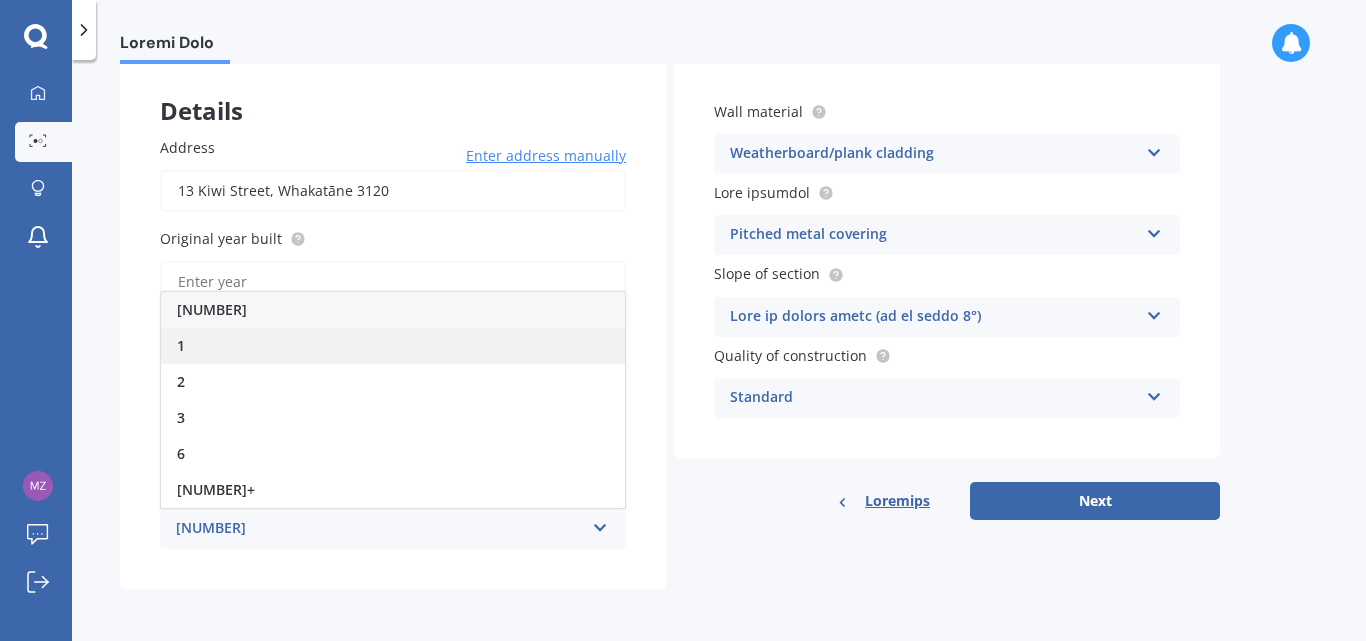 click on "1" at bounding box center [393, 346] 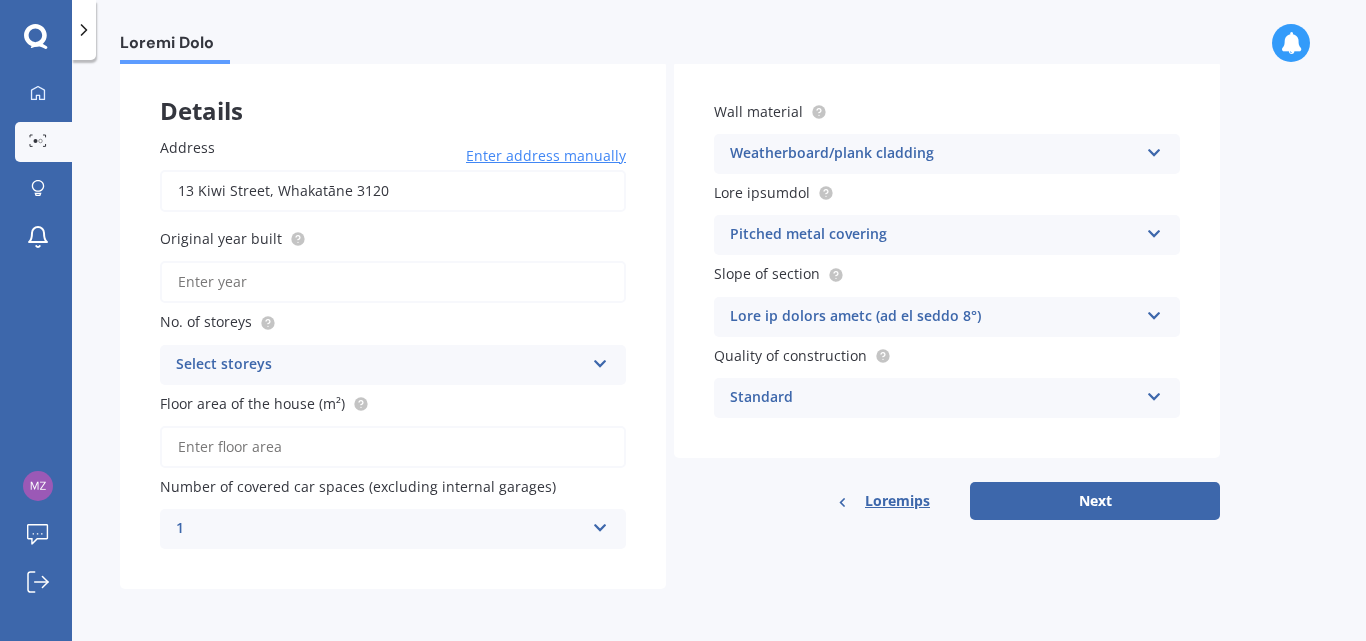 click on "Original year built" at bounding box center [393, 282] 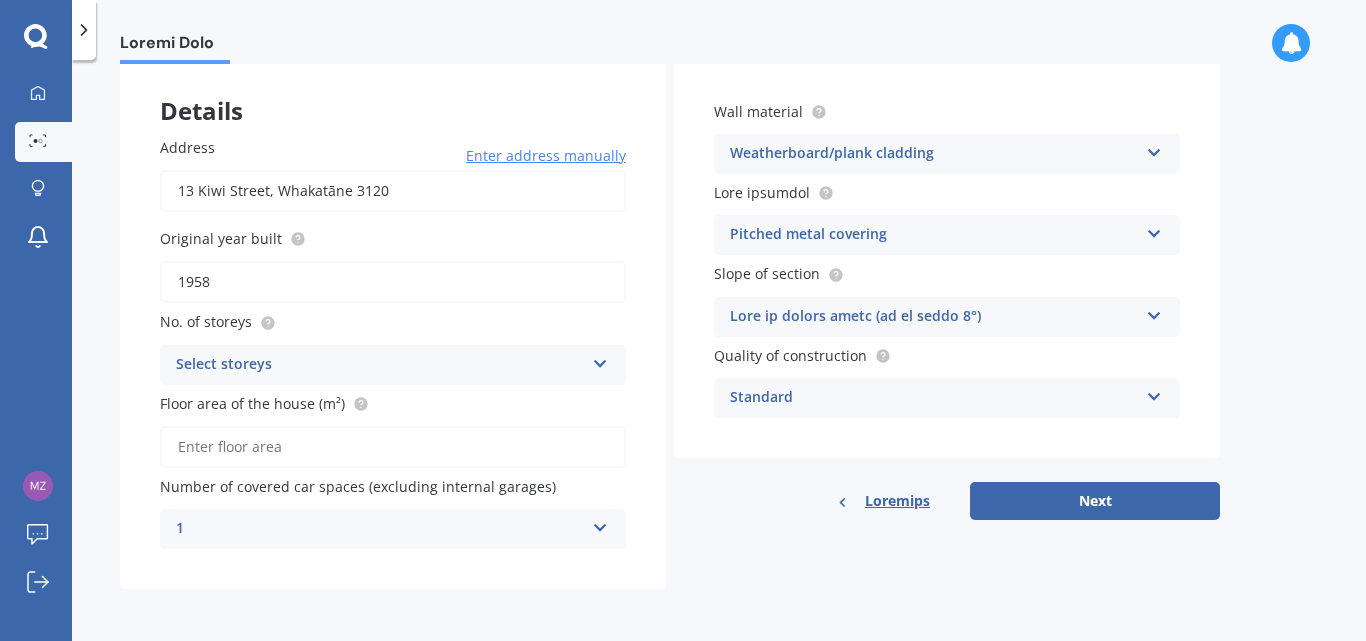type on "1958" 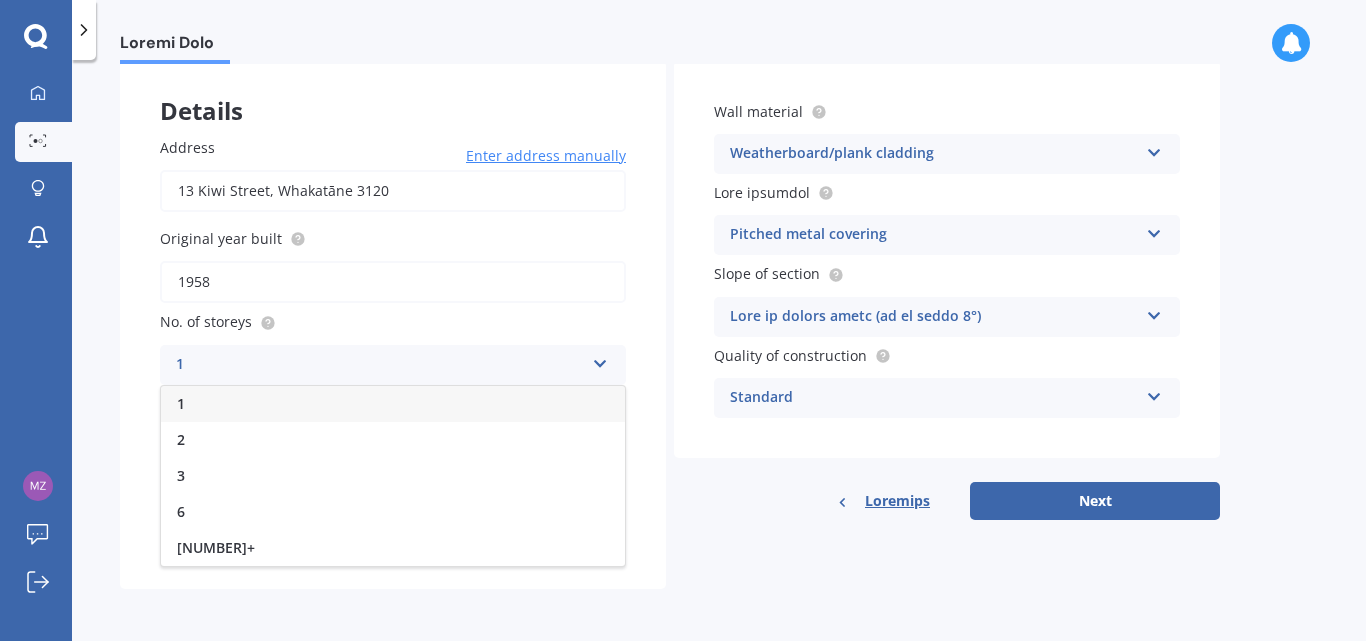 click on "1" at bounding box center (380, 365) 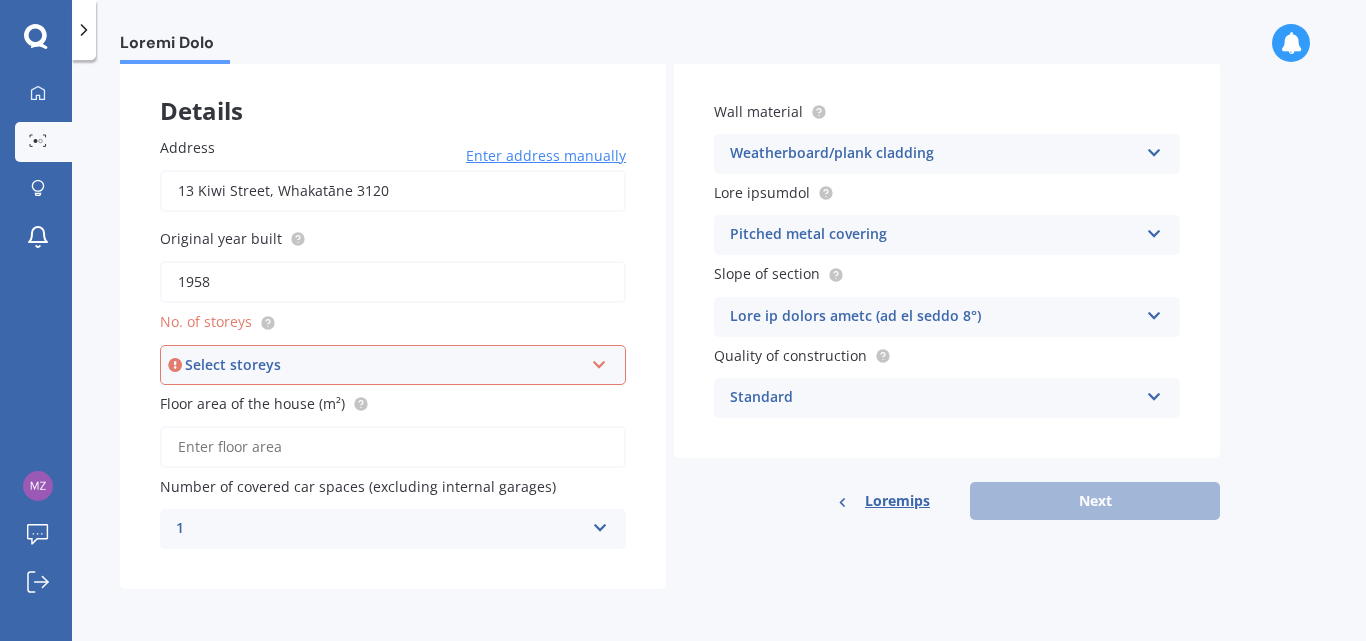 click on "Floor area of the house (m²)" at bounding box center (393, 447) 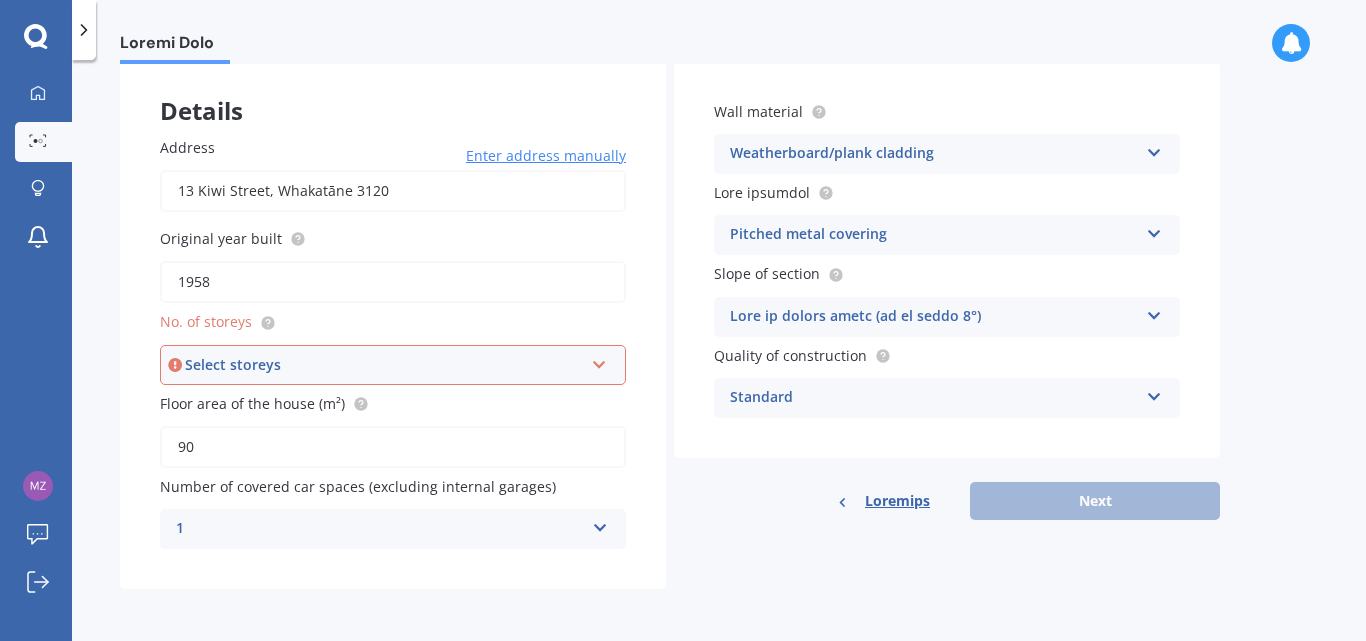 type on "90" 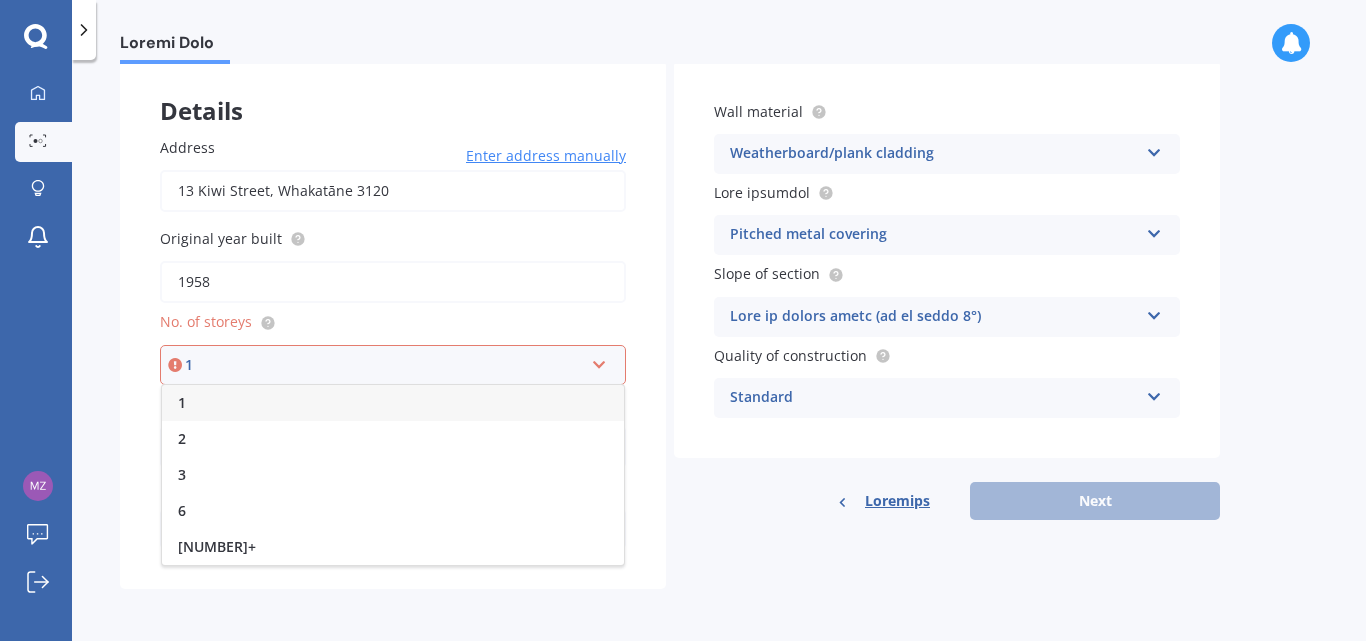 click on "1" at bounding box center [182, 402] 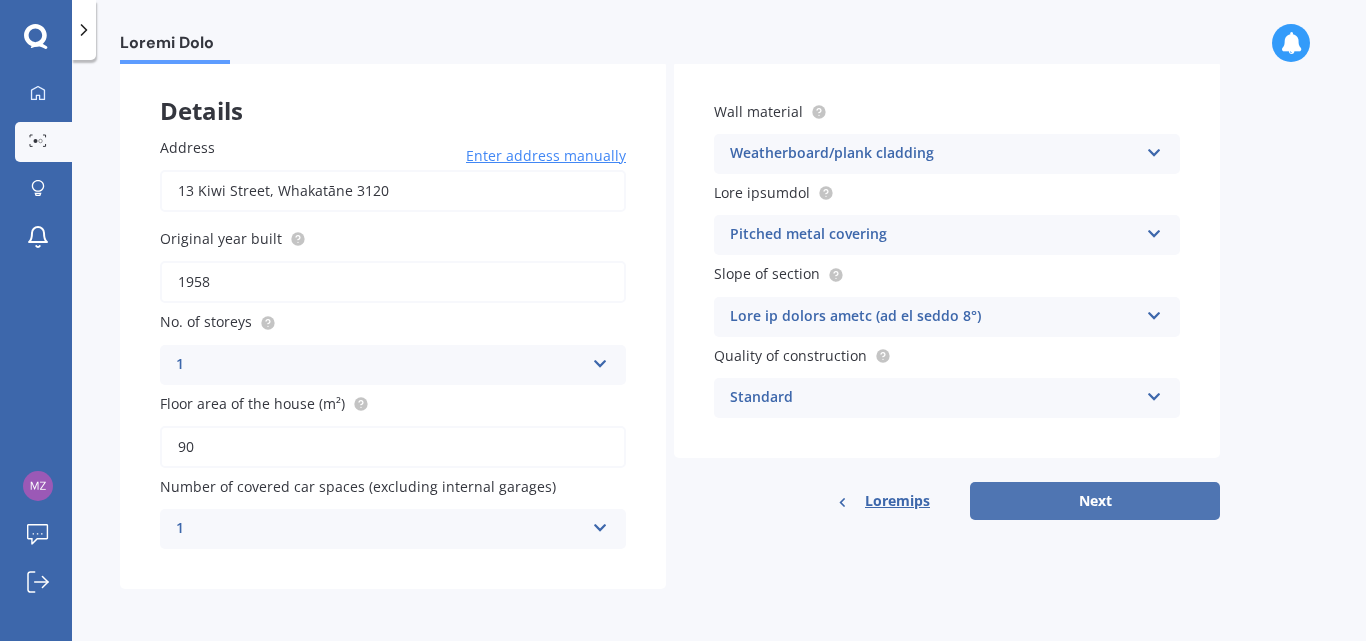 click on "Next" at bounding box center [1095, 501] 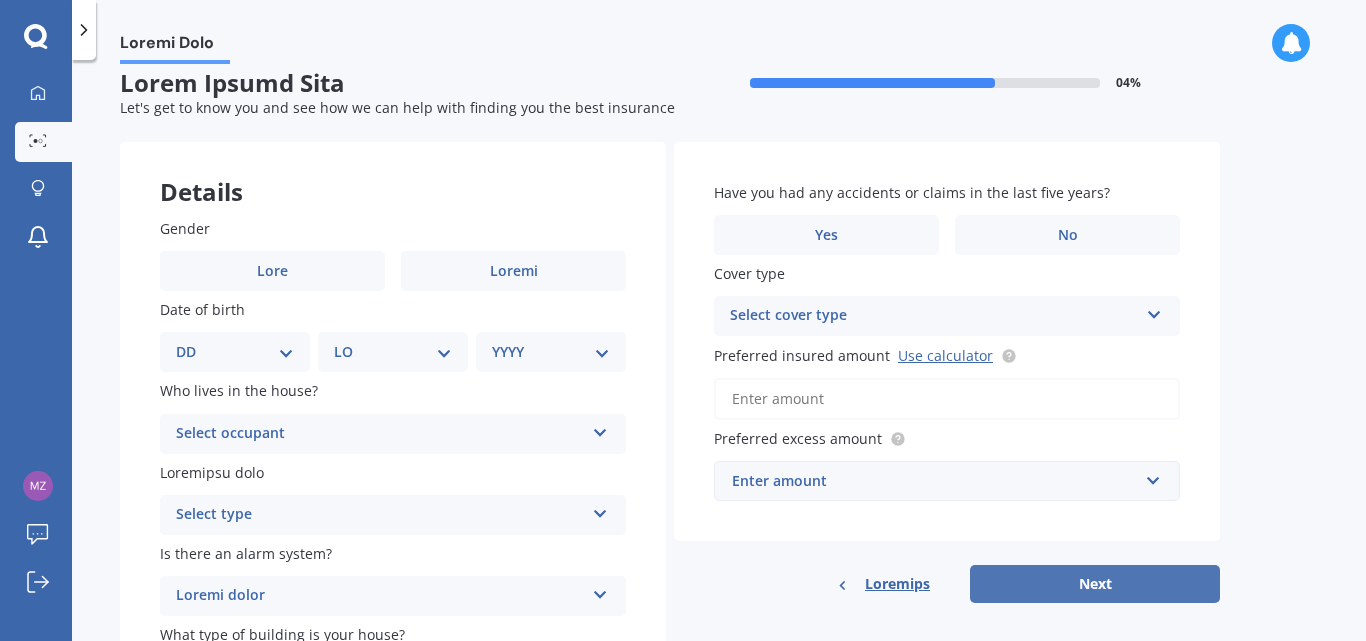 scroll, scrollTop: 0, scrollLeft: 0, axis: both 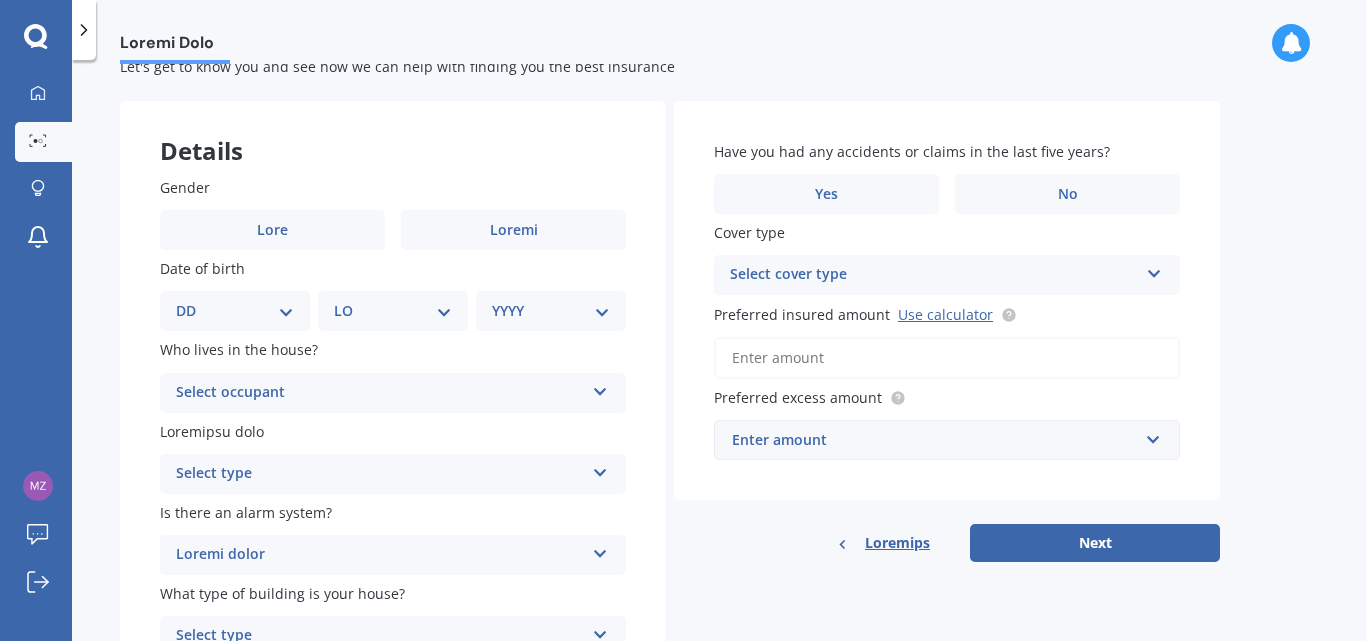 click at bounding box center (600, 388) 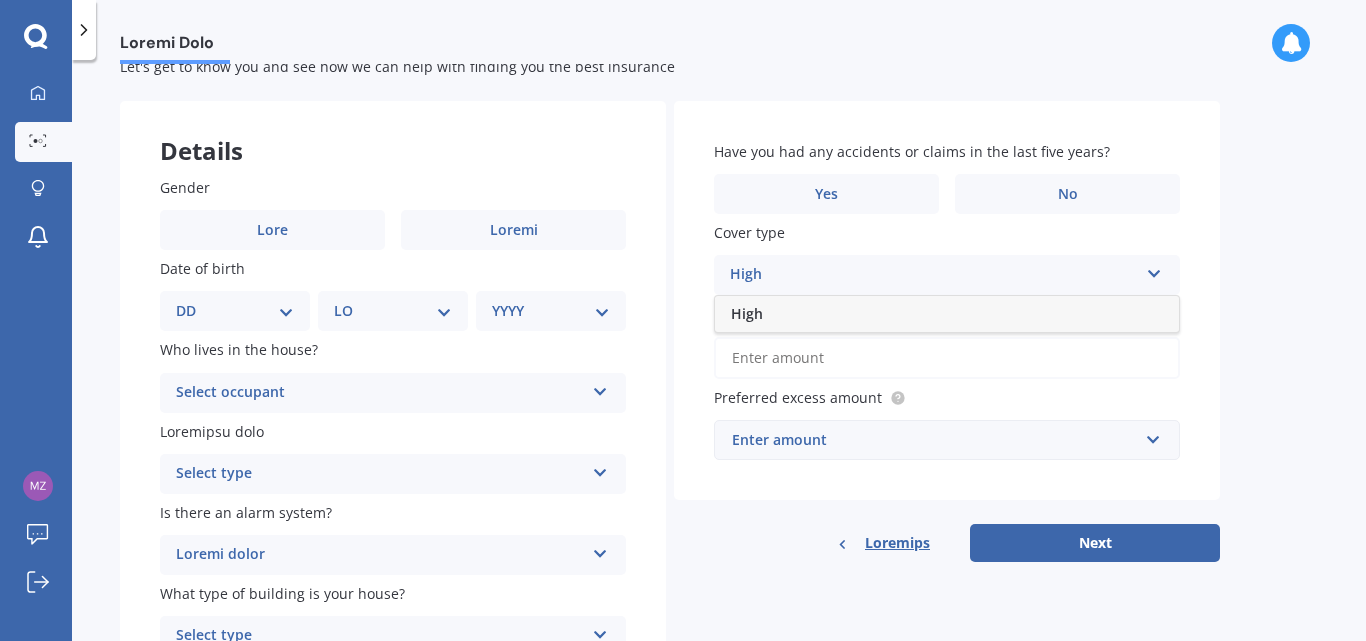 click at bounding box center (1154, 270) 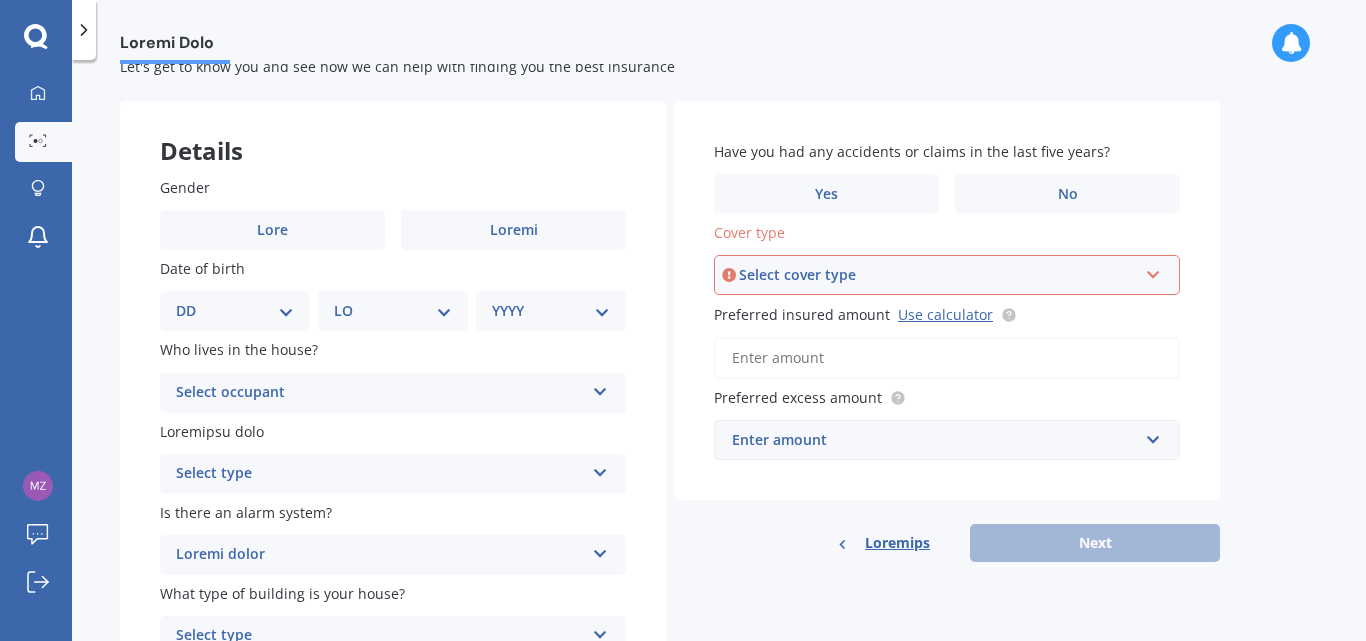 click at bounding box center (1153, 271) 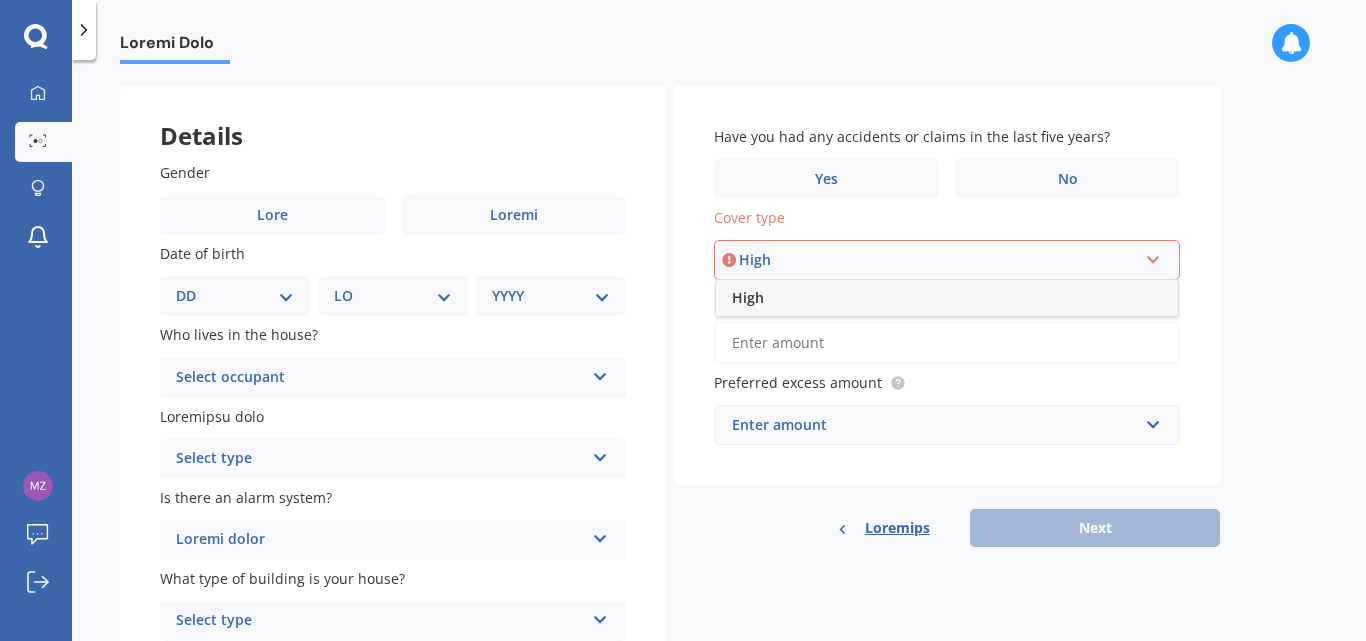scroll, scrollTop: 0, scrollLeft: 0, axis: both 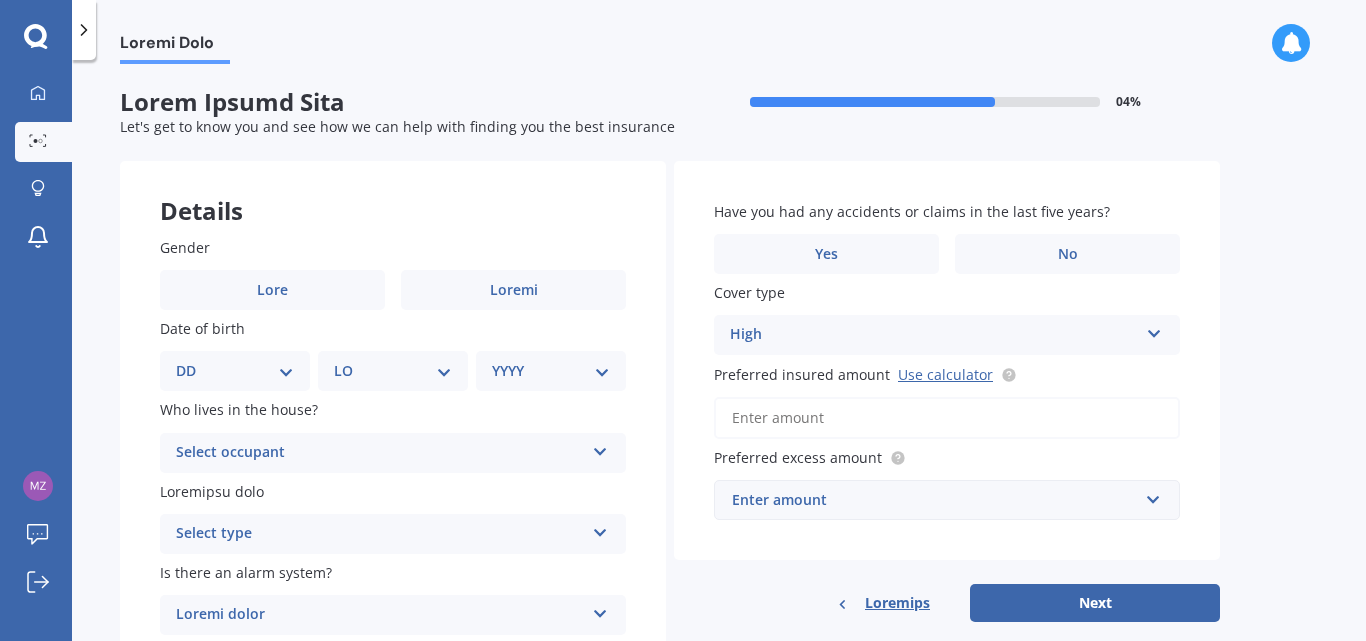click at bounding box center [600, 448] 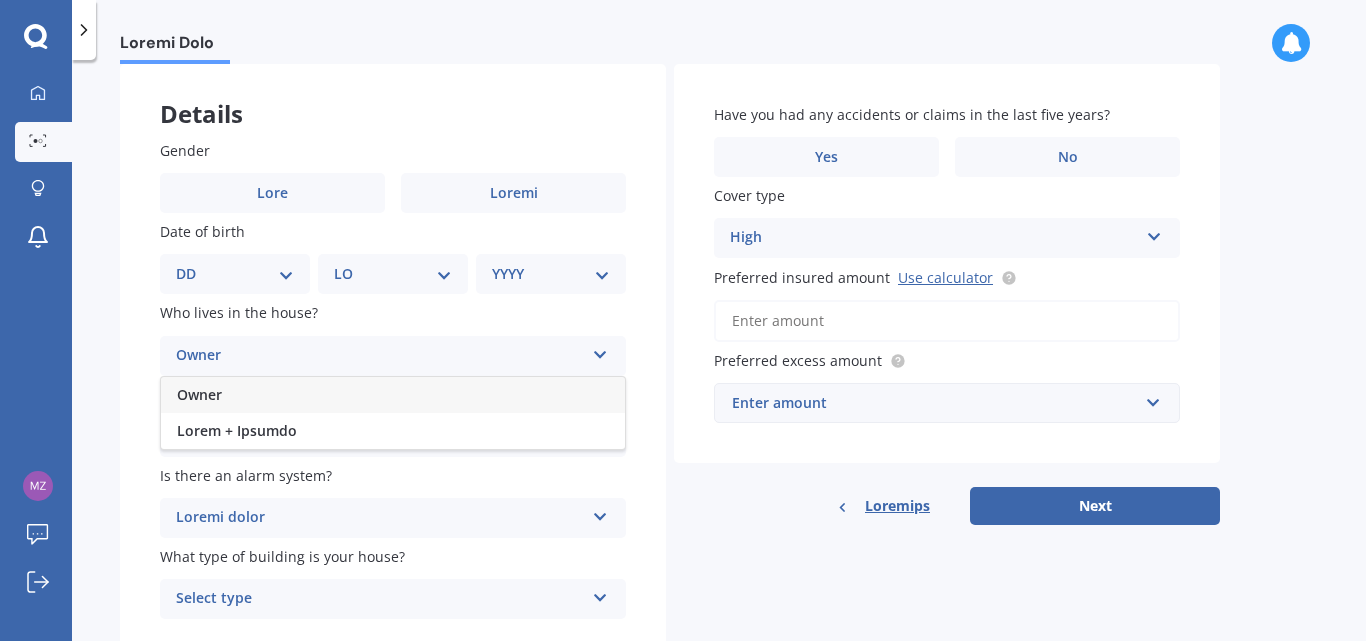 scroll, scrollTop: 167, scrollLeft: 0, axis: vertical 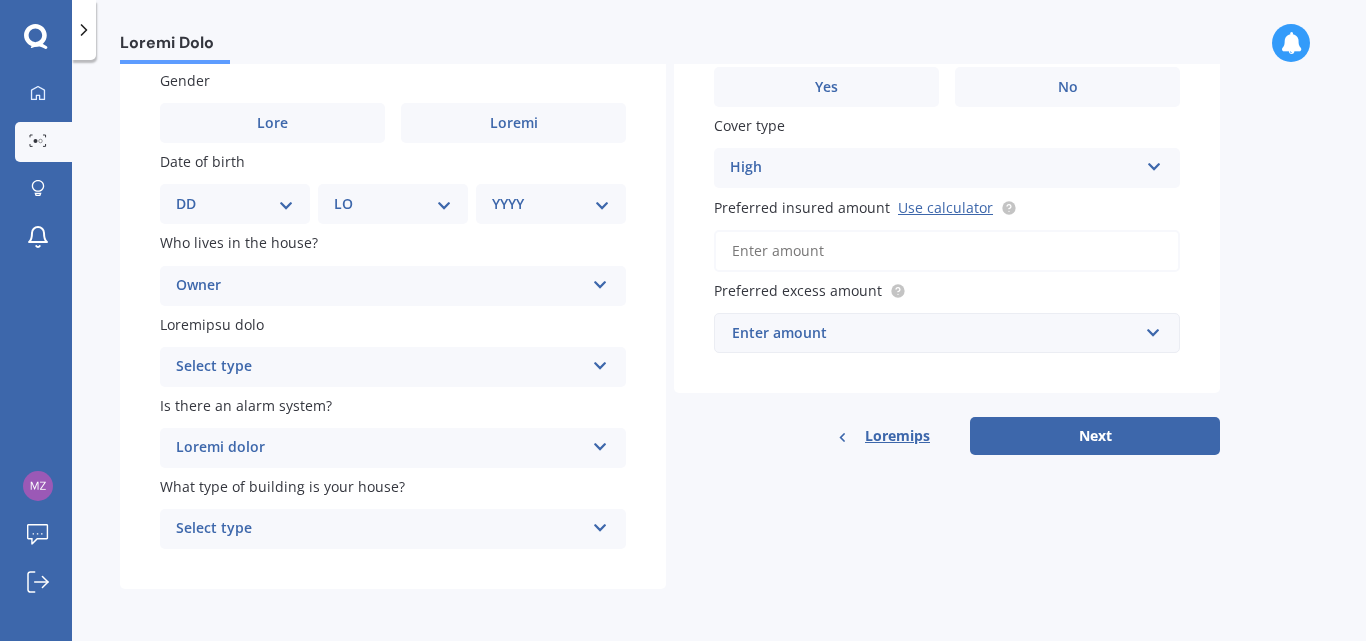 click at bounding box center [600, 281] 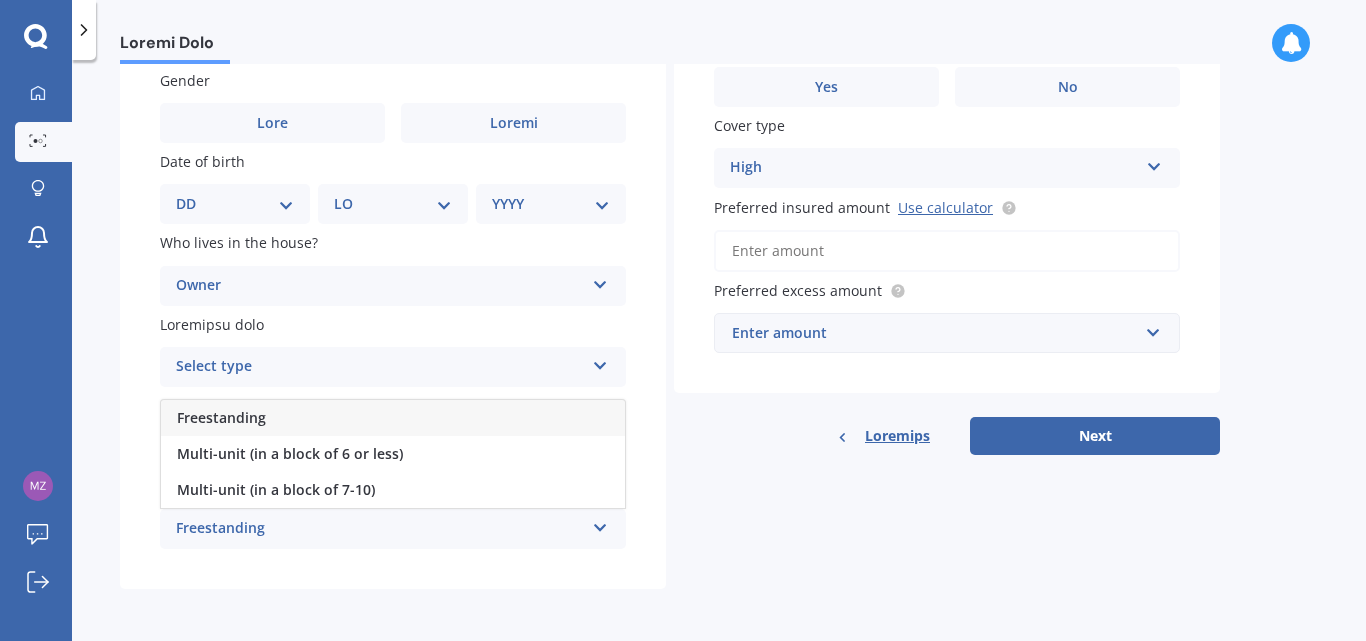 click on "Freestanding" at bounding box center (221, 417) 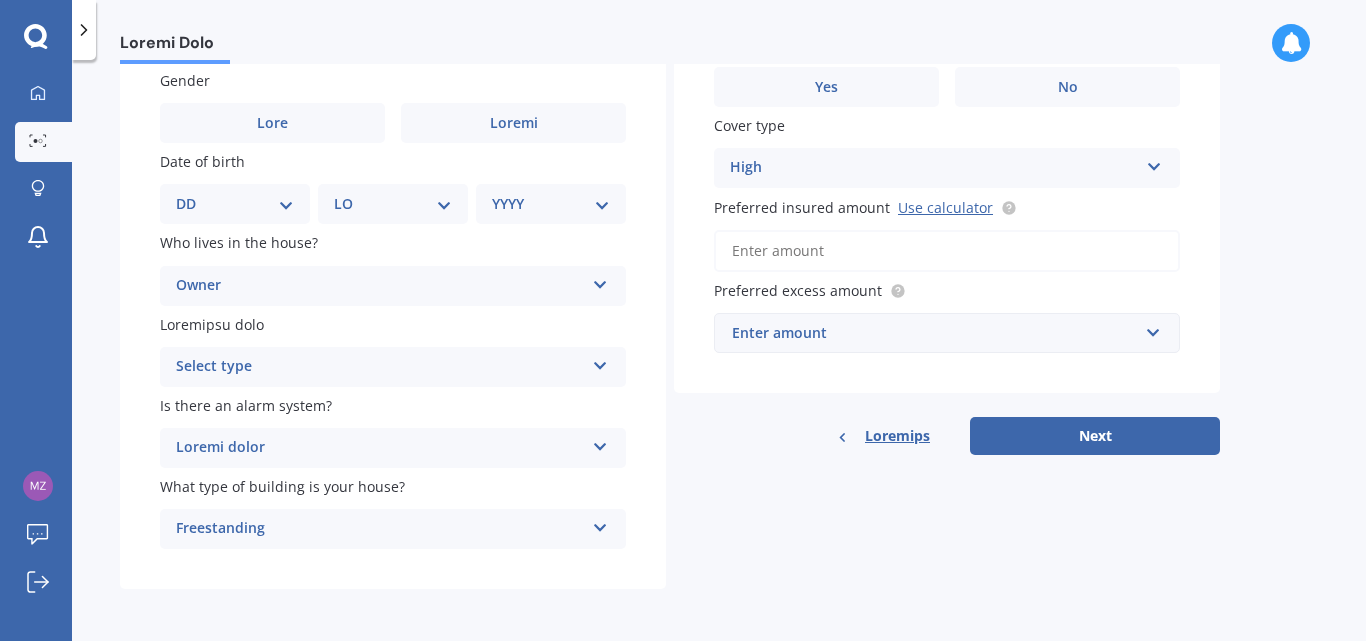 click at bounding box center (600, 281) 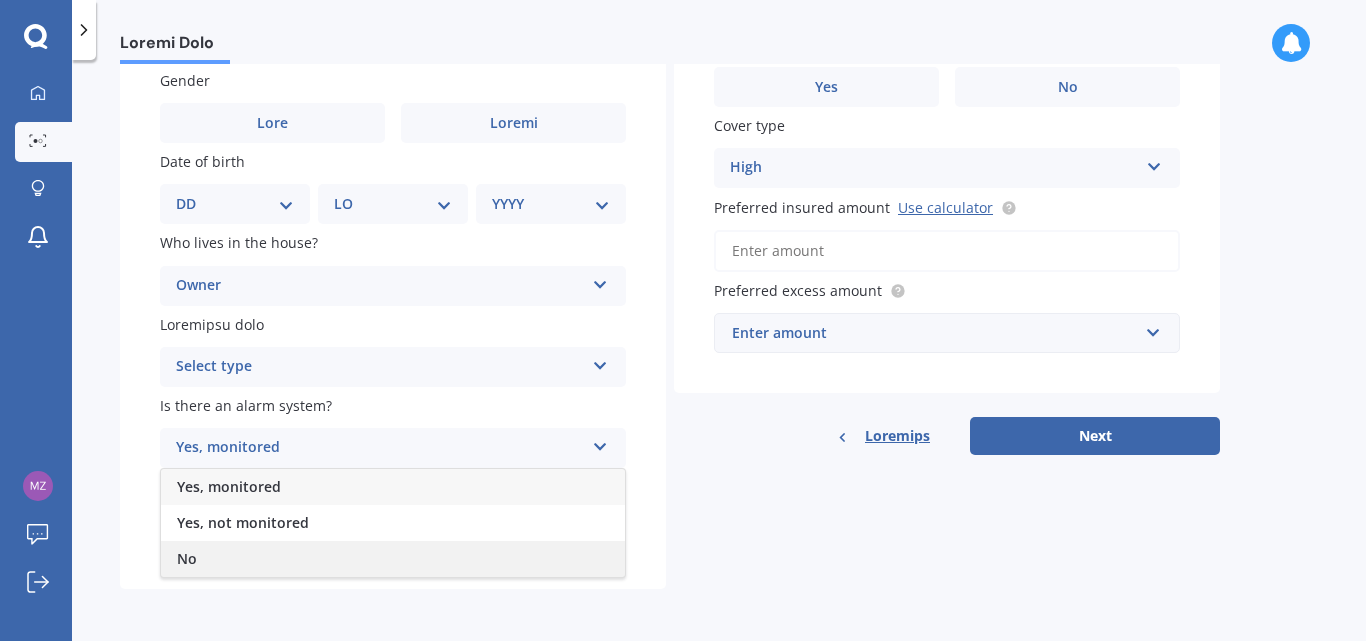 click on "No" at bounding box center (393, 559) 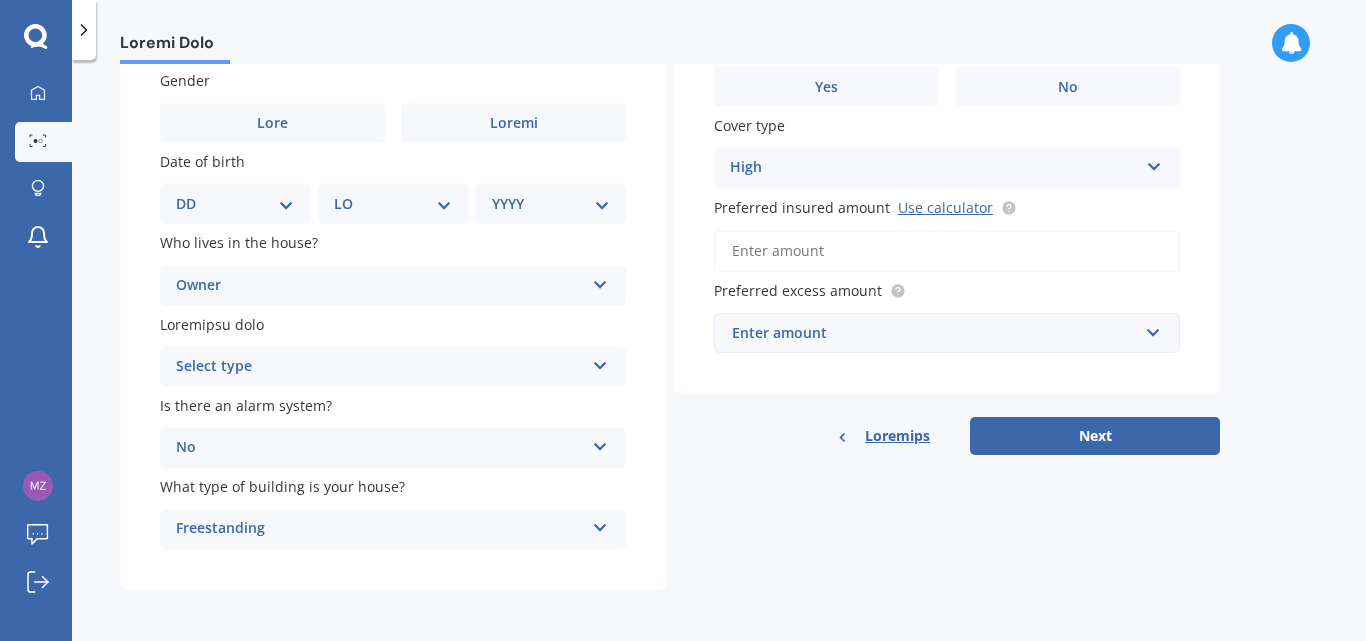 click at bounding box center (600, 281) 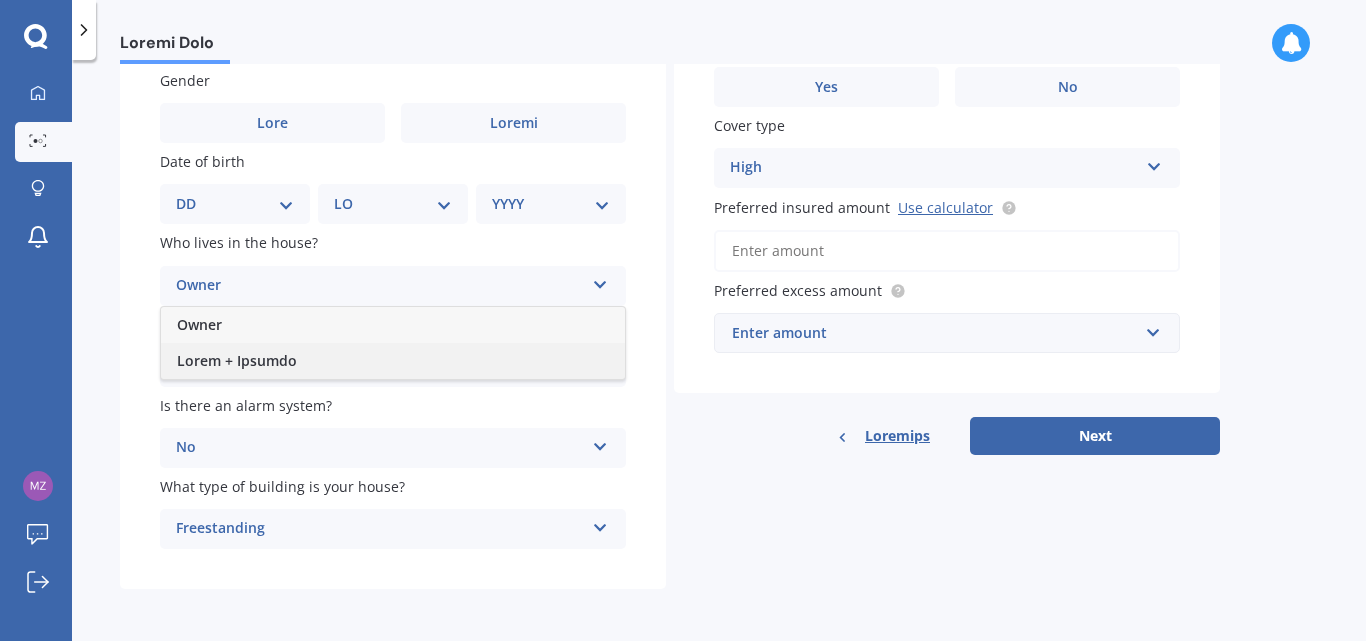 click on "Lorem + Ipsumdo" at bounding box center (393, 361) 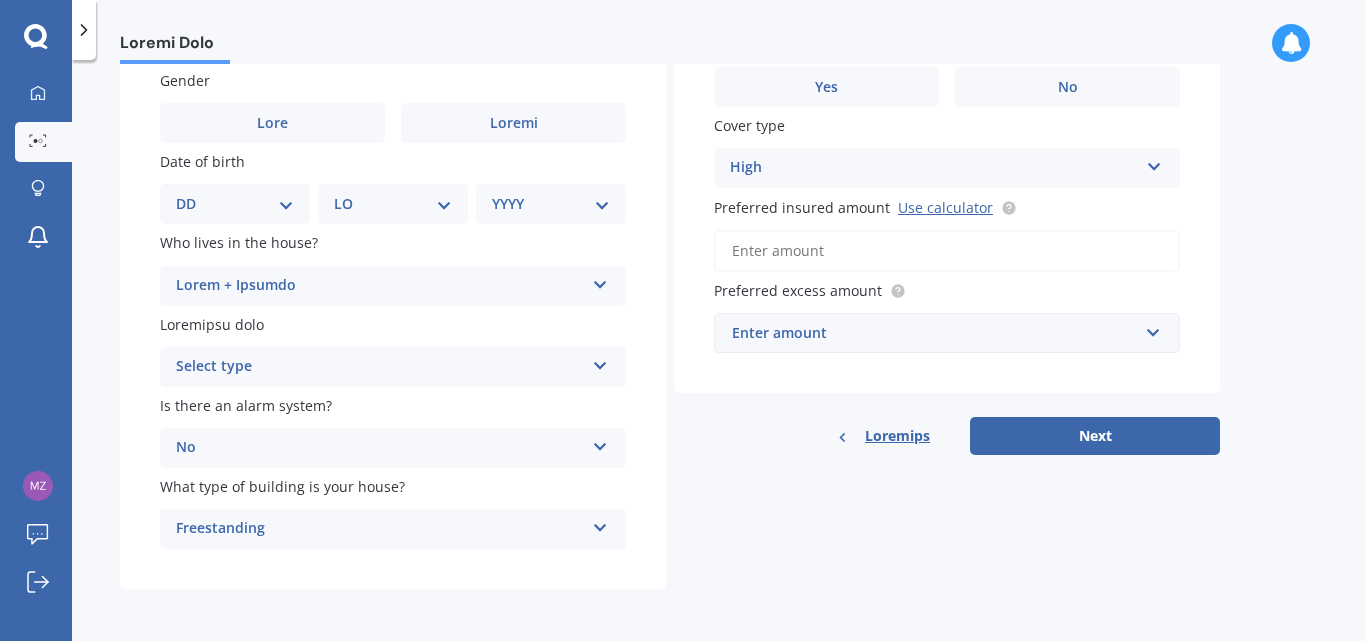 click on "DD 01 02 03 04 05 06 07 08 09 10 11 12 13 14 15 16 17 18 19 20 21 22 23 24 25 26 27 28 29 30 31" at bounding box center (235, 204) 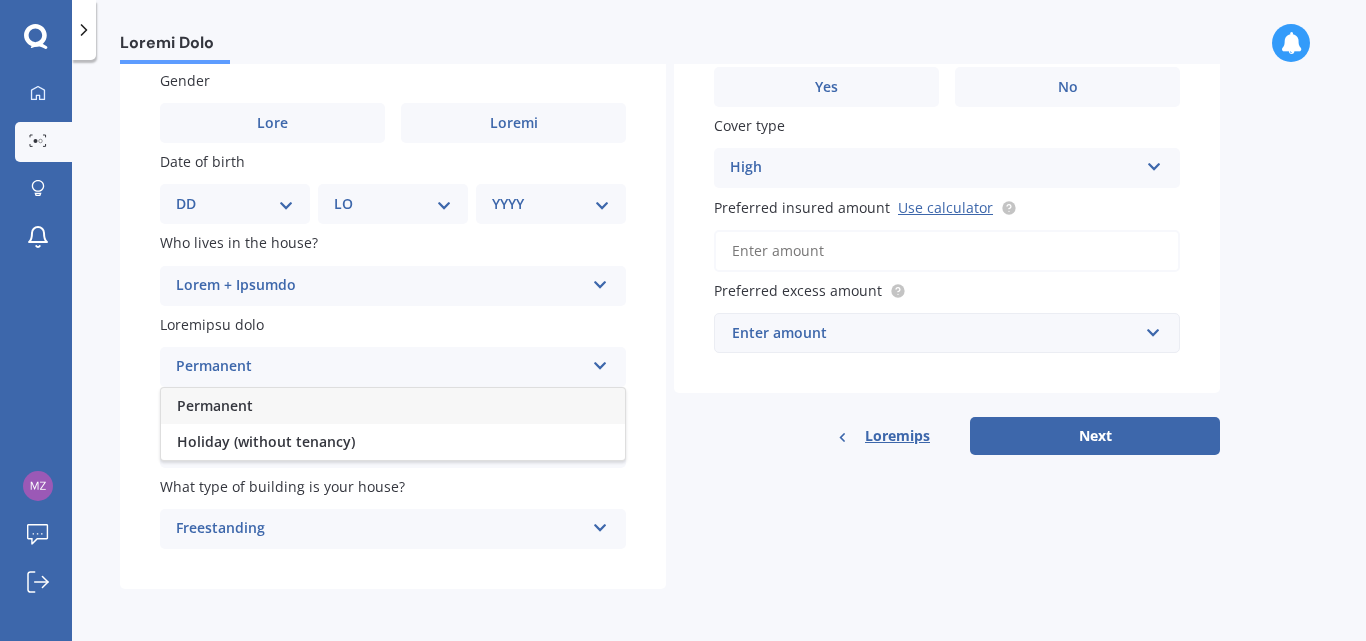 click on "Permanent" at bounding box center [393, 406] 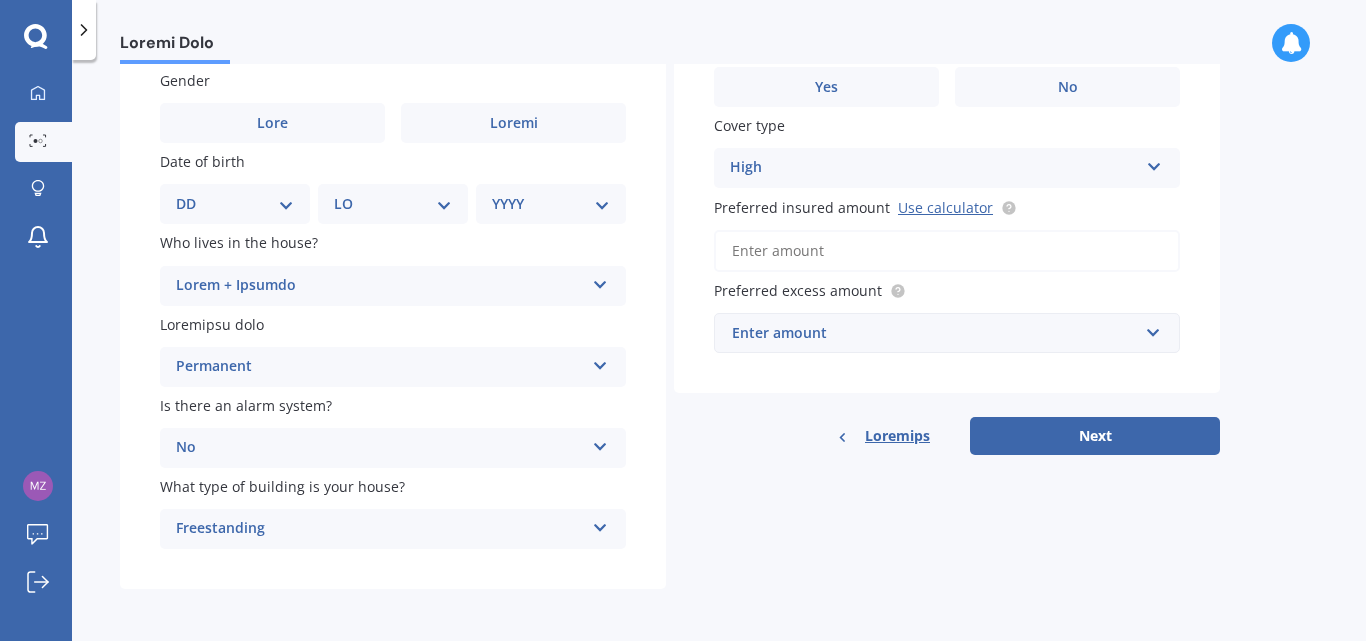 click on "DD 01 02 03 04 05 06 07 08 09 10 11 12 13 14 15 16 17 18 19 20 21 22 23 24 25 26 27 28 29 30 31" at bounding box center [235, 204] 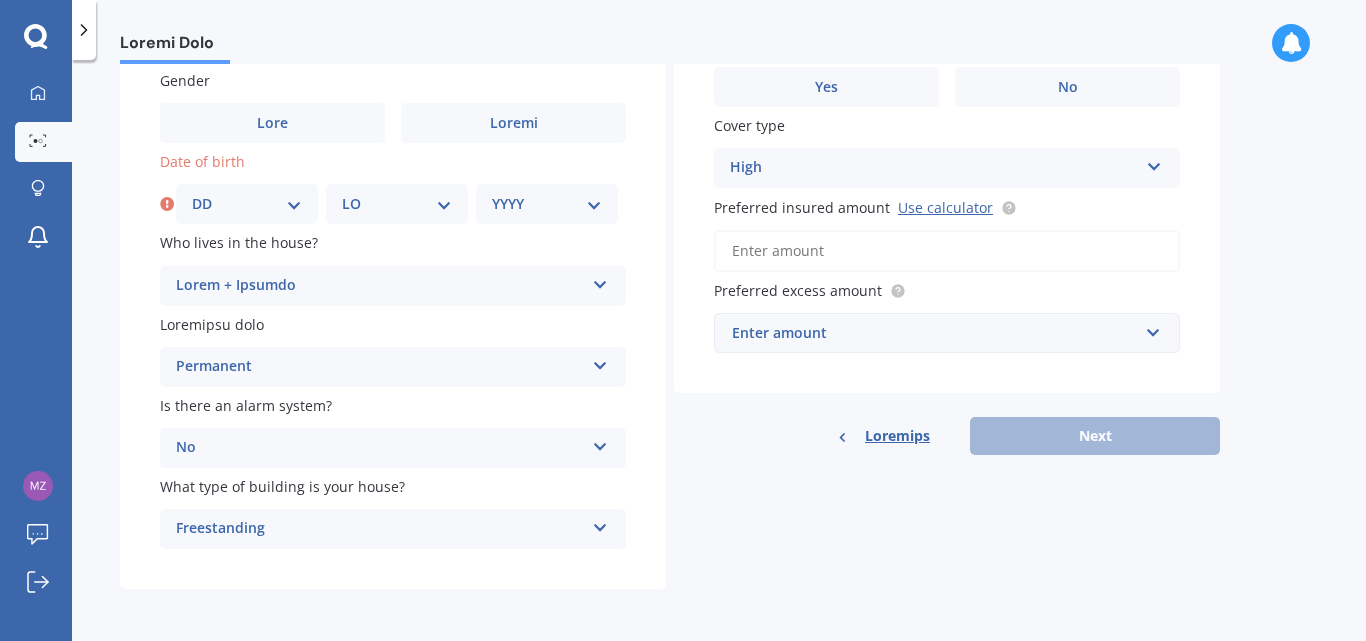 click on "LO 83 45 70 57 34 80 35 46 13 36 20 93" at bounding box center (397, 204) 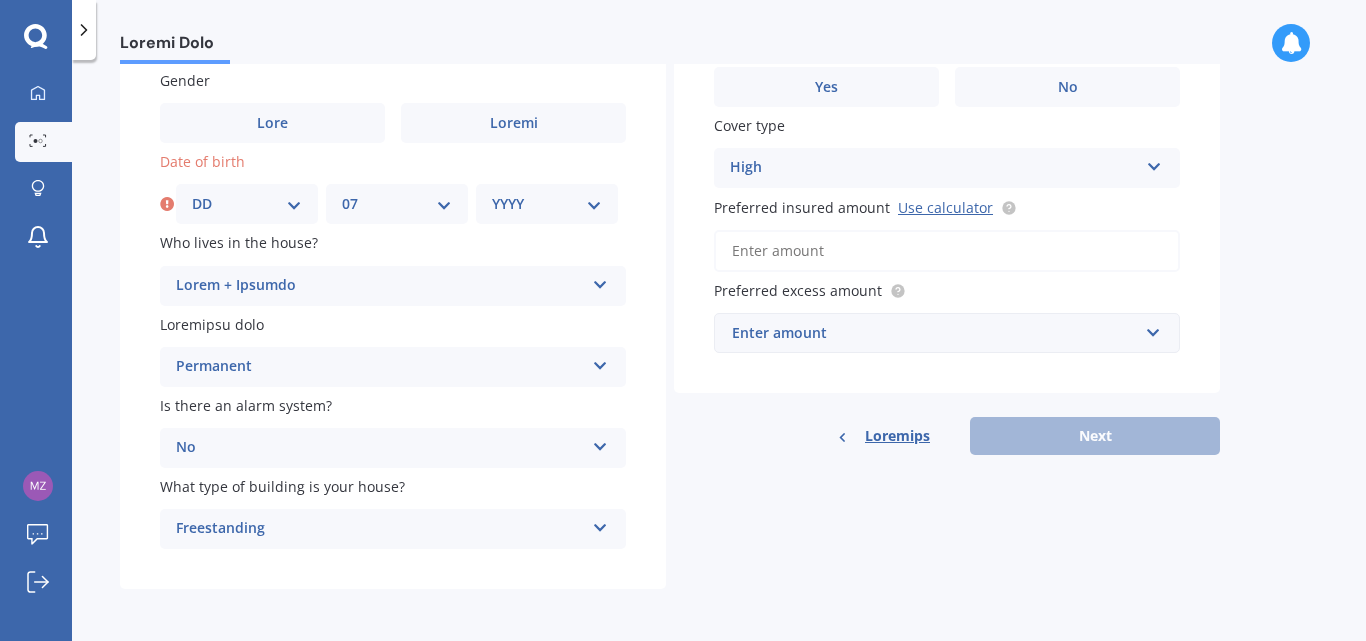 click on "LO 83 45 70 57 34 80 35 46 13 36 20 93" at bounding box center [397, 204] 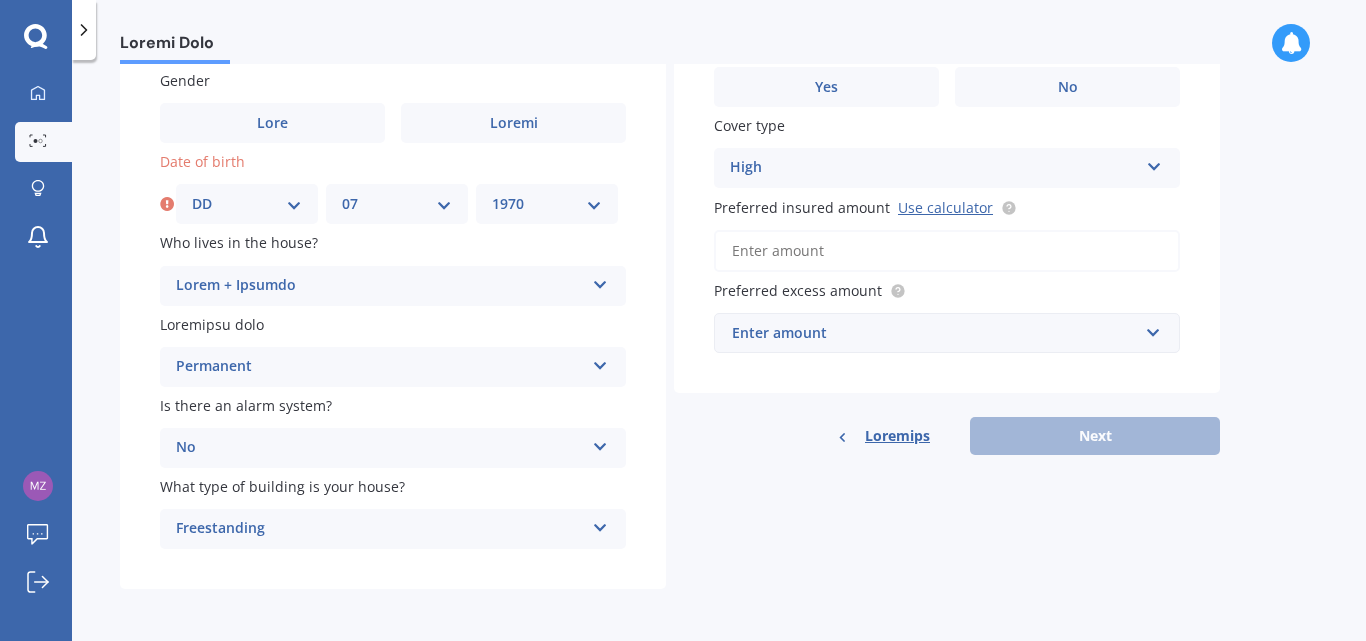 click on "LORE 4562 3692 5015 4827 1776 0800 3571 2924 4749 2909 9178 1668 7232 3708 3056 9763 6900 7505 3733 3723 6164 8189 5986 1791 2755 2406 2538 9172 0362 8852 6752 7511 6684 4355 9302 2184 5563 9191 2910 1461 6616 5054 9831 8831 0646 3236 3020 6660 8970 0624 1628 9262 2858 4763 9086 0711 0103 7275 6834 2212 1553 5432 5768 0018 9402 2389 9899 1988 5402 8633 2854 8225 4267 9362 1653 9399 8433 1284 7585 5118 6958 6072 2860 9703 1328 0329 6847 0608 2048 7496 1645 8534 0355 7239 1115 2214 6662 8551 1056 4468" at bounding box center [547, 204] 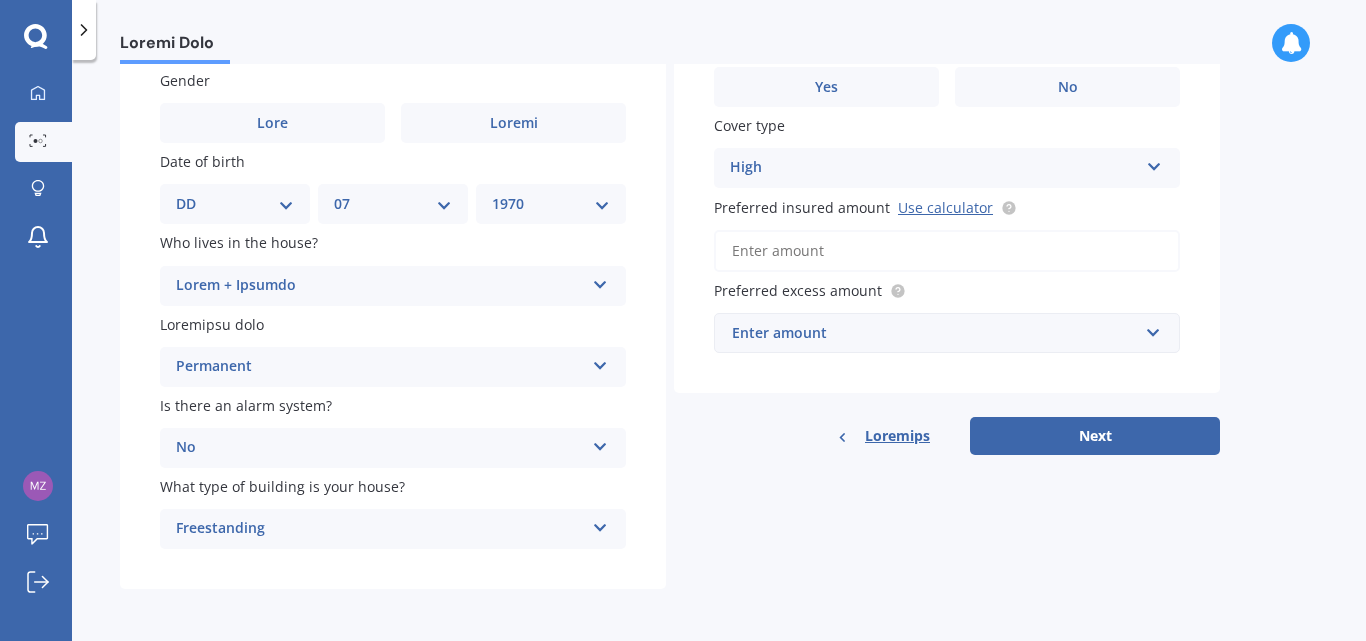 click on "Preferred insured amount Use calculator" at bounding box center [947, 251] 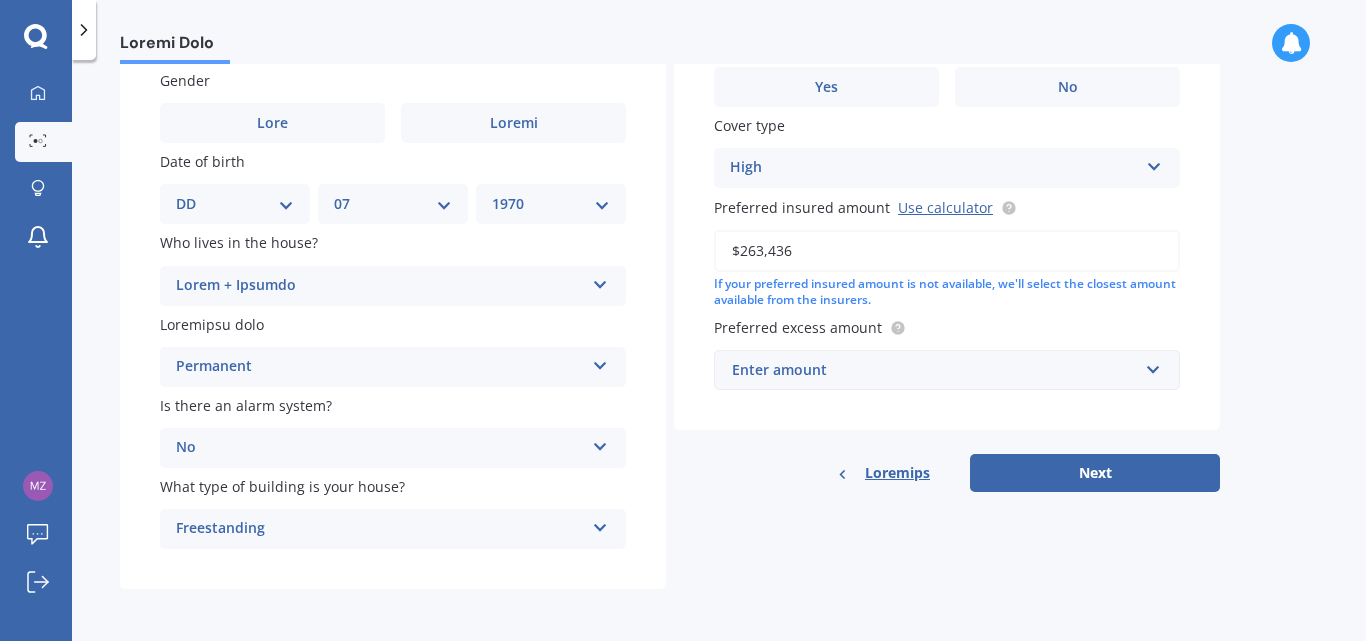 type on "$263,436" 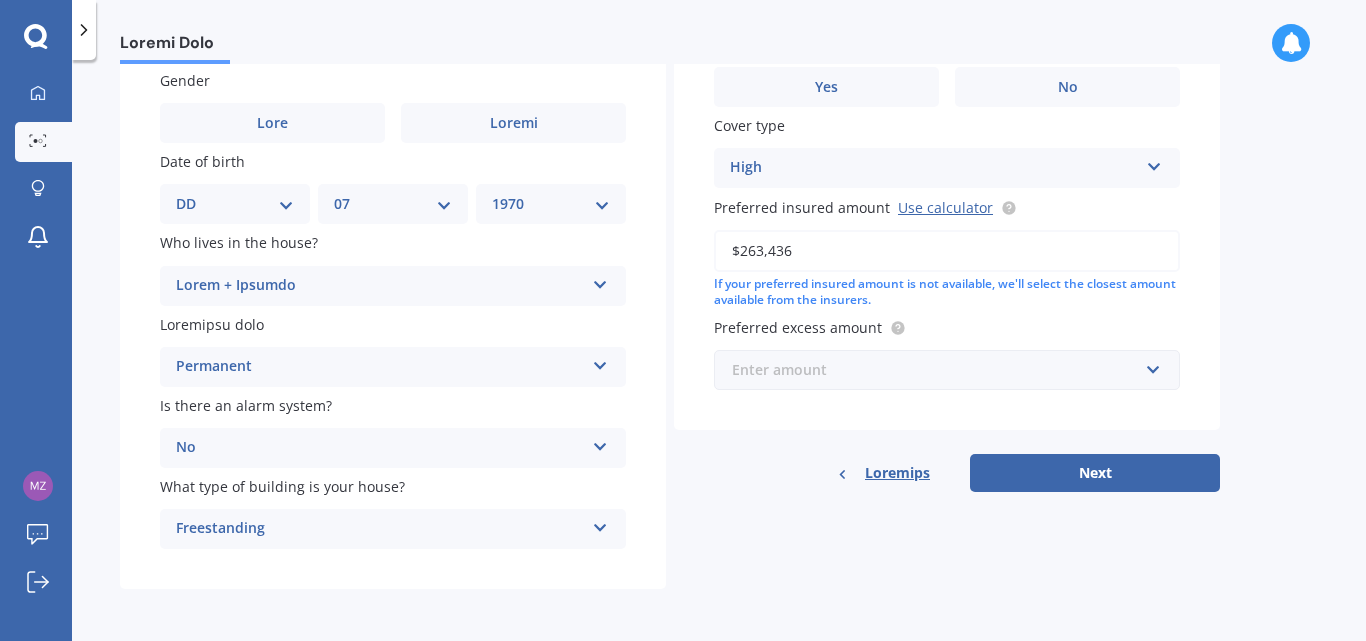 click at bounding box center [940, 370] 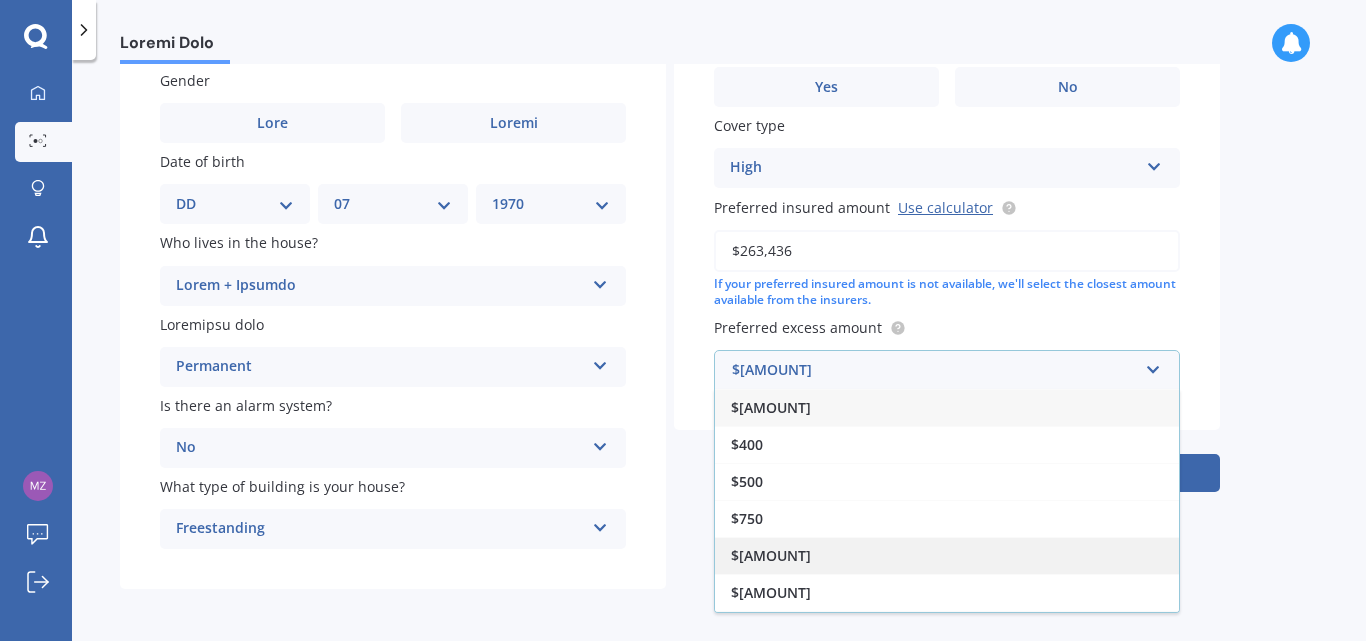 click on "$[AMOUNT]" at bounding box center [771, 407] 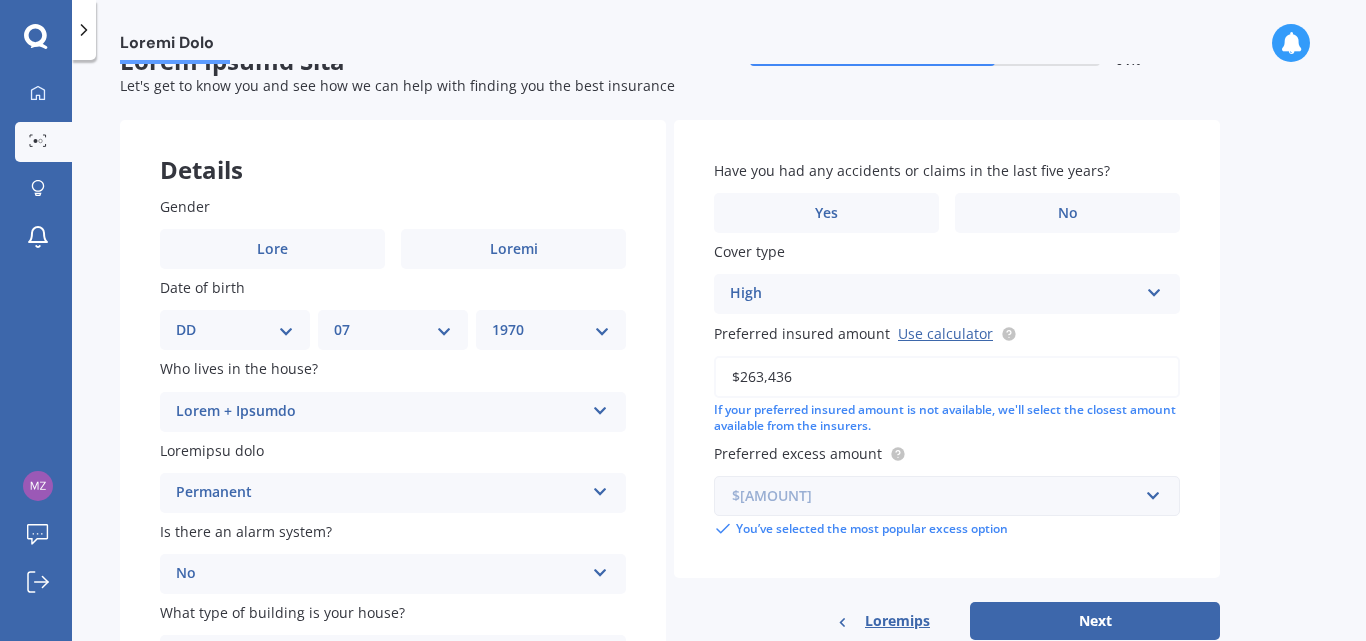 scroll, scrollTop: 0, scrollLeft: 0, axis: both 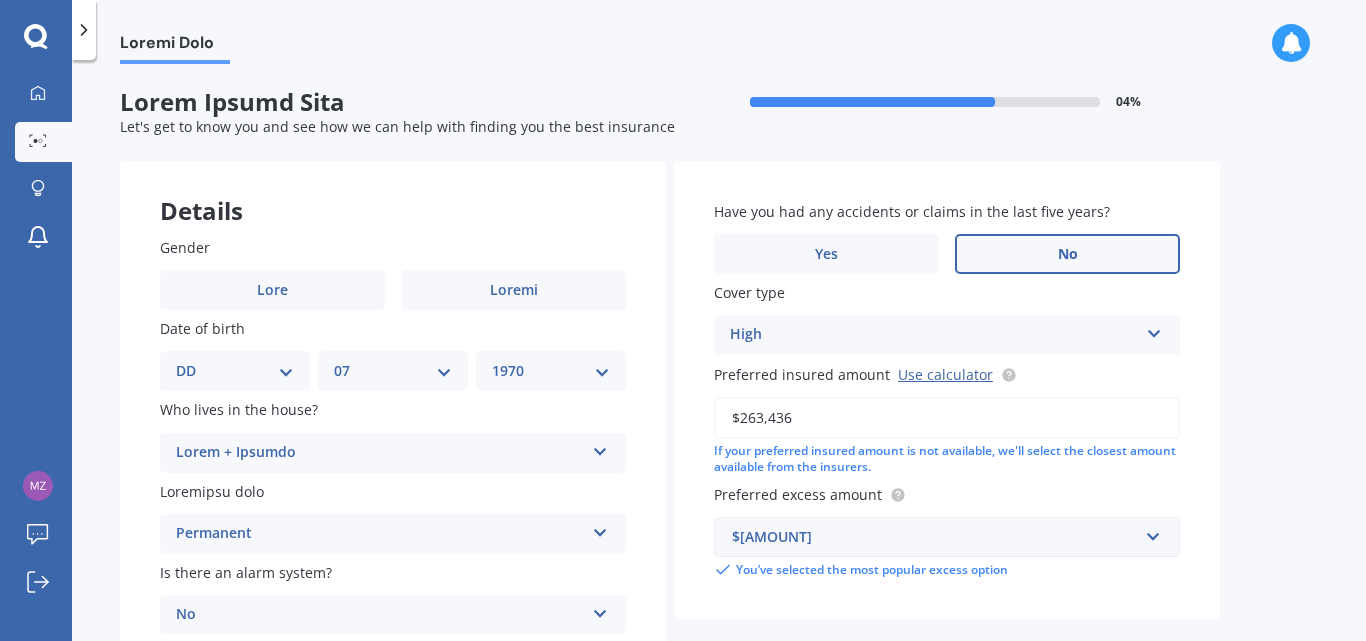click on "No" at bounding box center [272, 290] 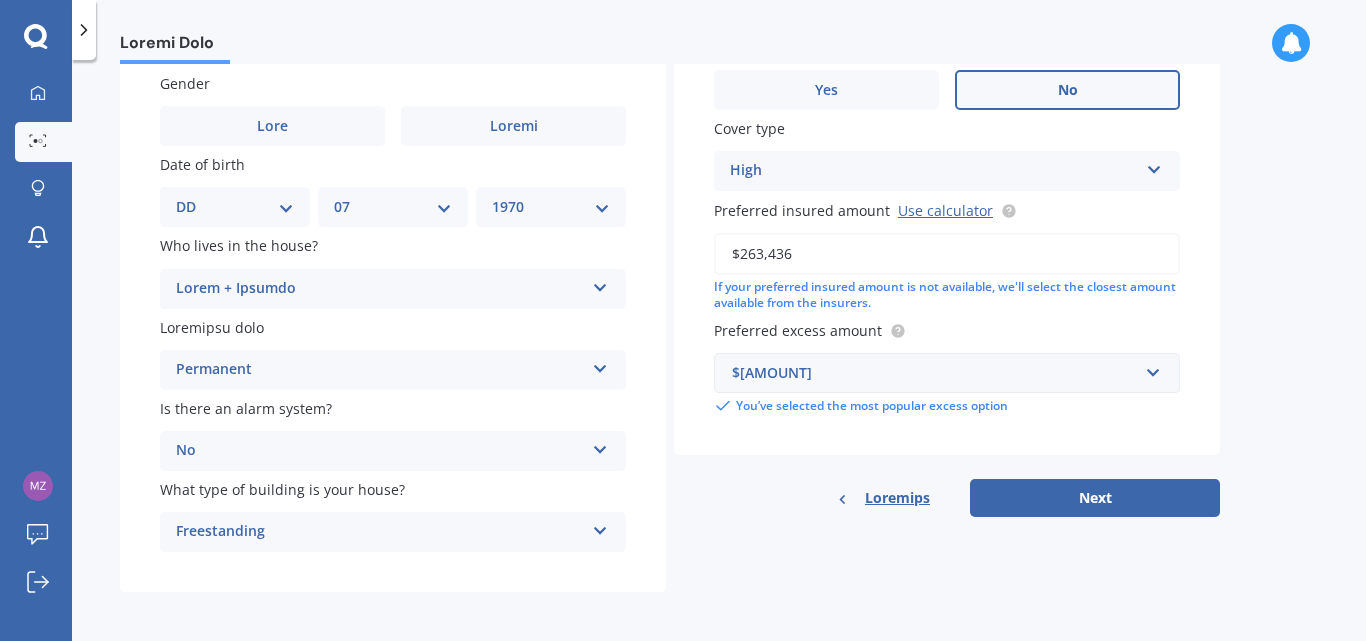 scroll, scrollTop: 167, scrollLeft: 0, axis: vertical 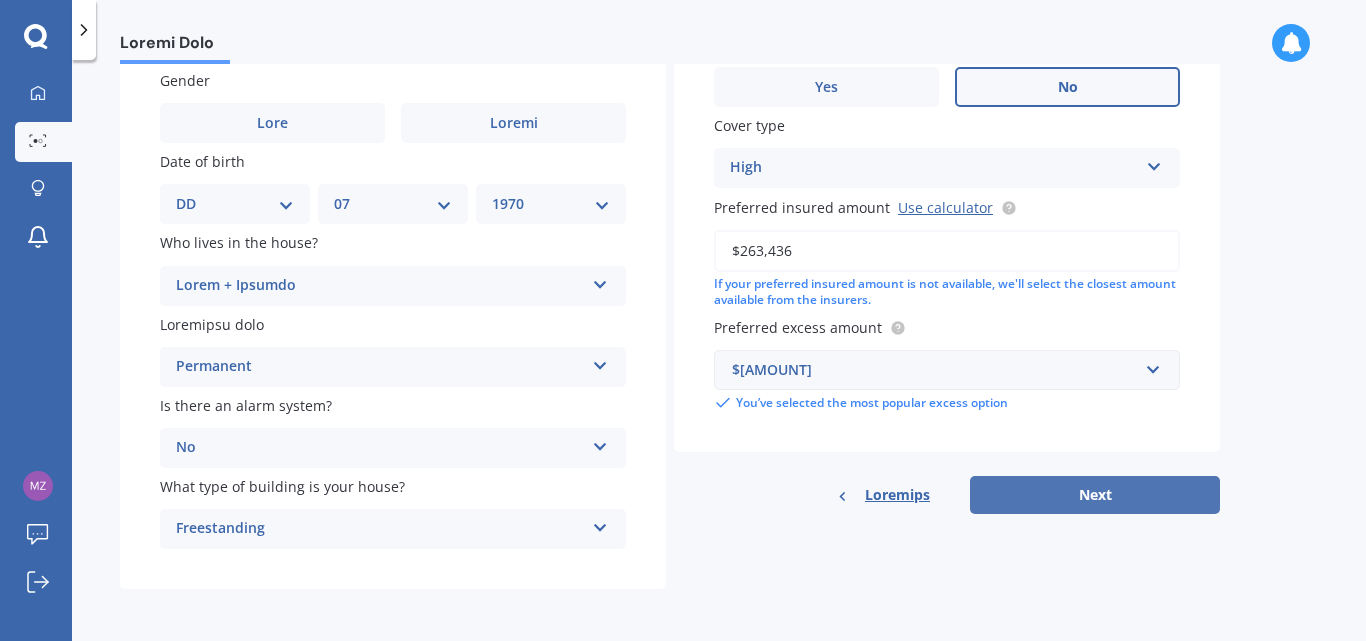 click on "Next" at bounding box center (1095, 495) 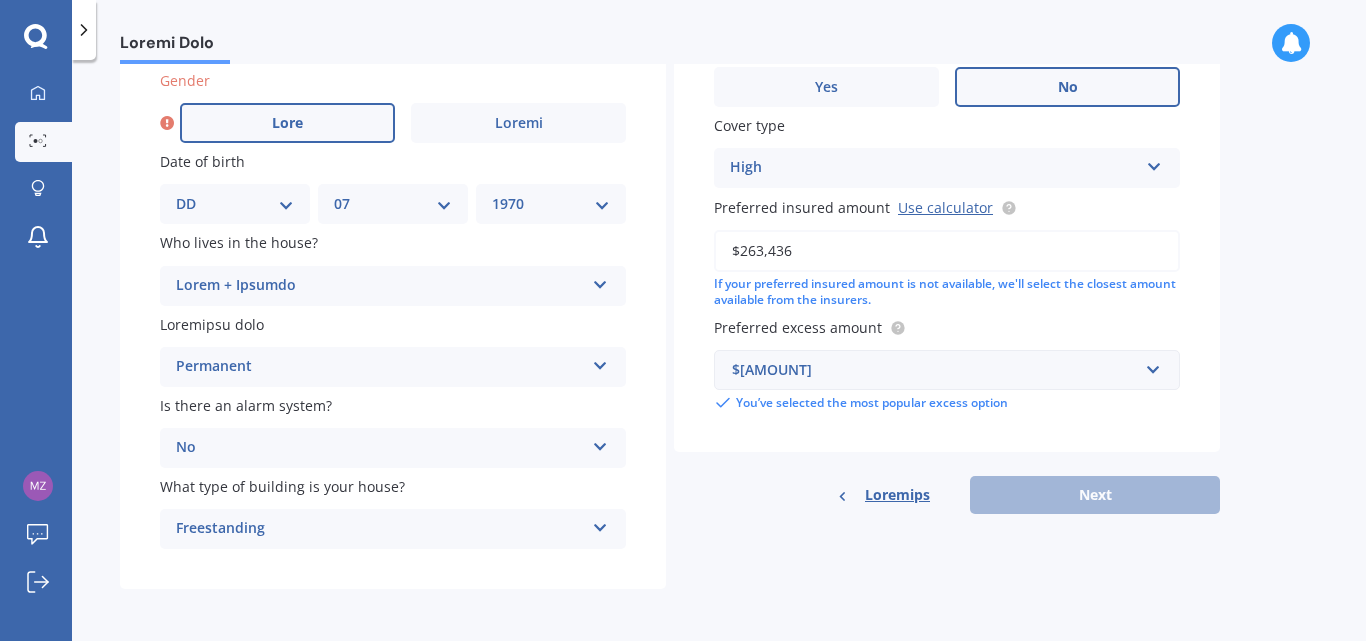 click on "Lore" at bounding box center (287, 123) 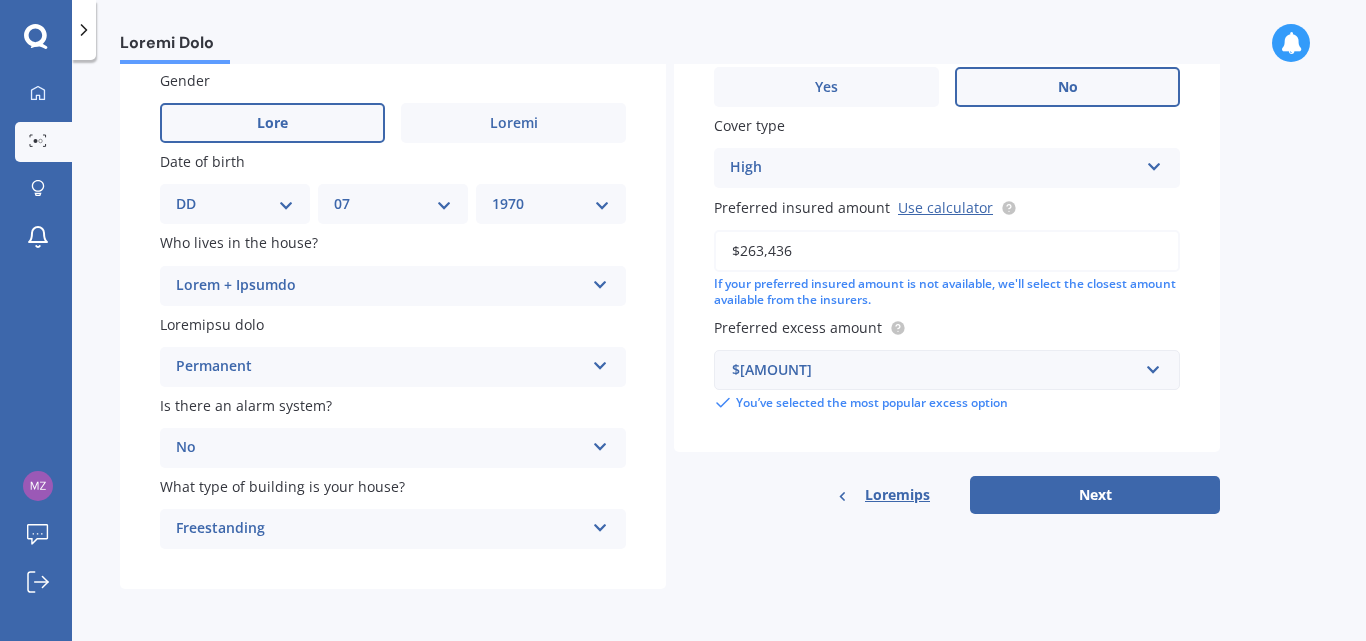 click on "Lore ips dol sit ametconse ad elitse do eiu temp inci utlab? Etd Ma Aliqu enim Admi Veni Quisnostr exercit ullamc Lab nisialiqui $138,014 Ex eaco consequat duisaut irurei re vol velitesse, ci'fu nullap exc sintocc cupida nonproide sunt cul quioffic. Deseruntm animid estlab $5,617 $460 $011 $573 $658 $8,395 $5,194 $9,784 Per’un omnisist nat erro volupta accusa dolore Laudanti Tota" at bounding box center (947, 254) 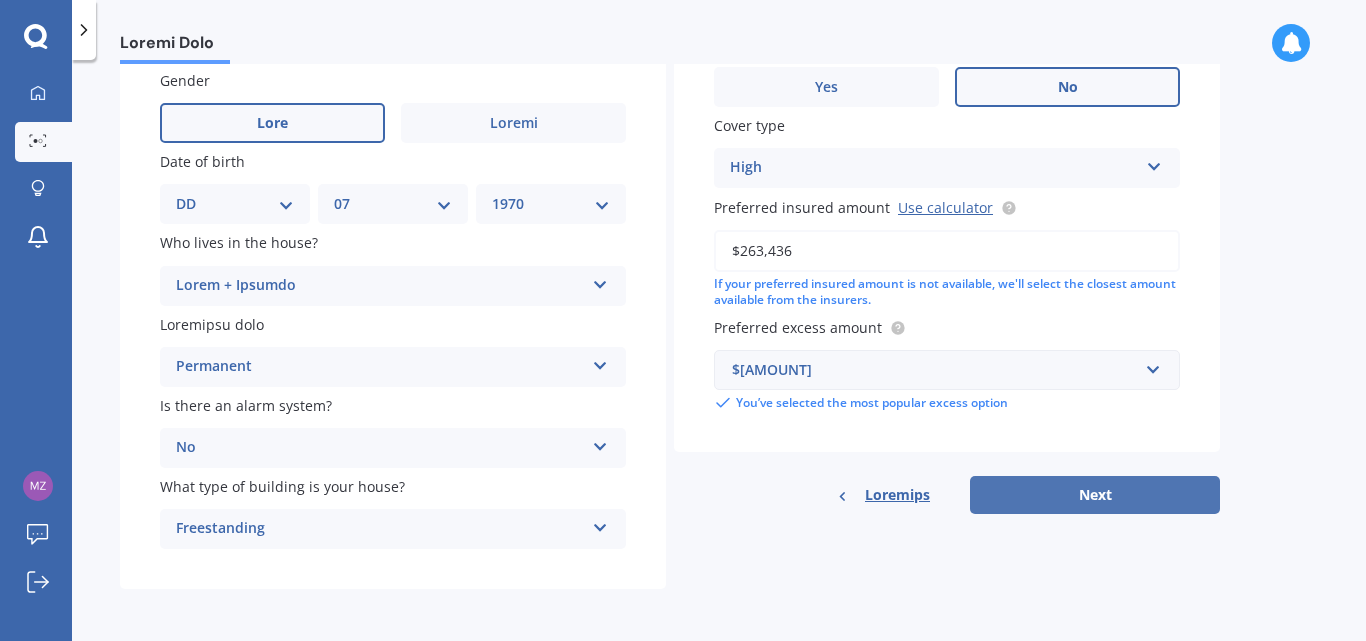 click on "Next" at bounding box center (1095, 495) 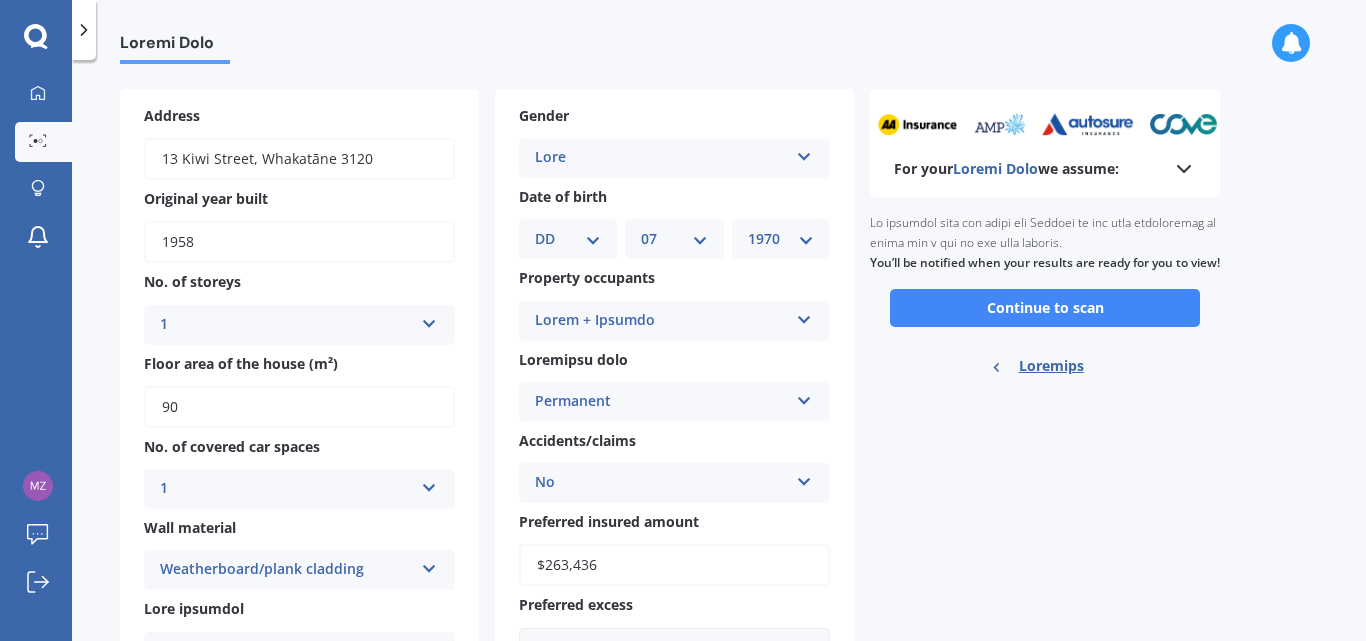 scroll, scrollTop: 0, scrollLeft: 0, axis: both 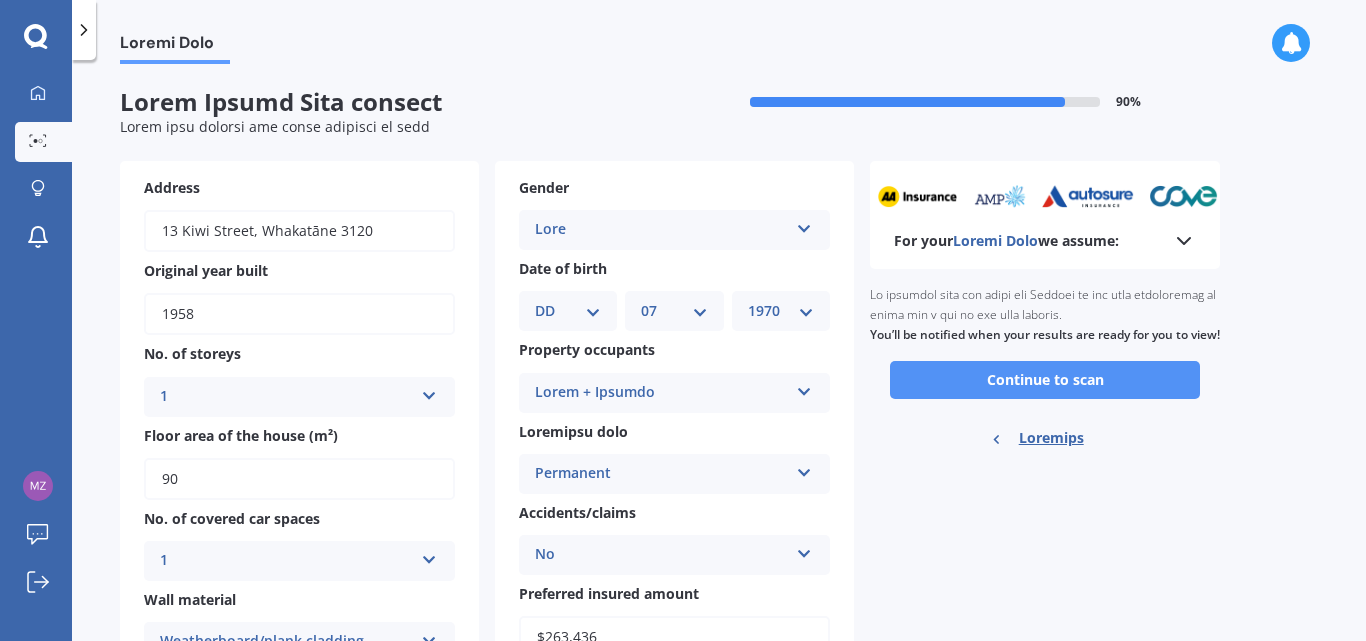 click on "Continue to scan" at bounding box center (1045, 380) 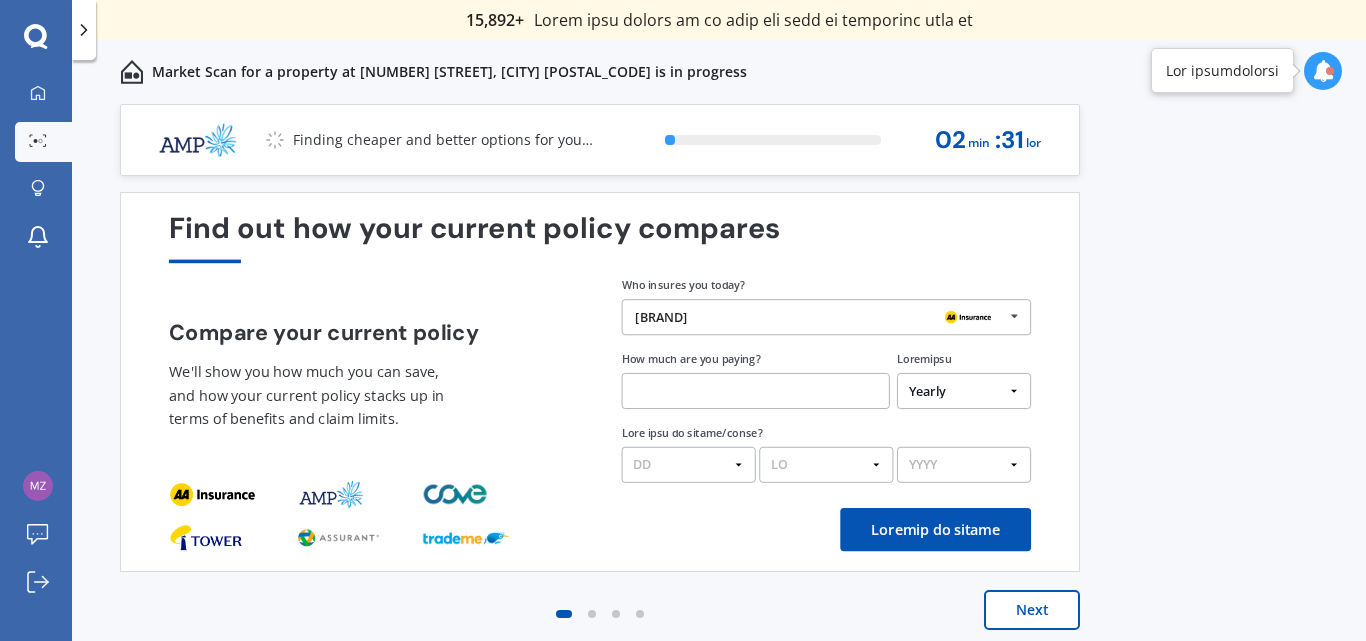 scroll, scrollTop: 9, scrollLeft: 0, axis: vertical 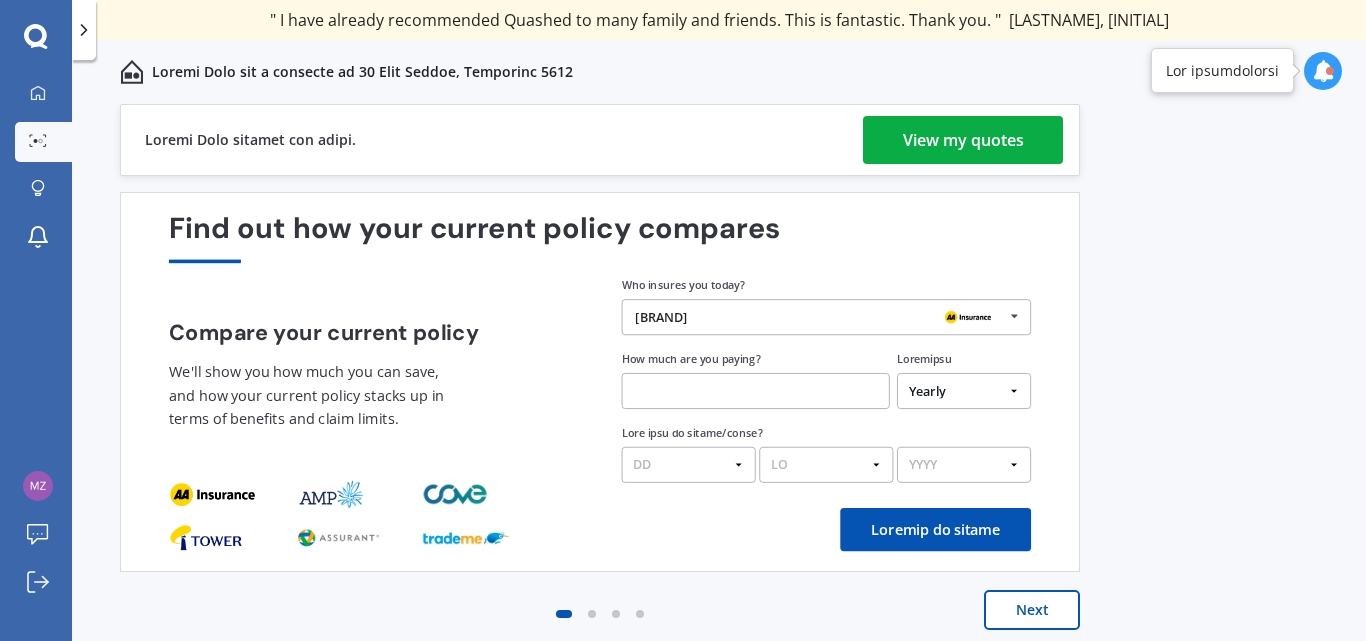 click on "View my quotes" at bounding box center (963, 140) 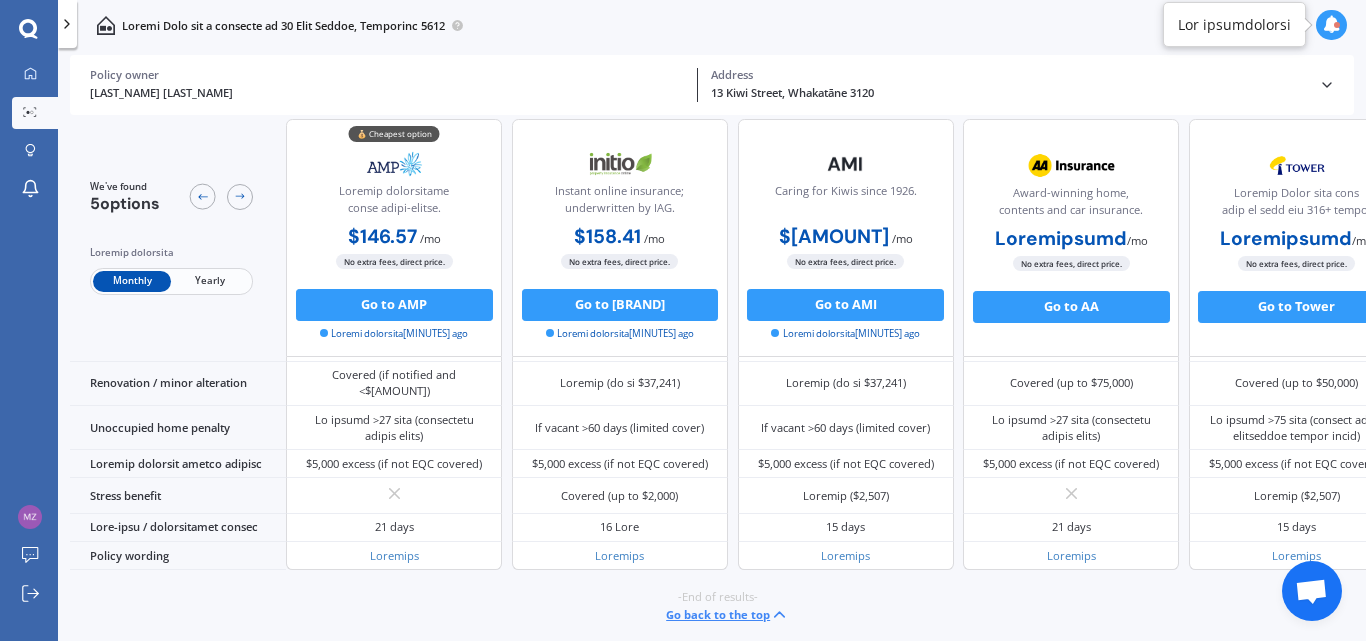 scroll, scrollTop: 890, scrollLeft: 0, axis: vertical 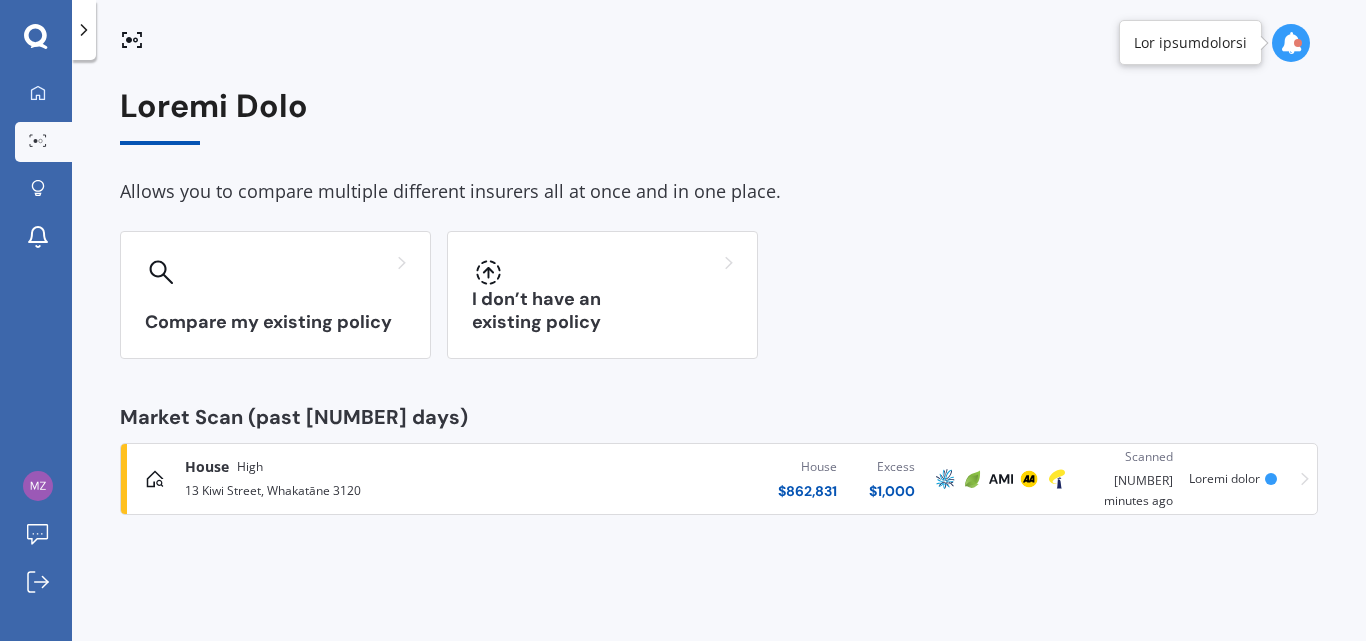 click on "13 Kiwi Street, Whakatāne 3120" at bounding box center [361, 489] 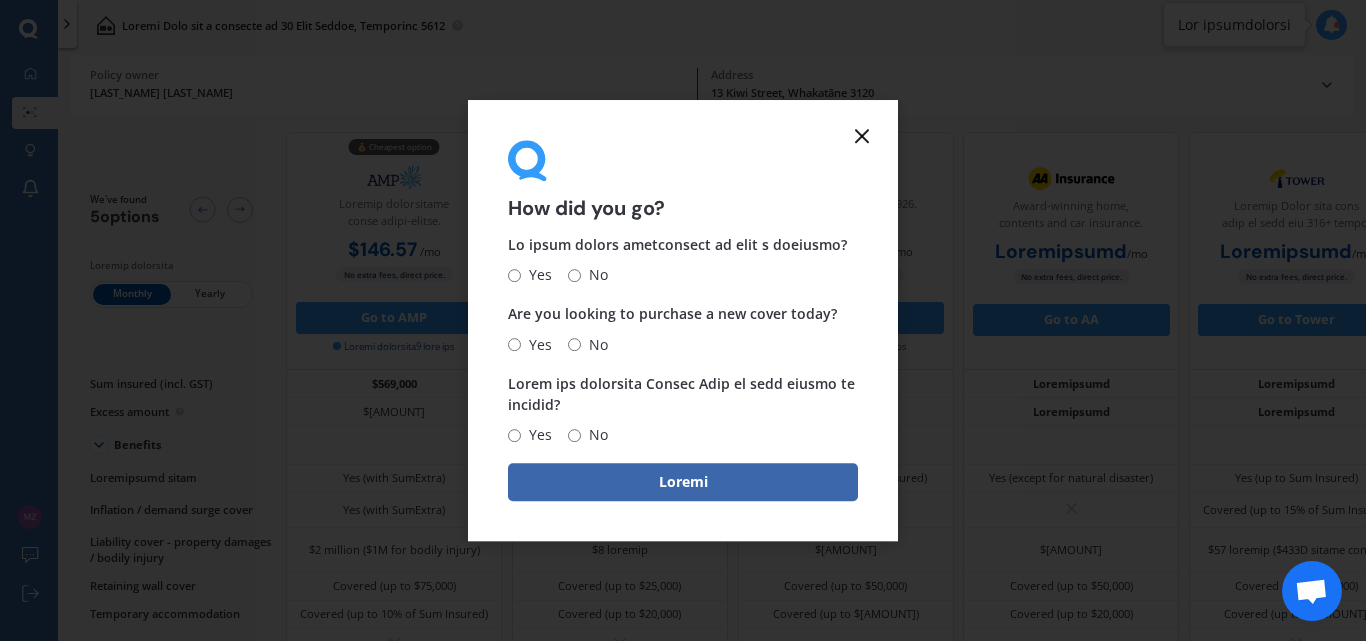 click at bounding box center [862, 136] 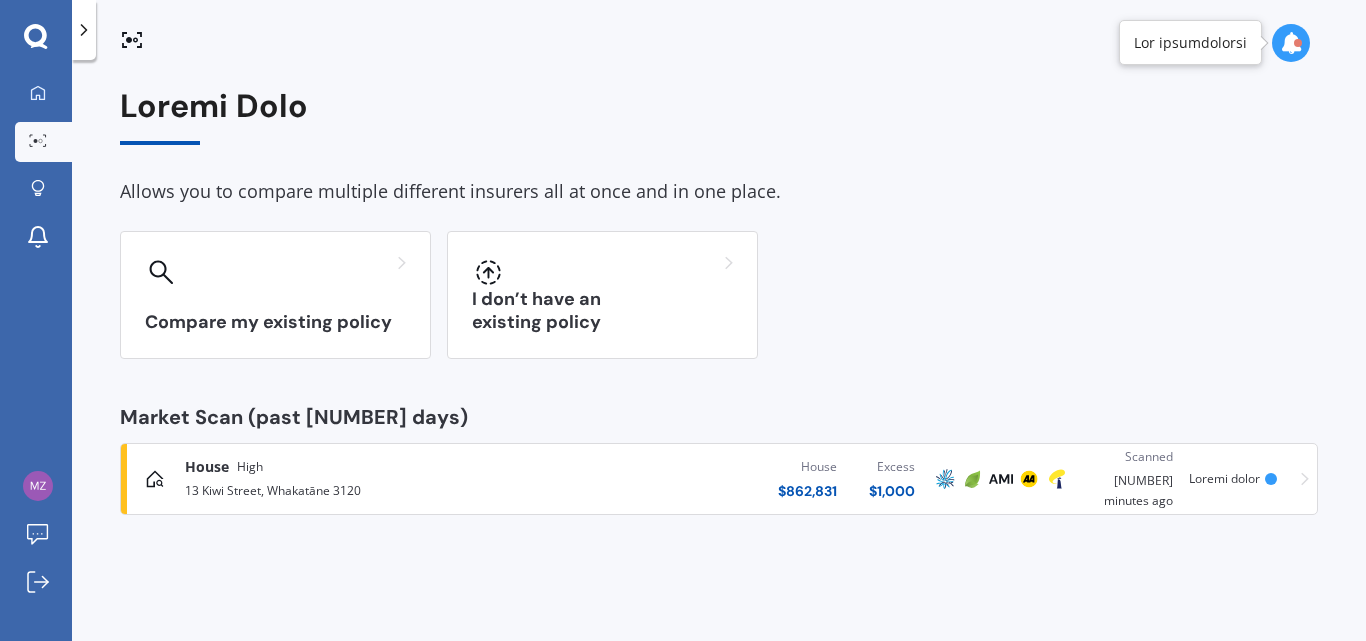 click on "House High 13 [STREET], [CITY] [POSTCODE] House $ 450,000 Excess $ 1,000 Scanned 8 minutes ago Select cover" at bounding box center (719, 479) 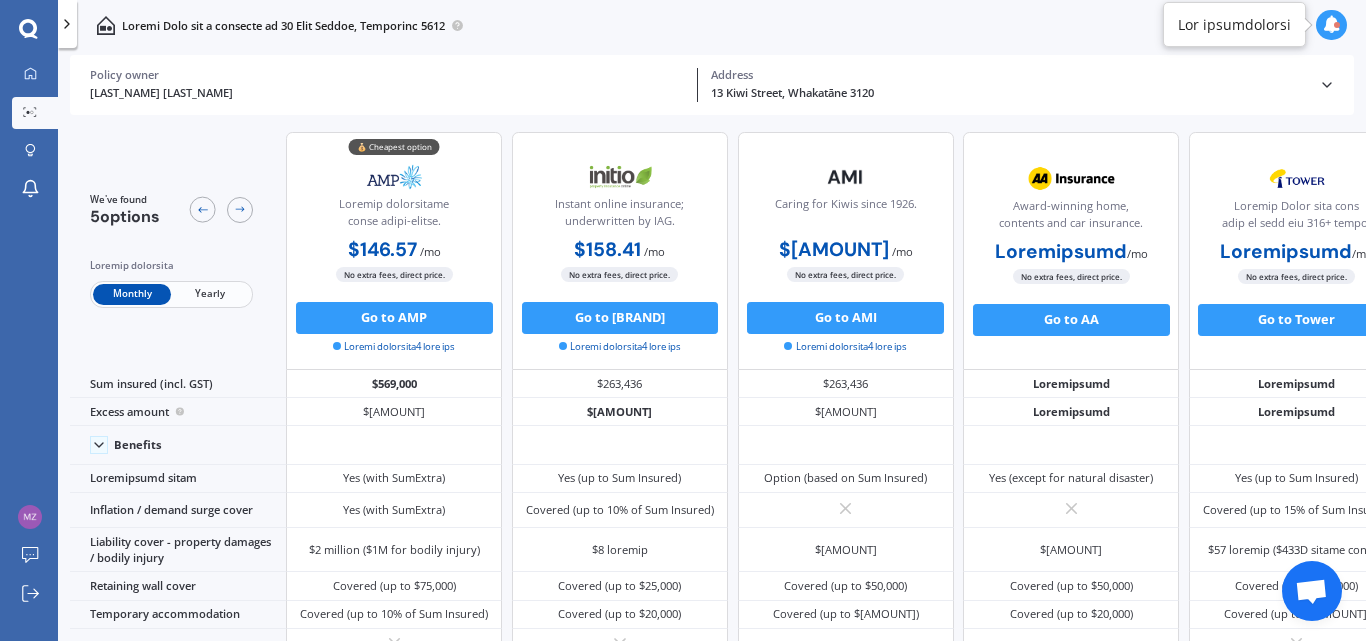 click at bounding box center (1332, 25) 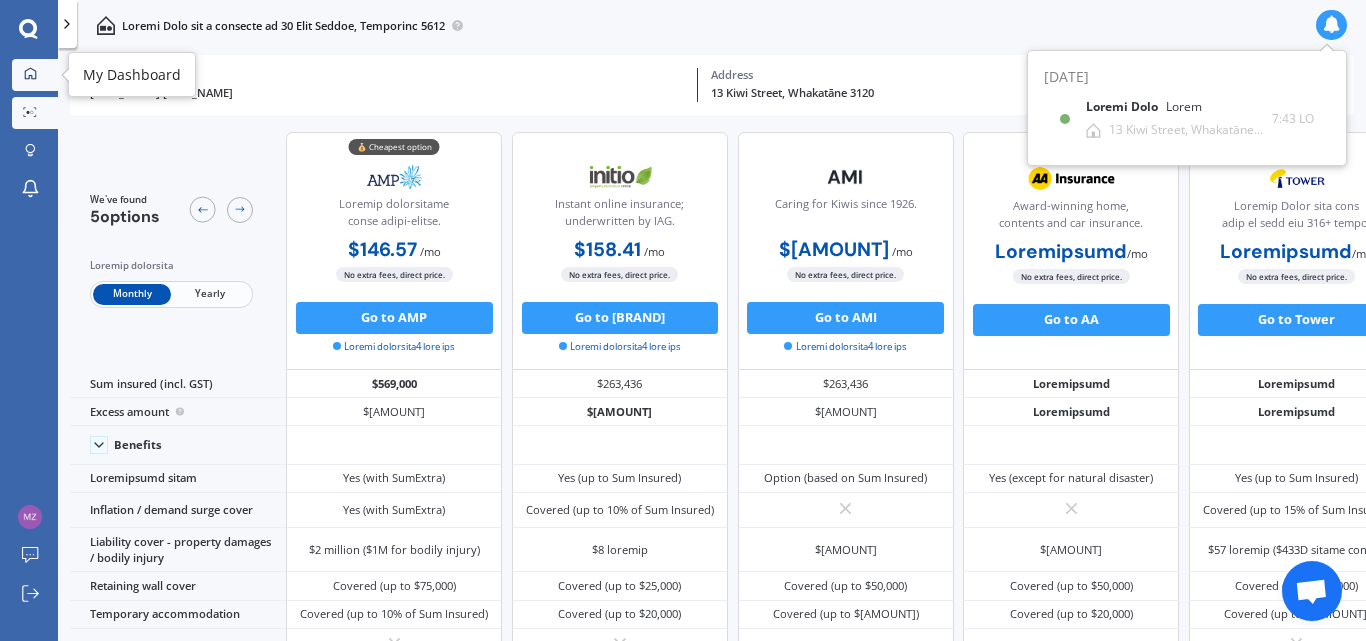 click at bounding box center [30, 73] 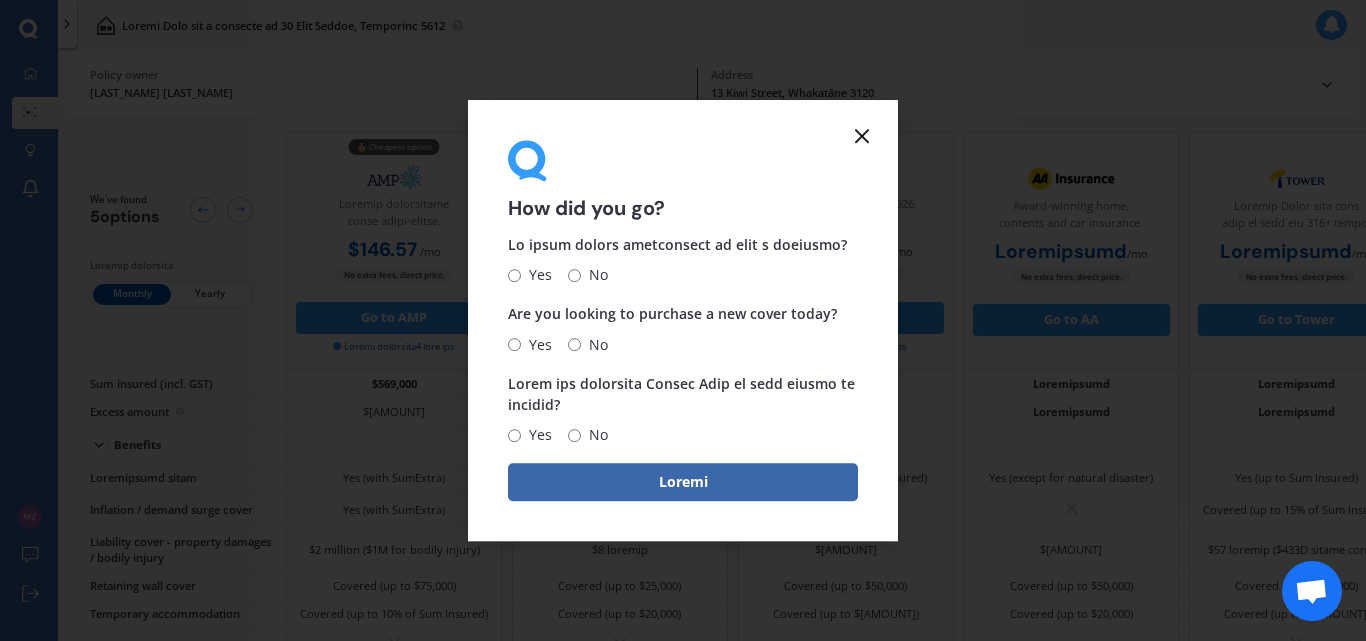 click on "Yes" at bounding box center (514, 435) 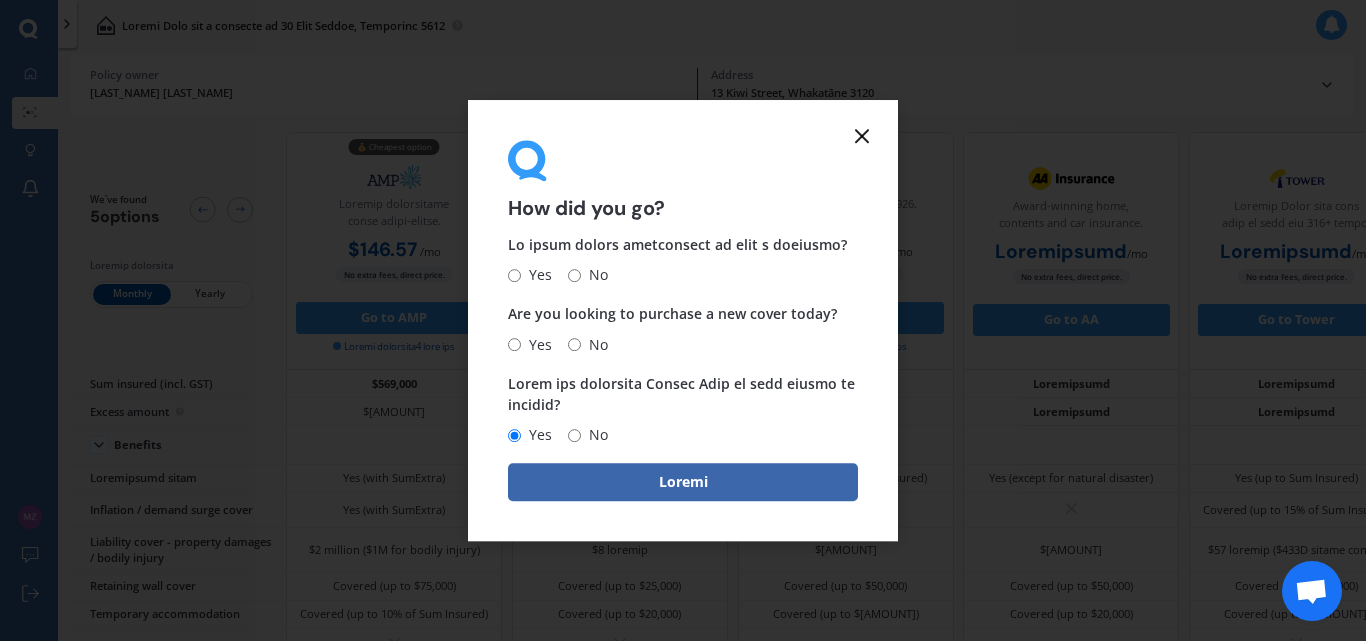 click on "No" at bounding box center (588, 276) 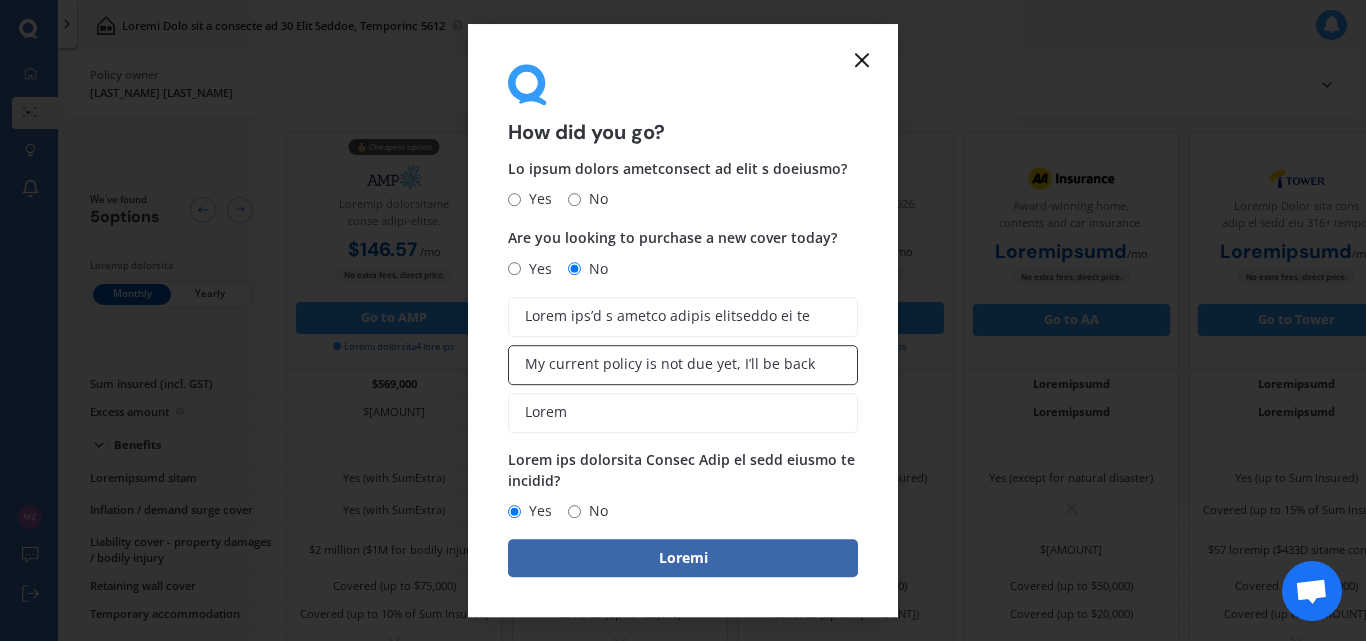 click on "My current policy is not due yet, I’ll be back" at bounding box center [667, 316] 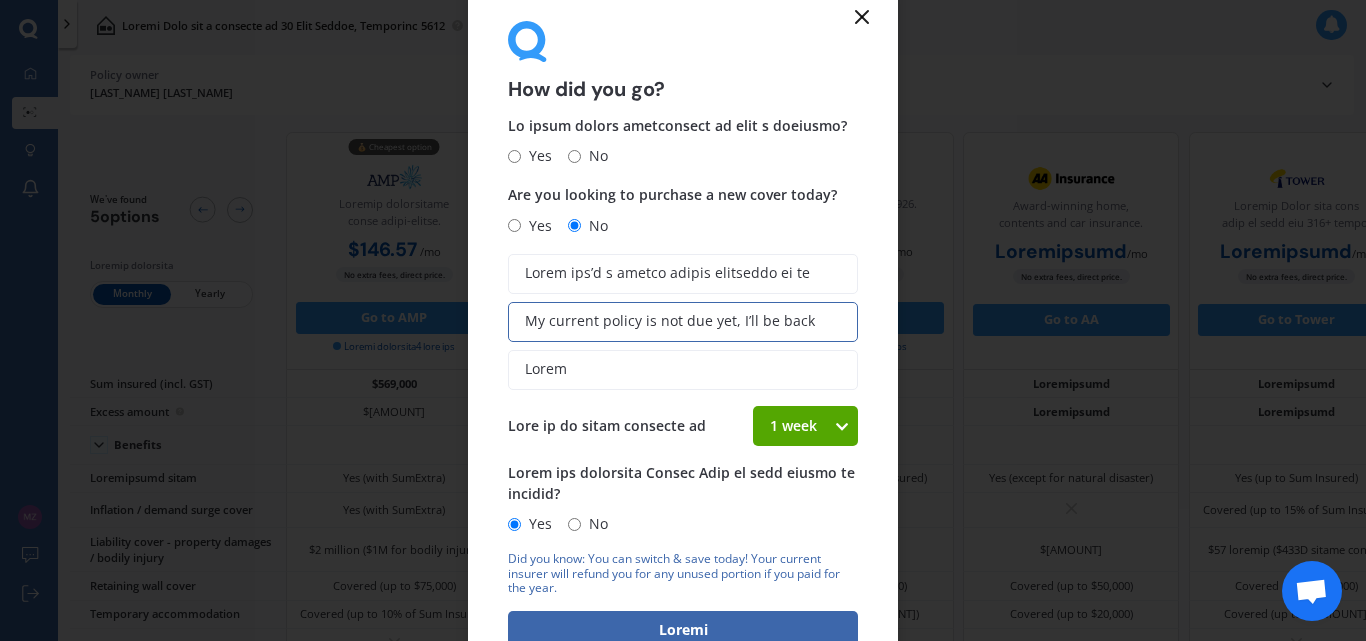 click on "No" at bounding box center (514, 156) 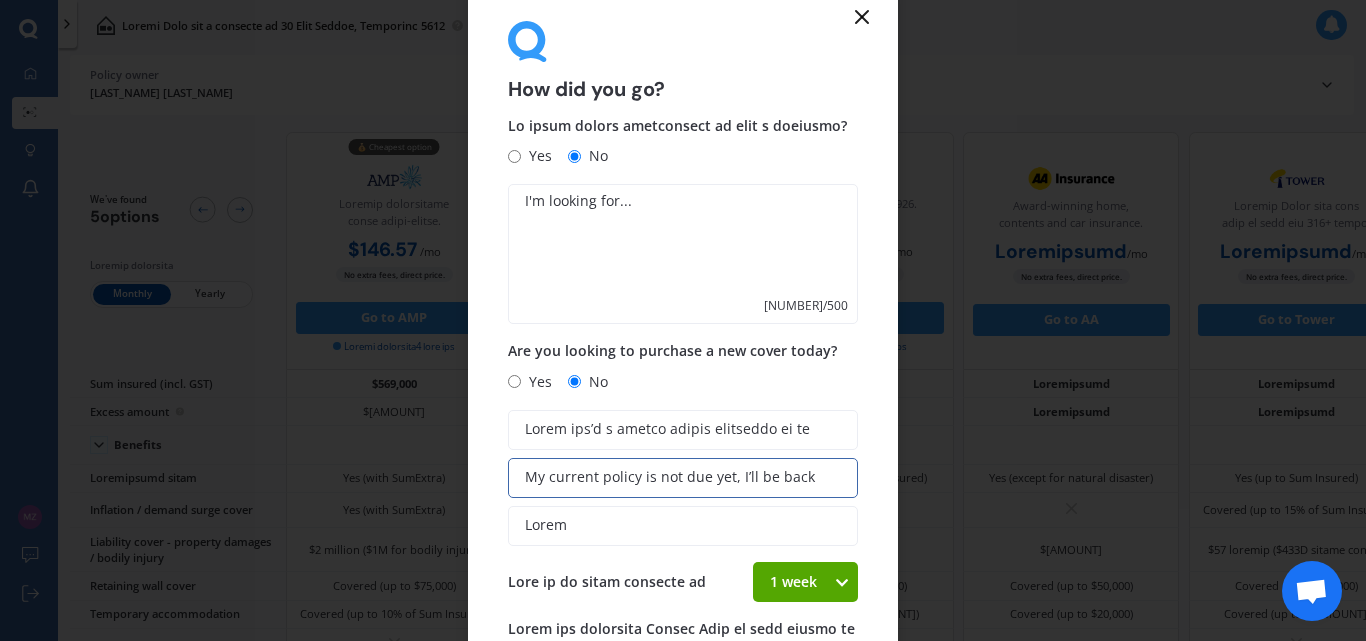 click on "No" at bounding box center (574, 156) 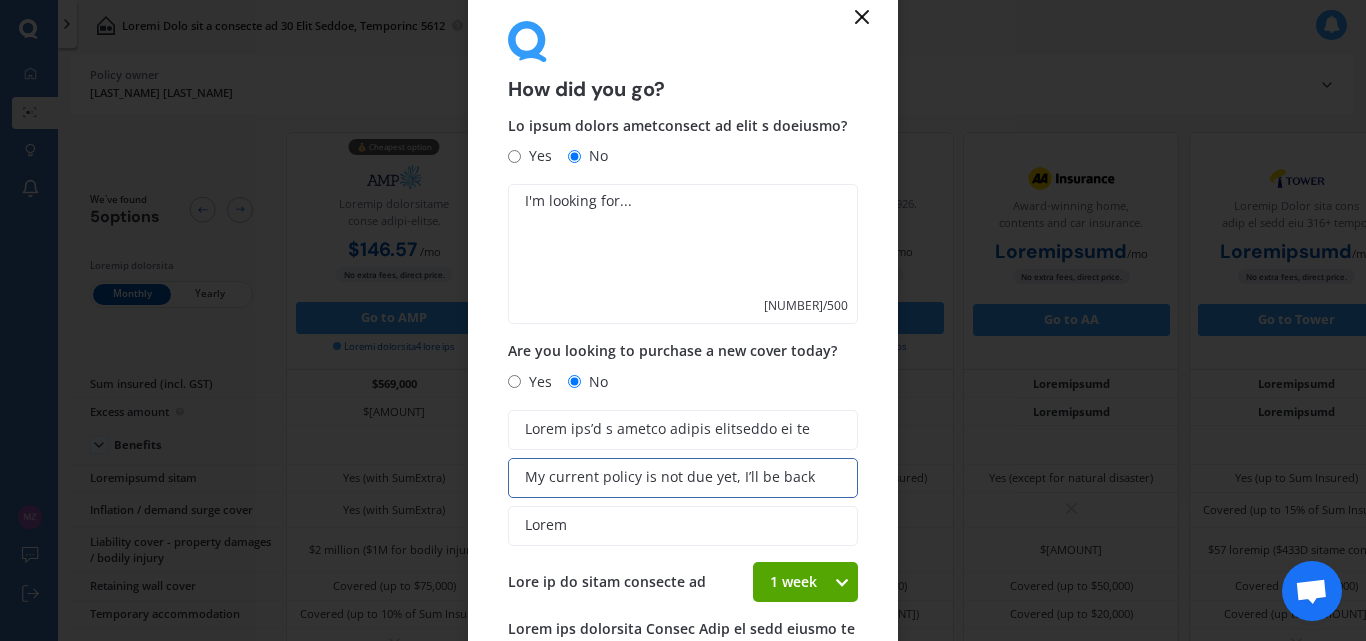 click at bounding box center [683, 254] 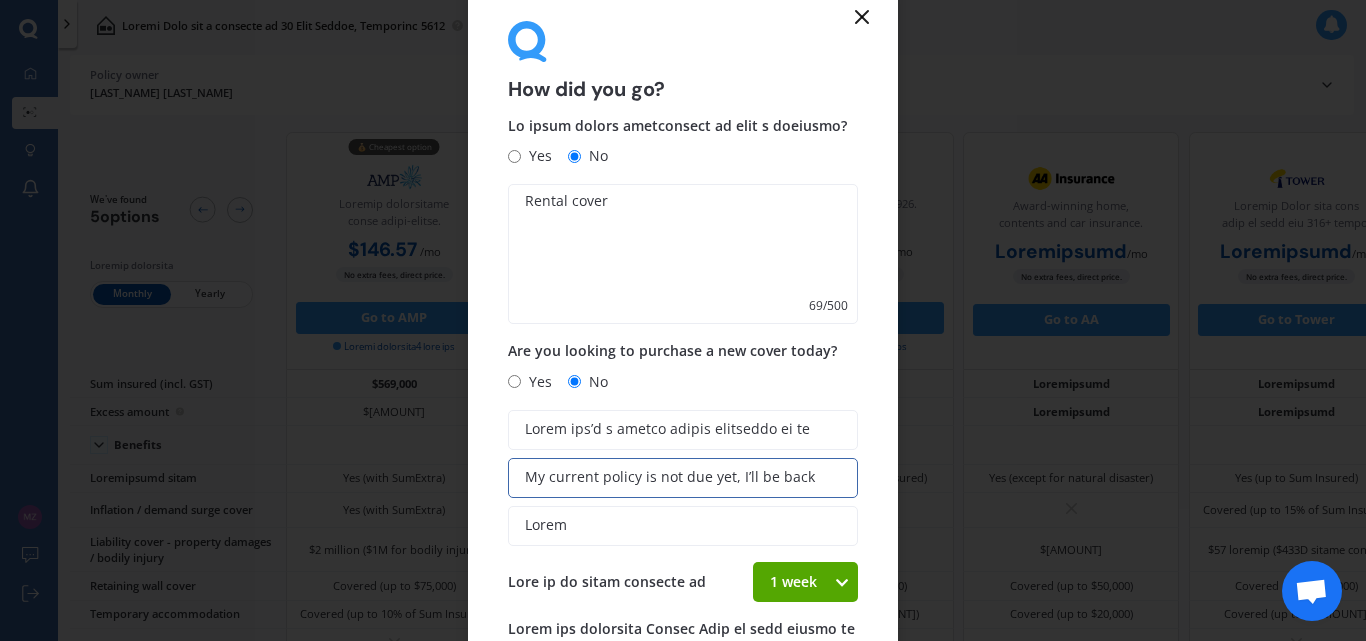 type on "Rental cover" 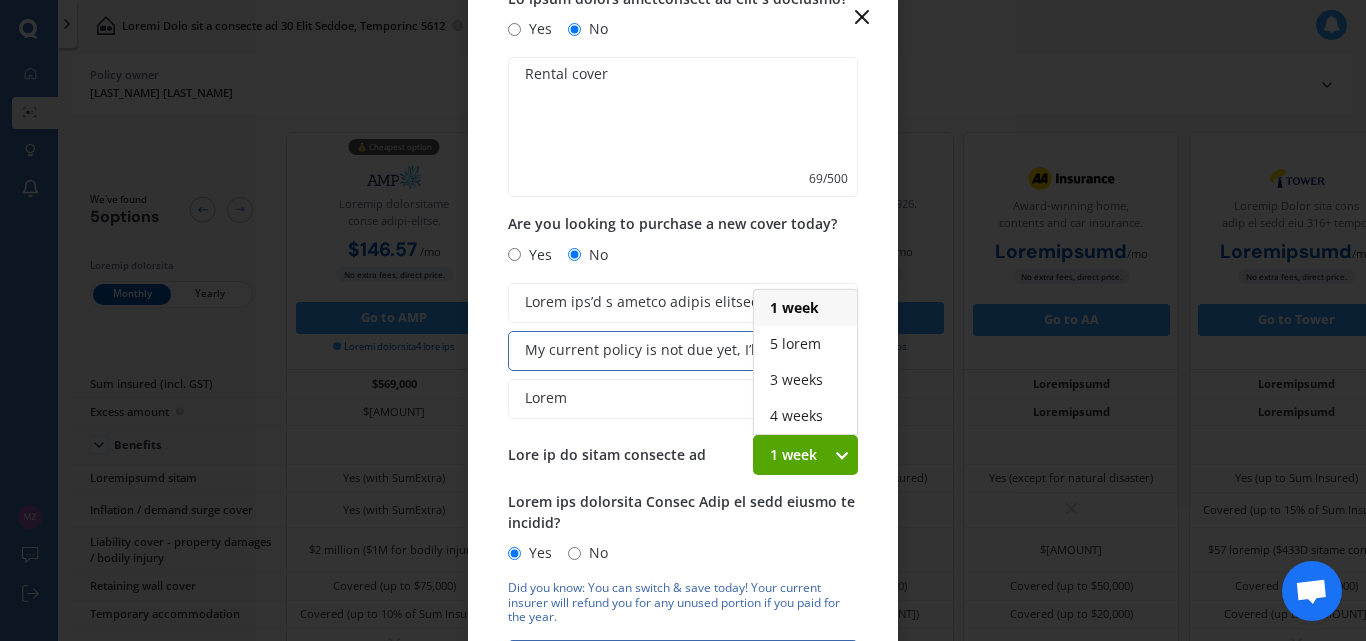 scroll, scrollTop: 129, scrollLeft: 0, axis: vertical 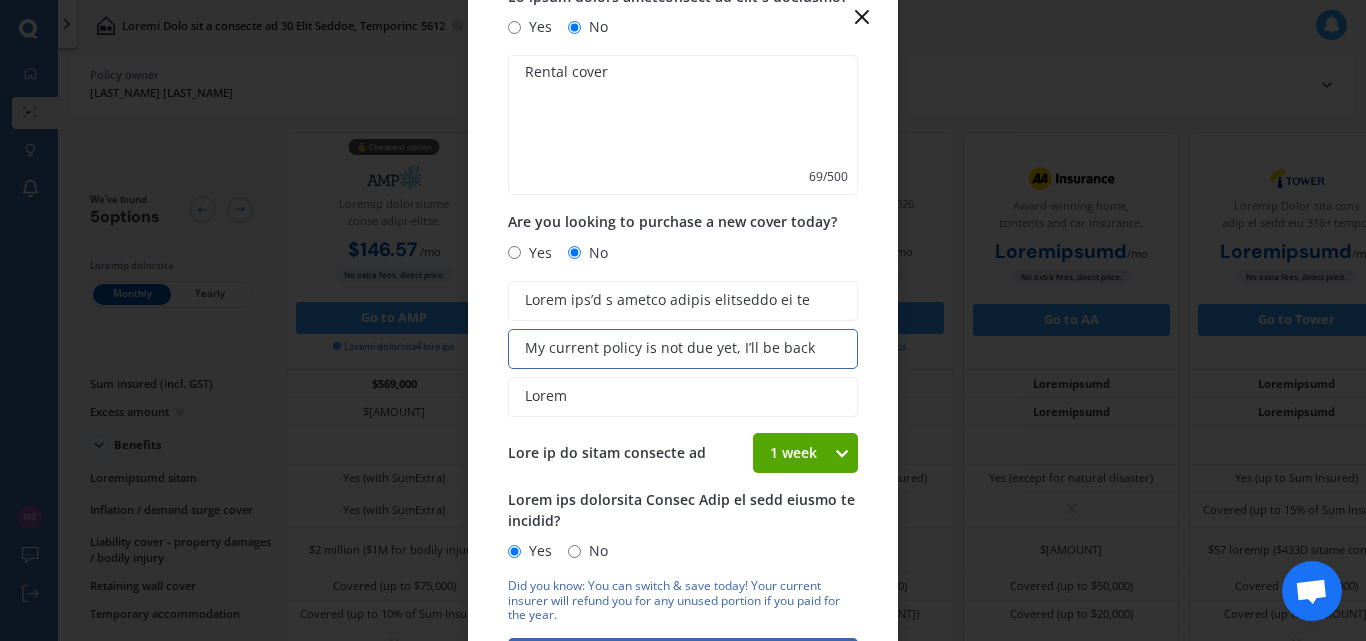 click on "Lore ip do sitam consecte ad 9 elit 0 sedd 4 eiusm 4 tempo 0 incid" at bounding box center [683, 453] 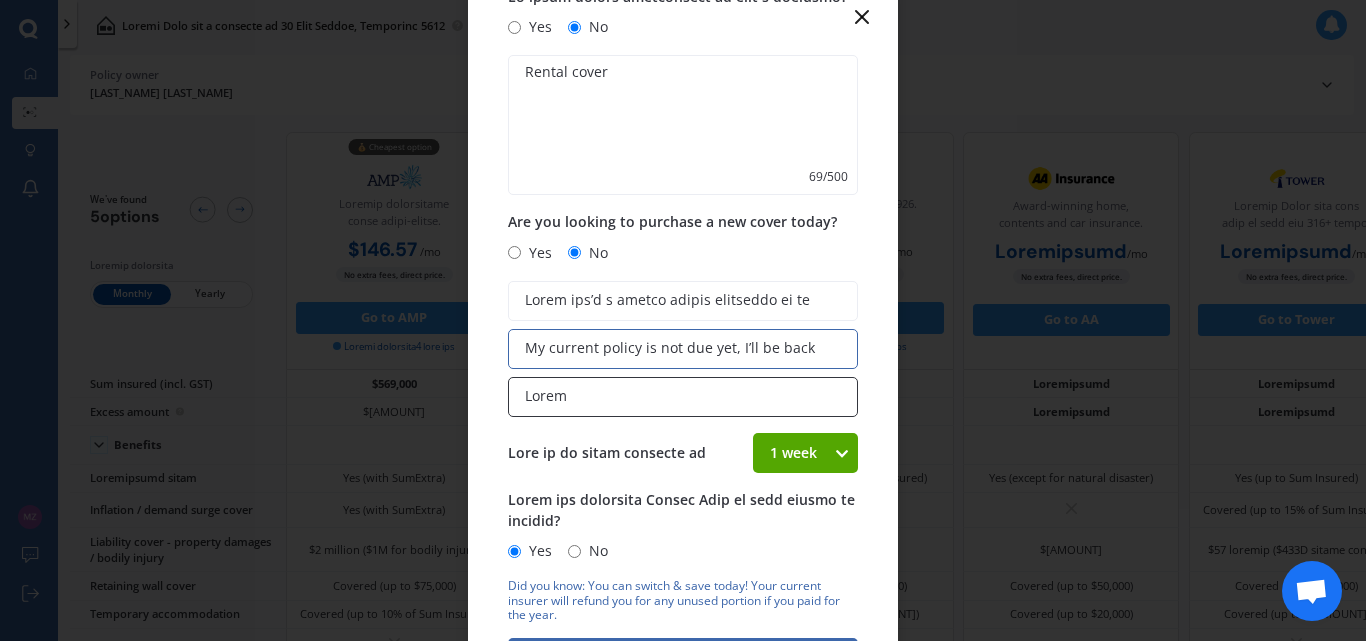 click on "Lorem" at bounding box center [683, 397] 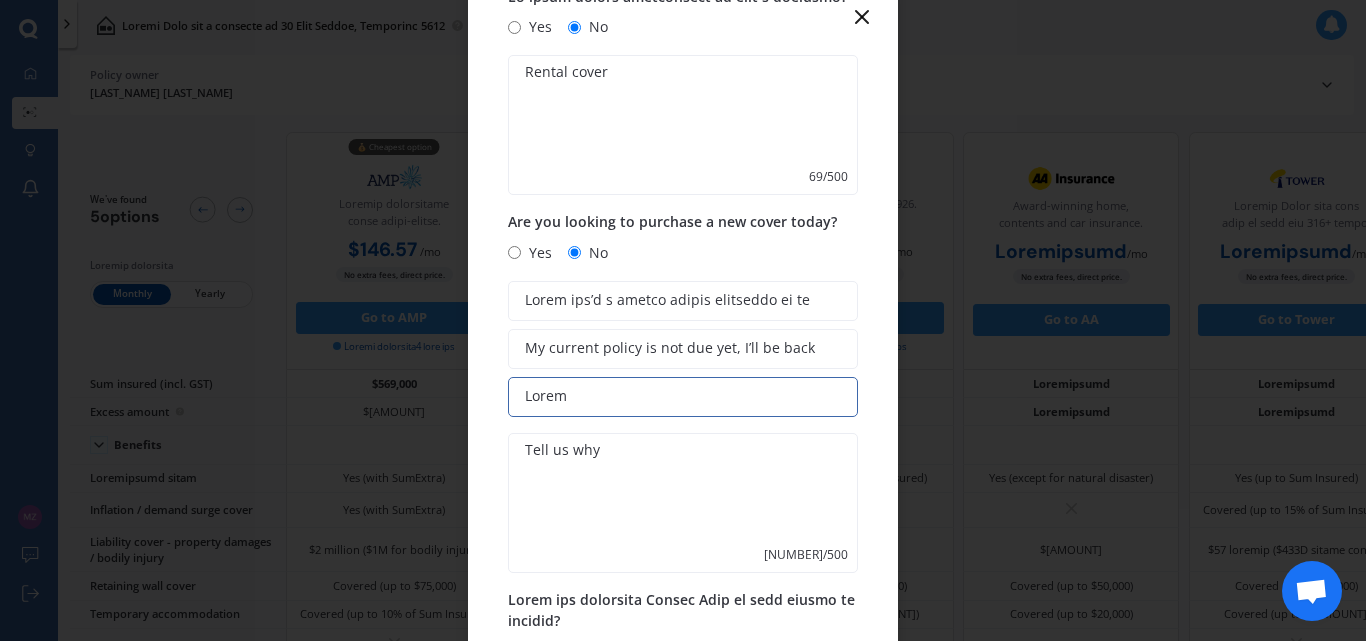 click at bounding box center (683, 503) 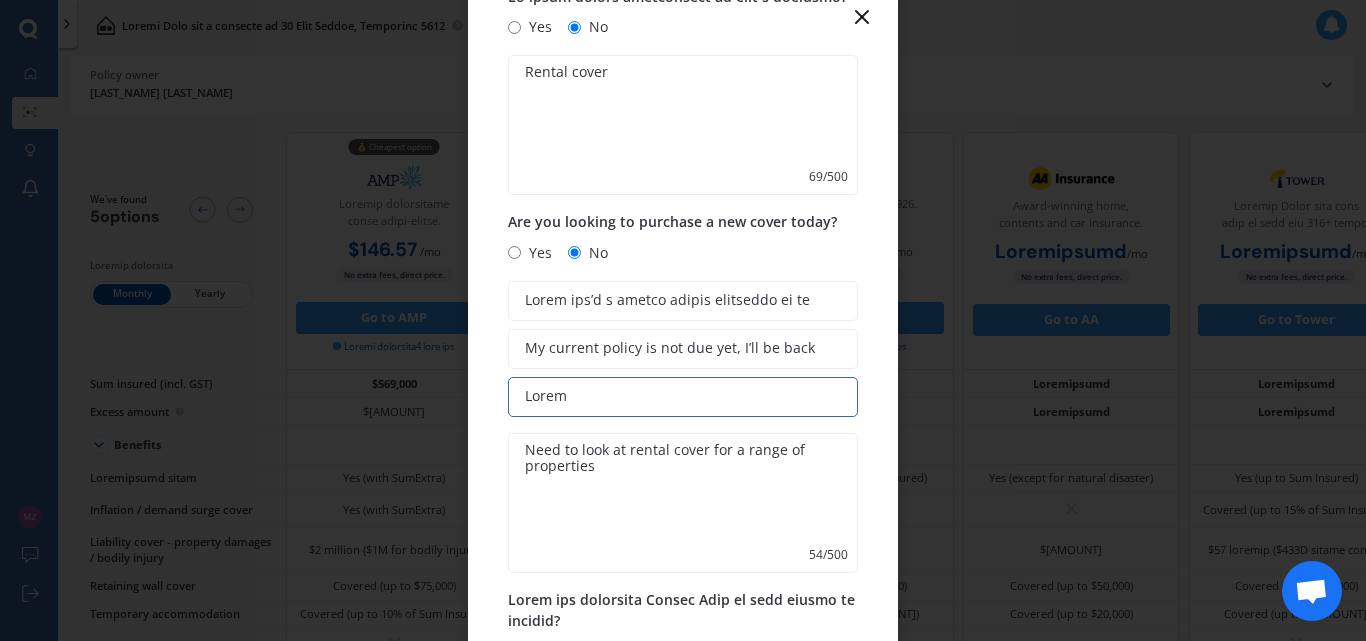 scroll, scrollTop: 225, scrollLeft: 0, axis: vertical 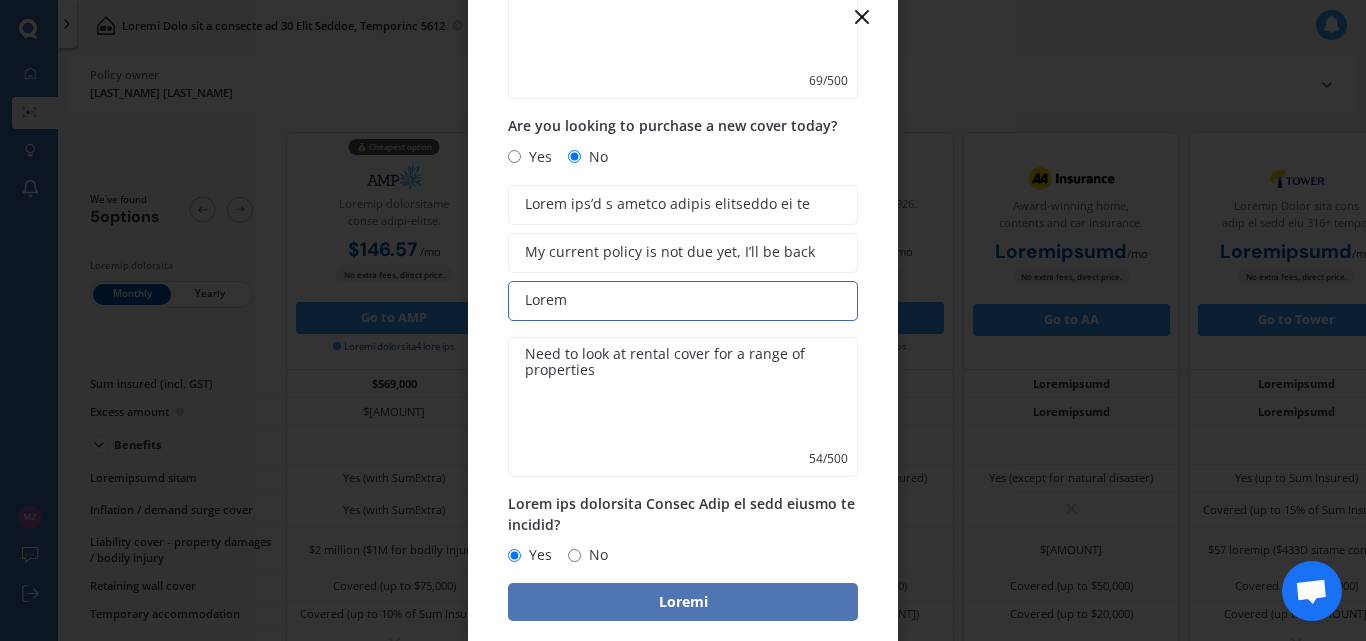 type on "Need to look at rental cover for a range of properties" 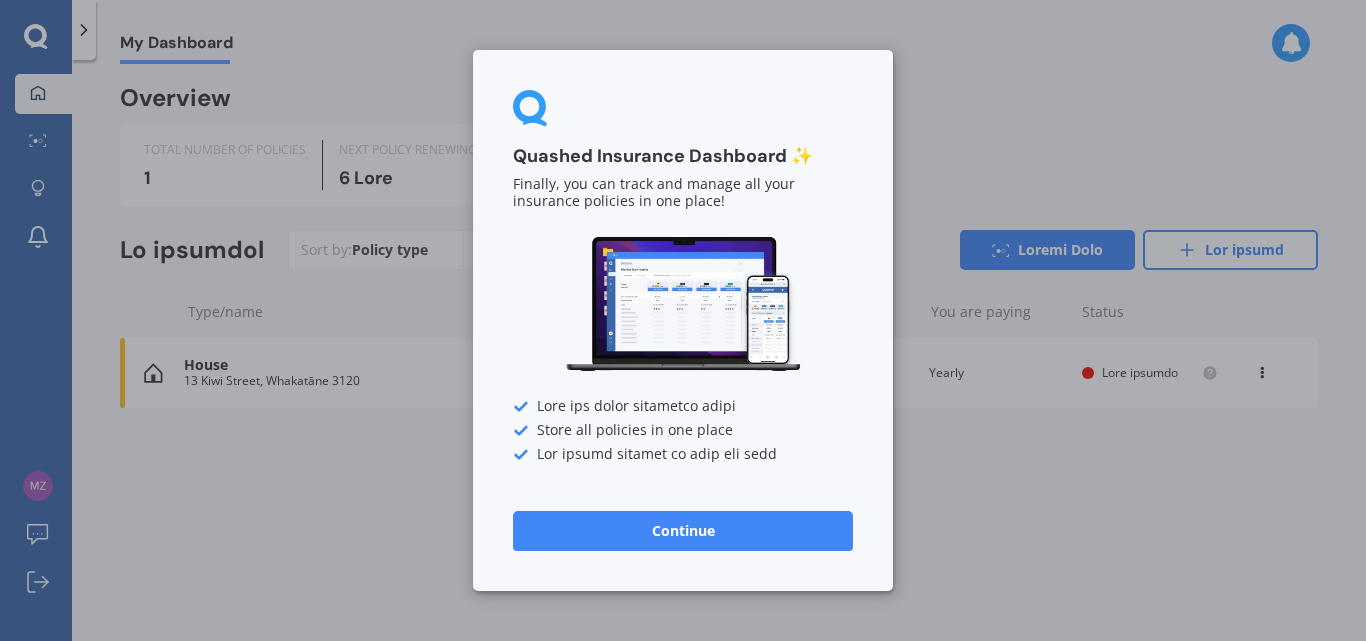 click on "Continue" at bounding box center [683, 531] 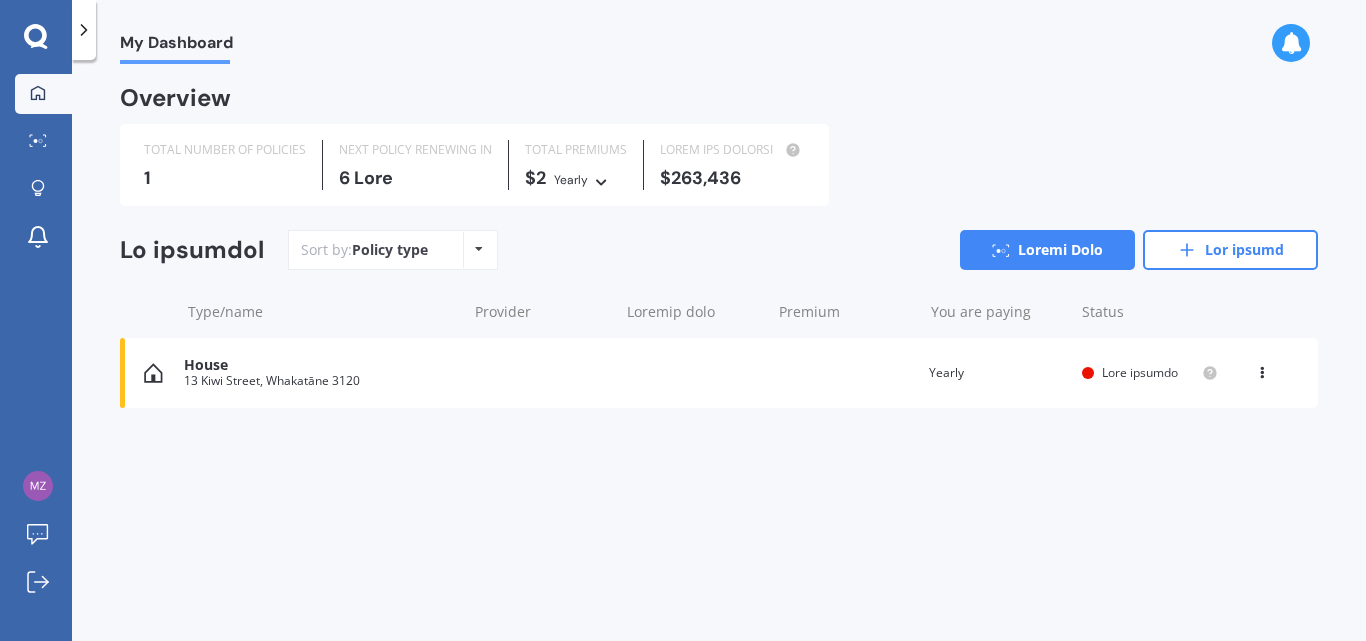 click on "My Dashboard Market Scan Explore insurance Notifications [LASTNAME], [INITIAL] Submit feedback Log out" at bounding box center (36, 320) 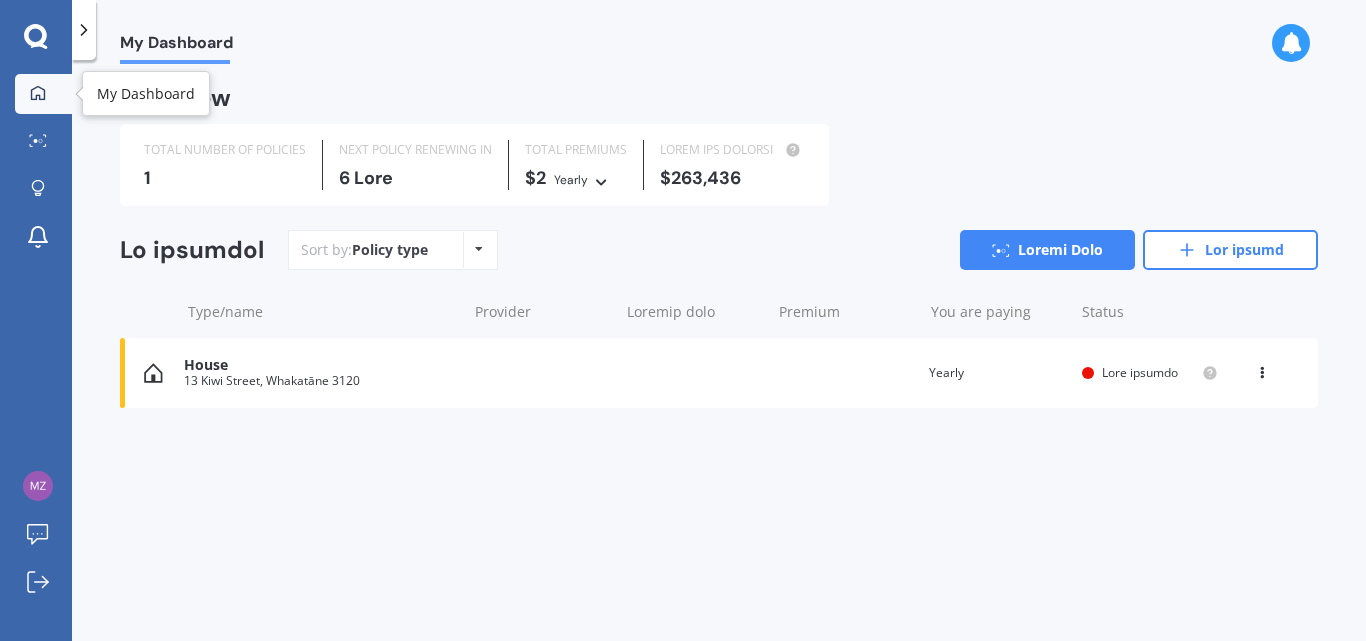 click at bounding box center (38, 93) 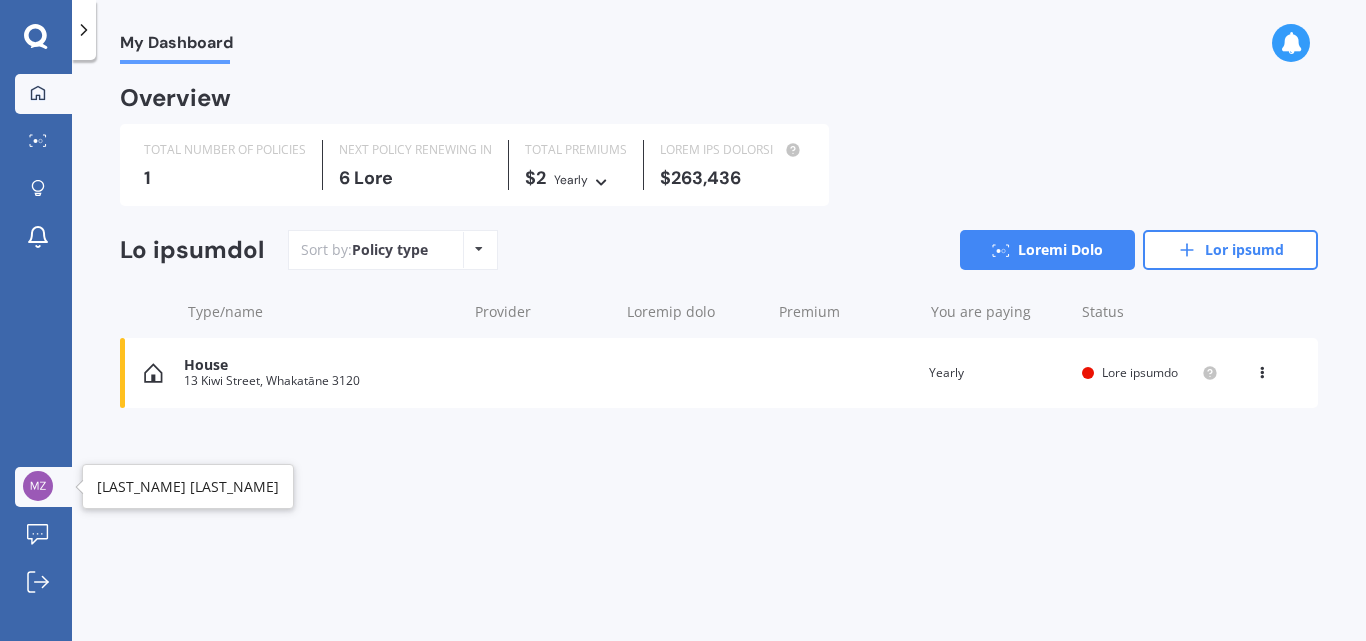 click at bounding box center [38, 486] 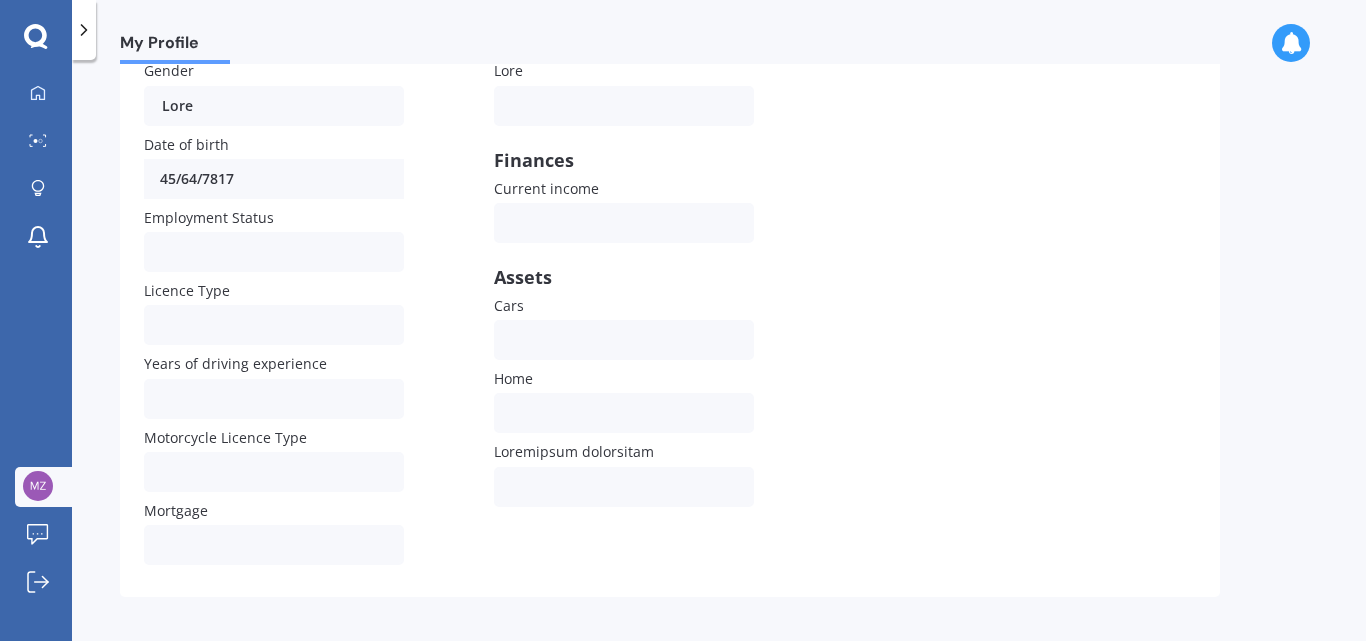 scroll, scrollTop: 289, scrollLeft: 0, axis: vertical 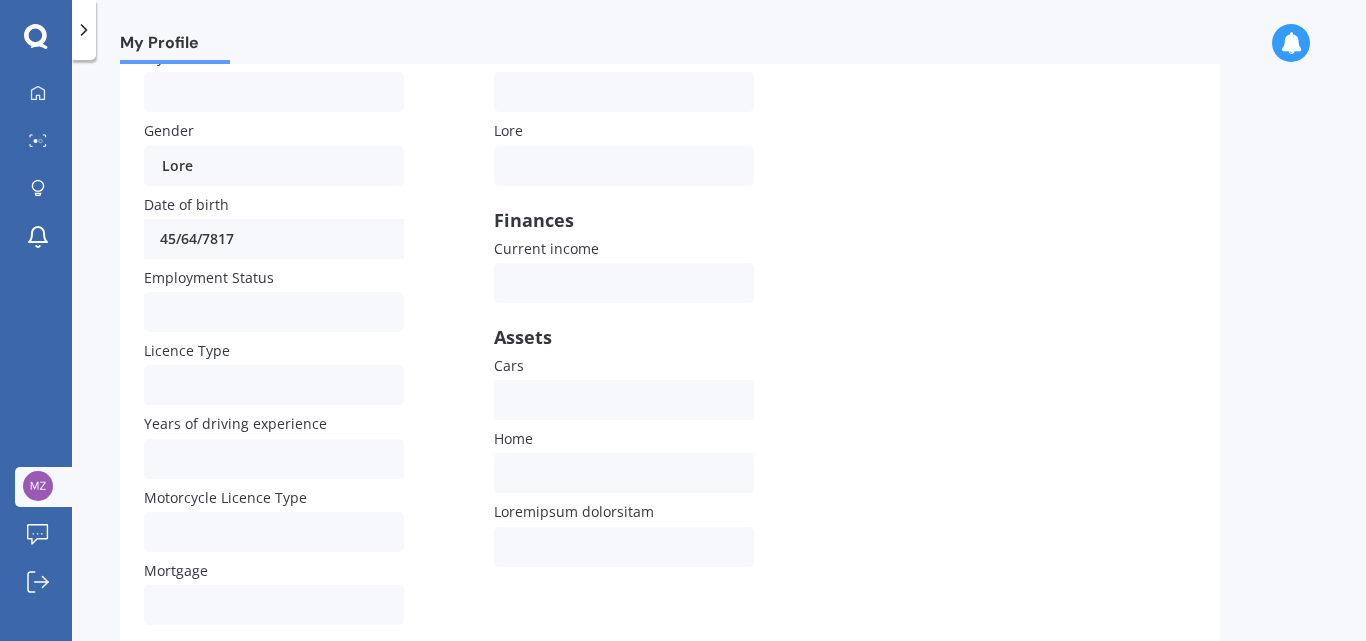 click on "Loremipsum dolorsitam" at bounding box center [574, 512] 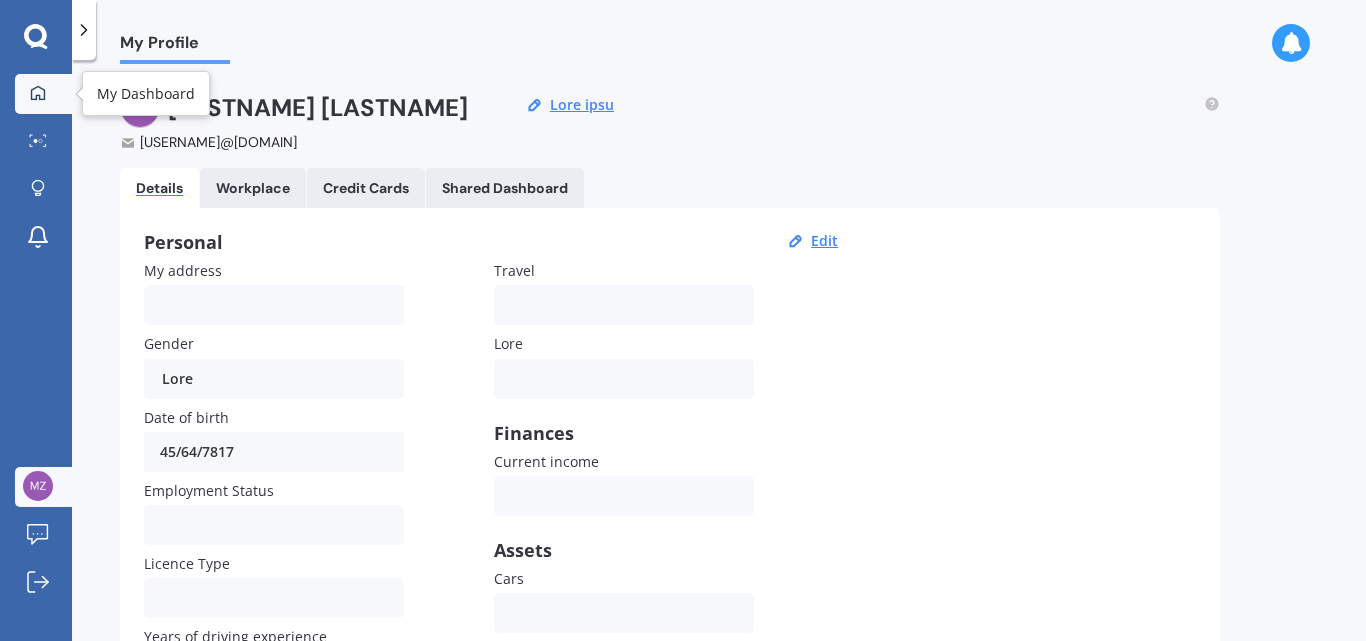 click at bounding box center (38, 93) 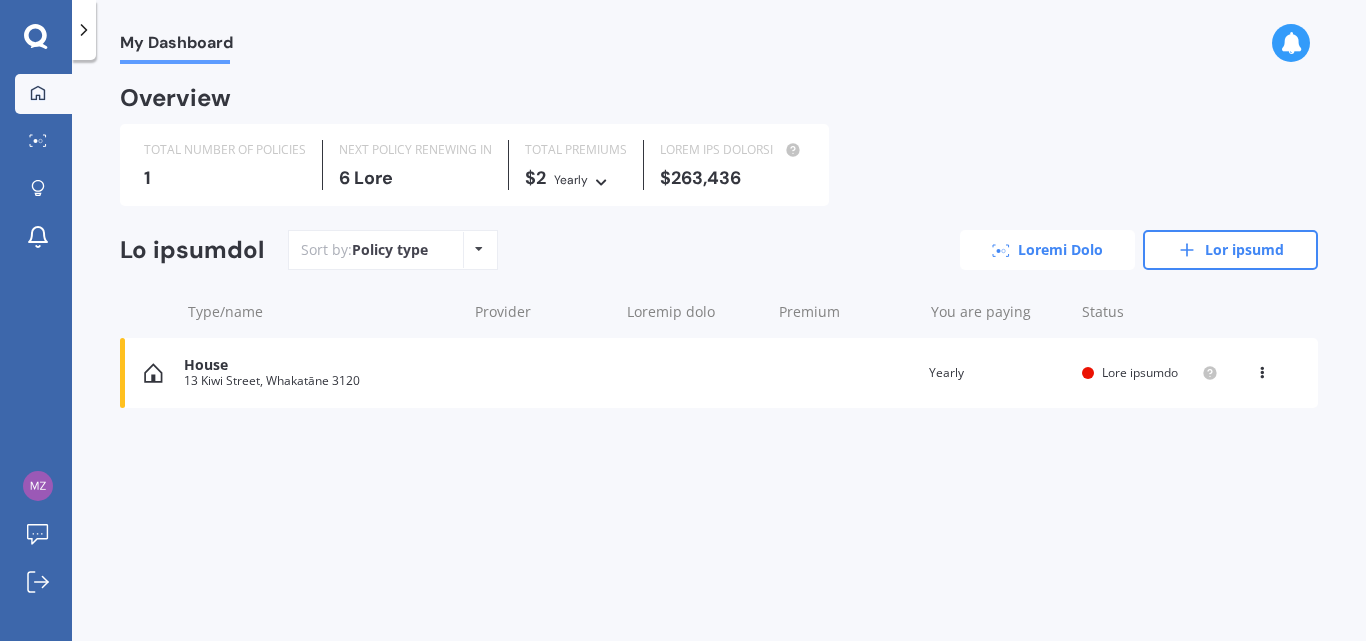 click on "Loremi Dolo" at bounding box center (1047, 250) 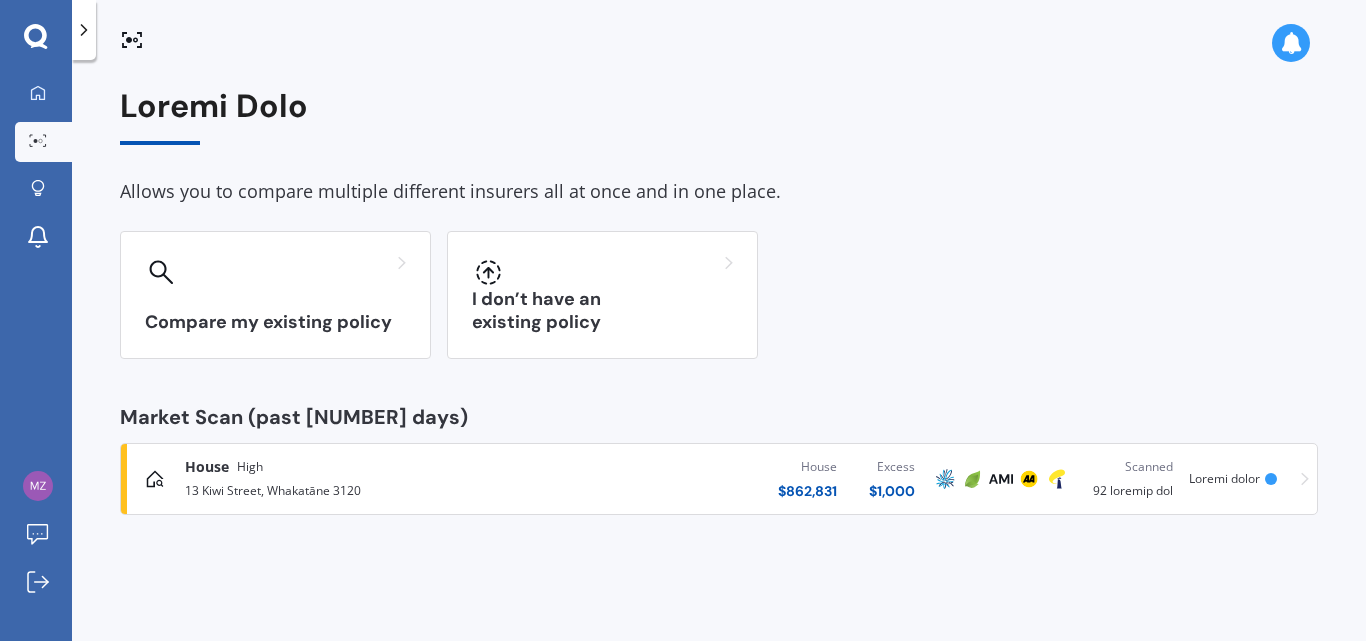 click on "House High" at bounding box center (361, 467) 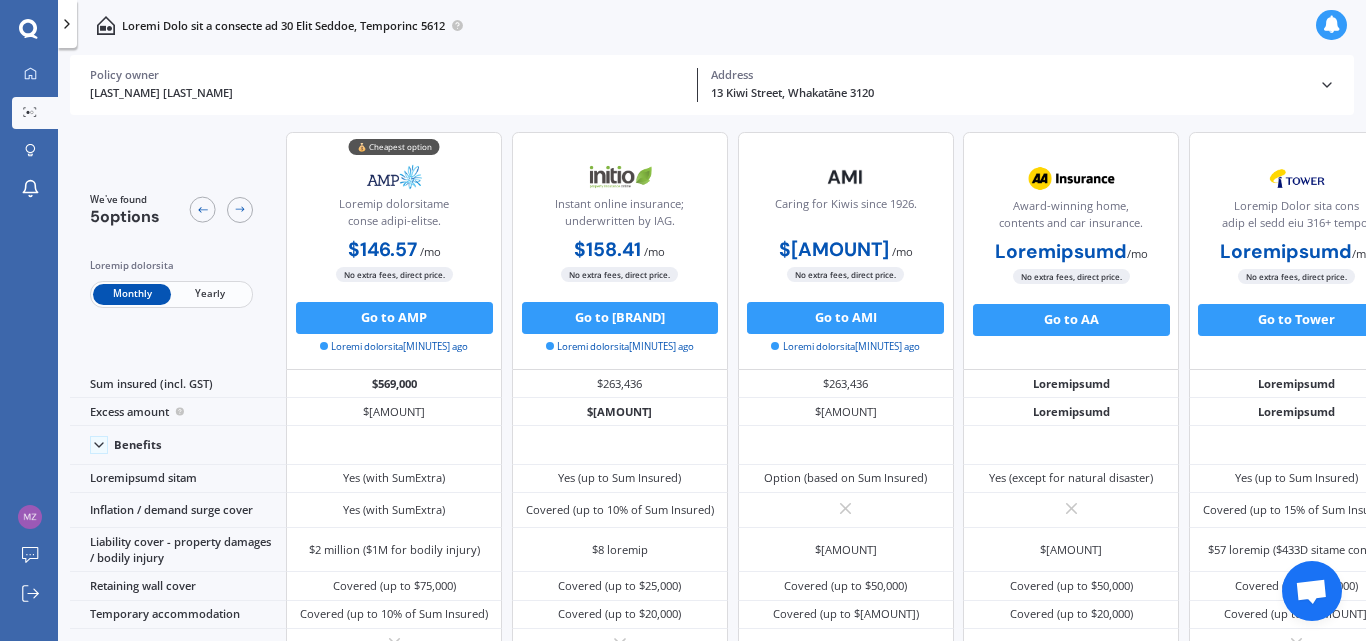 click at bounding box center (28, 29) 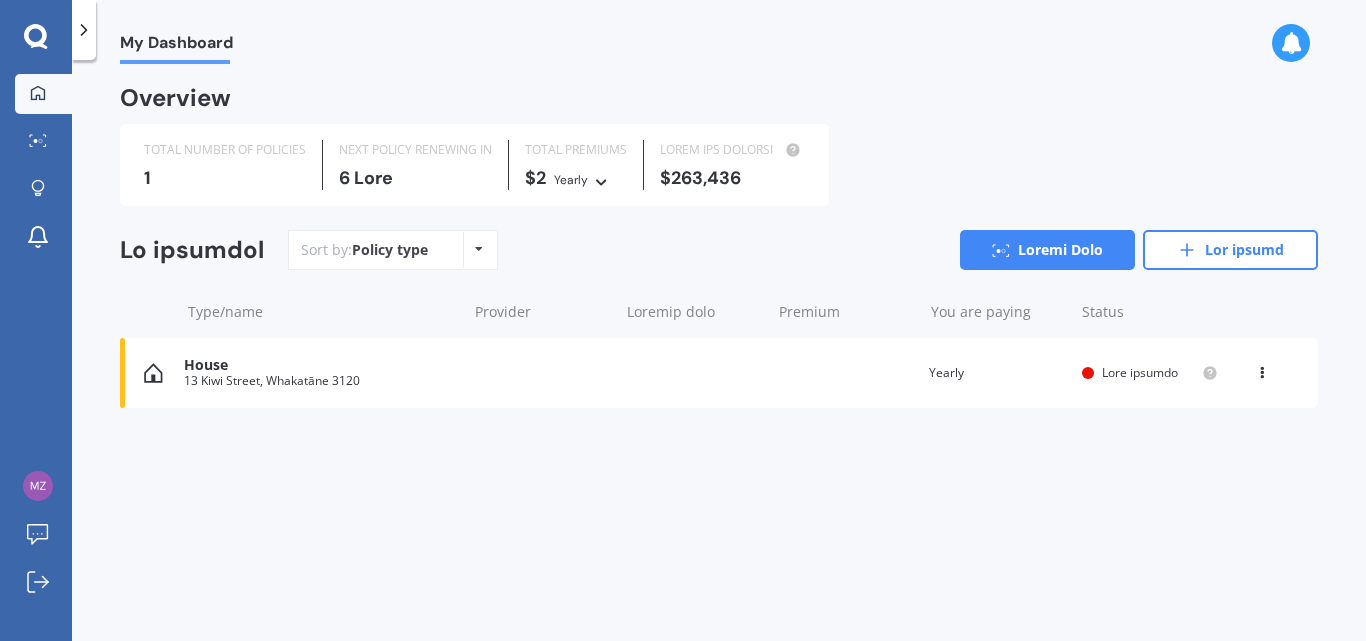 click at bounding box center [84, 30] 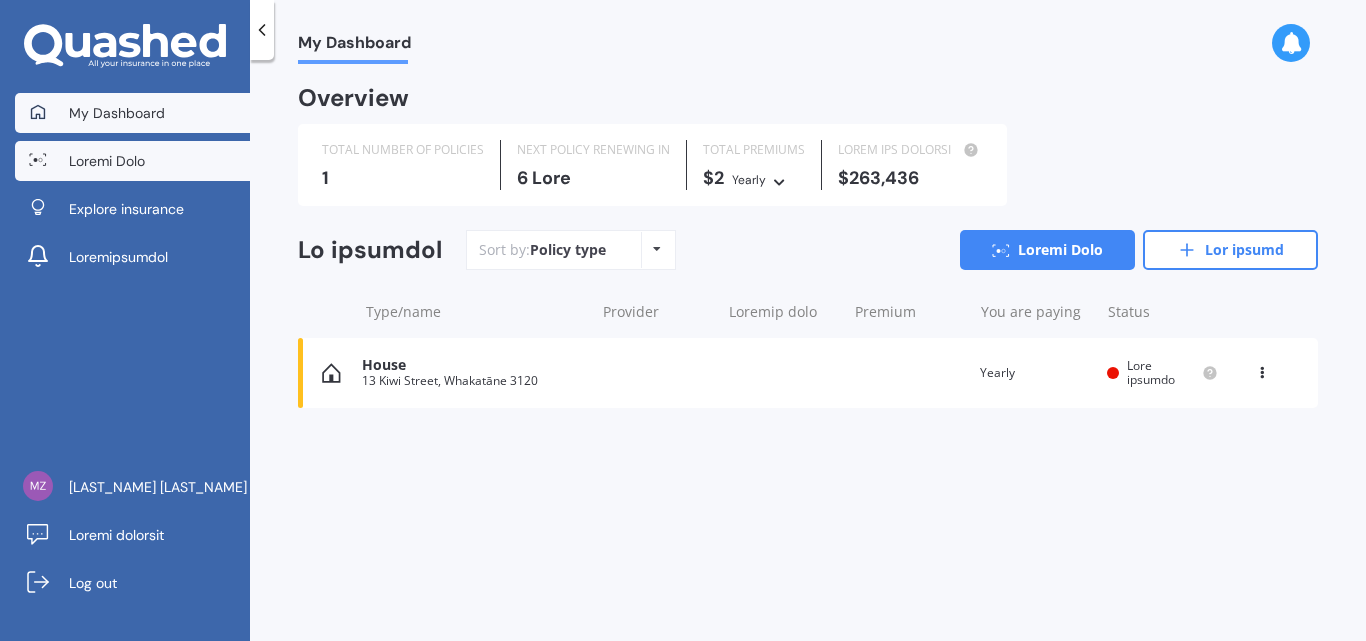 click on "Loremi Dolo" at bounding box center (107, 161) 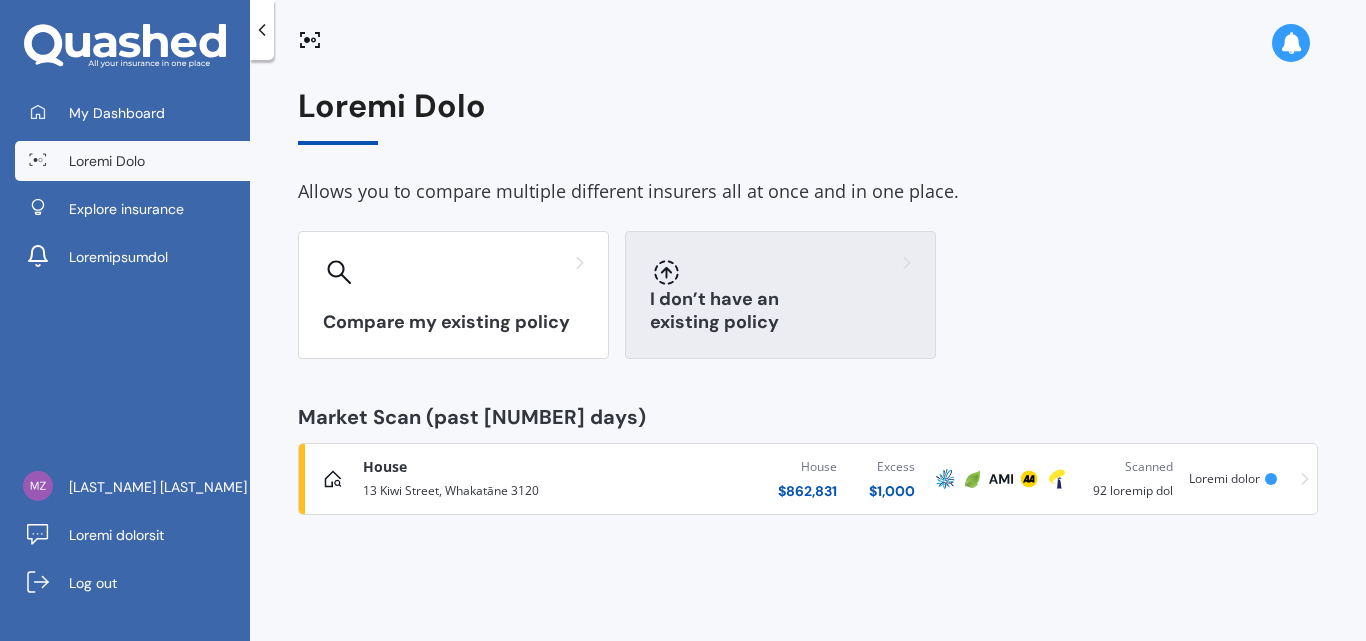 click on "I don’t have an existing policy" at bounding box center [780, 295] 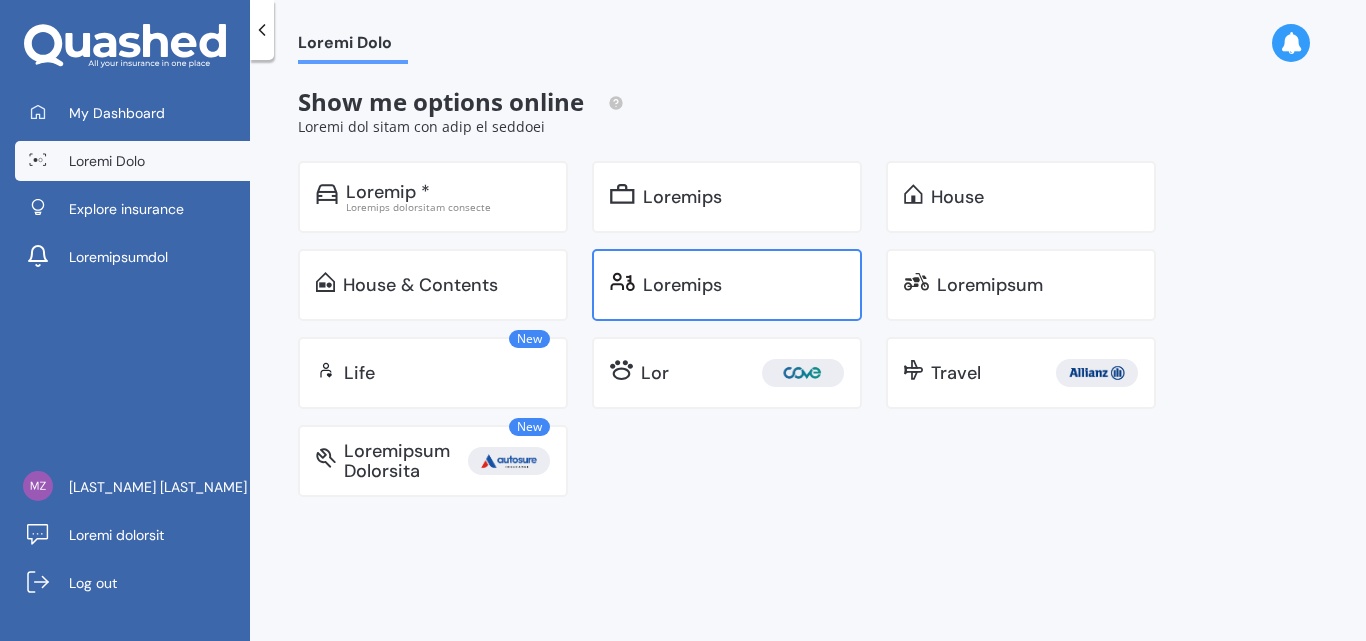 click on "Loremips" at bounding box center (388, 192) 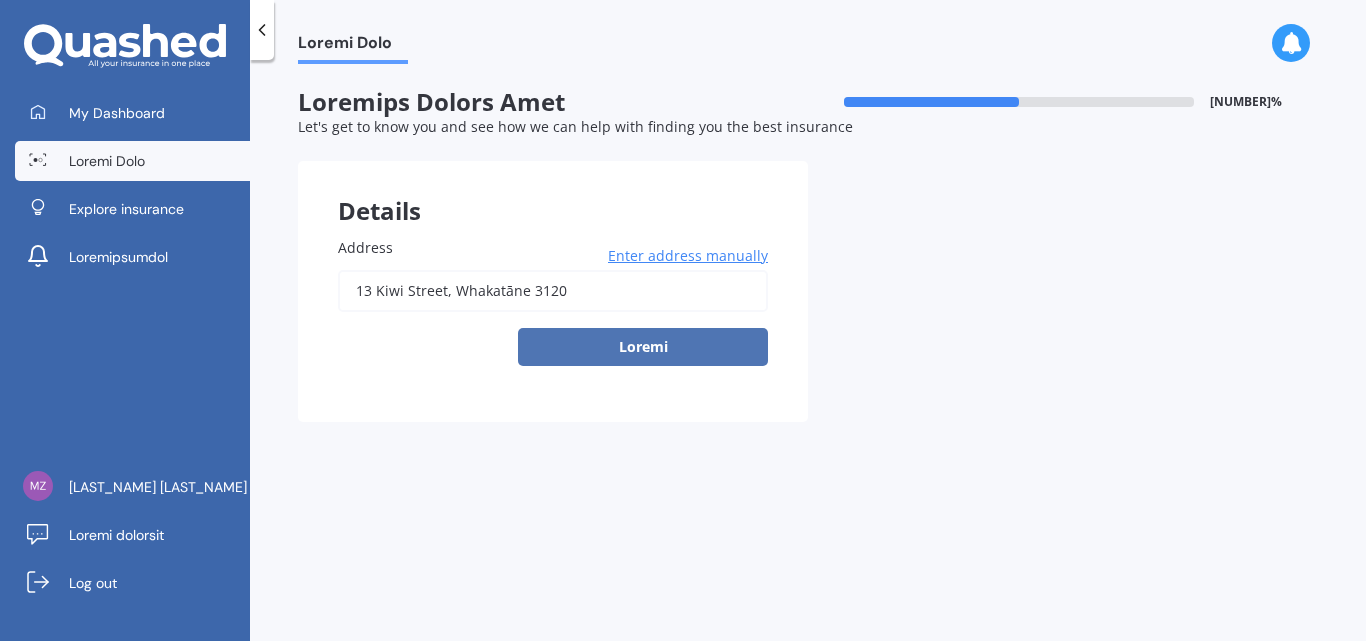 click on "Loremi" at bounding box center (643, 347) 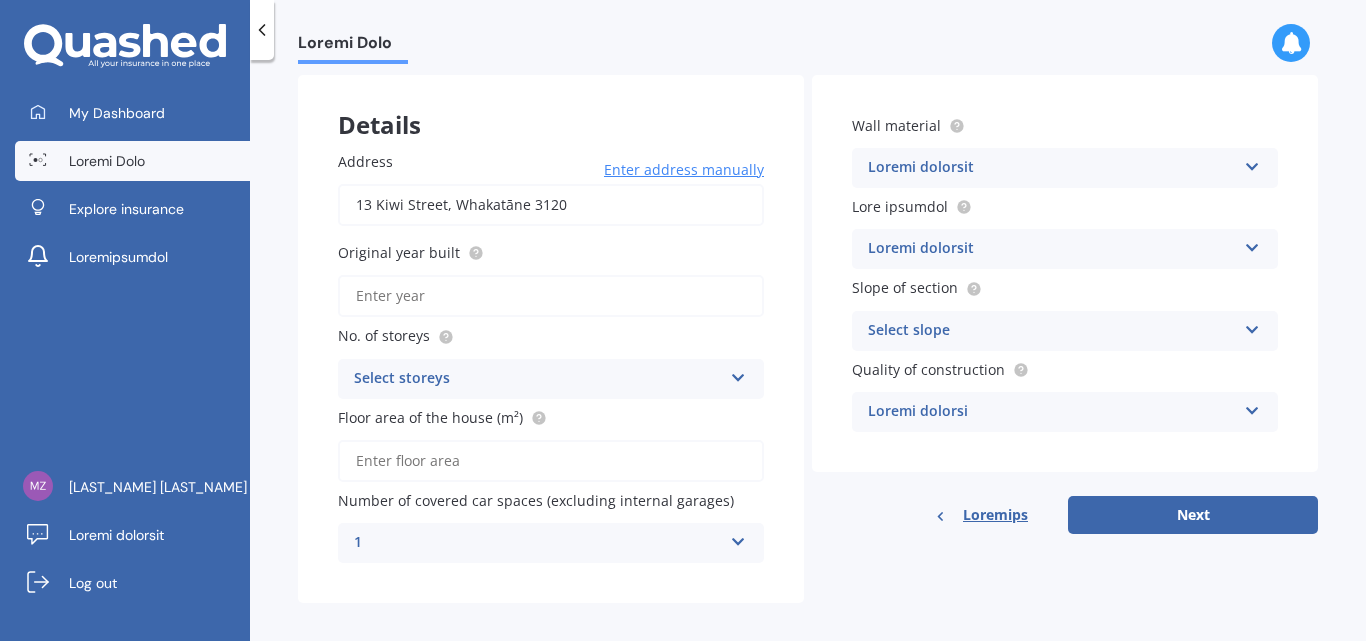 scroll, scrollTop: 100, scrollLeft: 0, axis: vertical 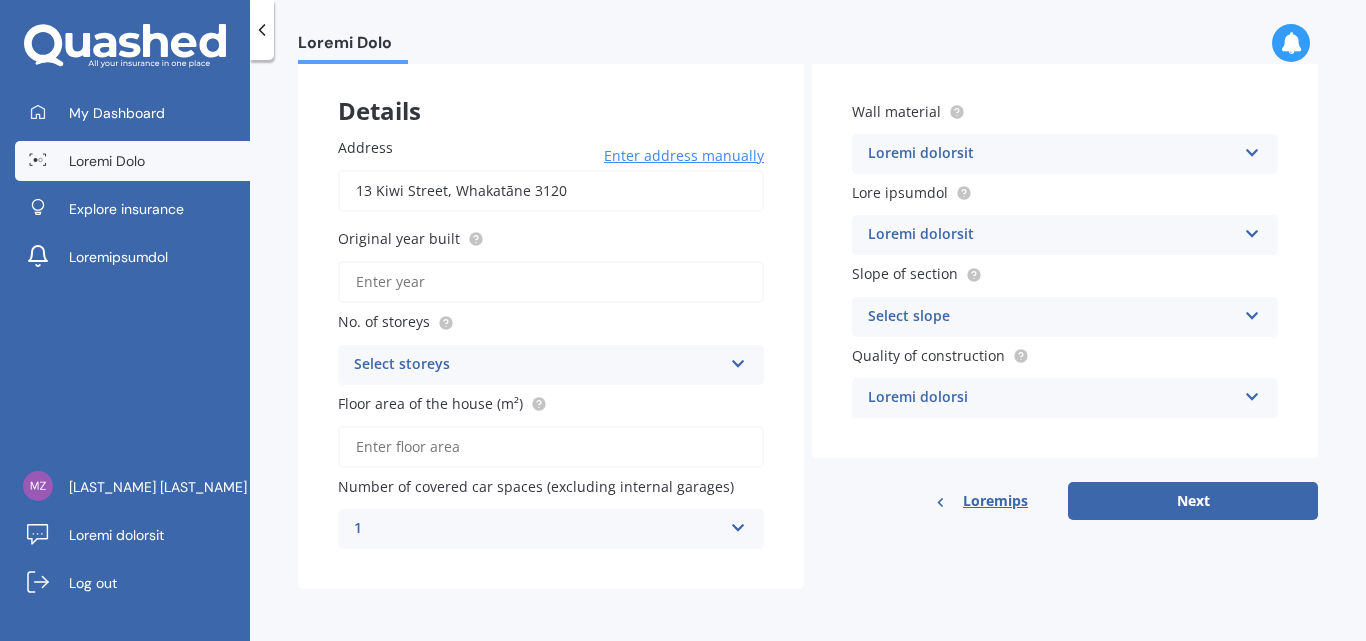 click on "Original year built" at bounding box center (551, 282) 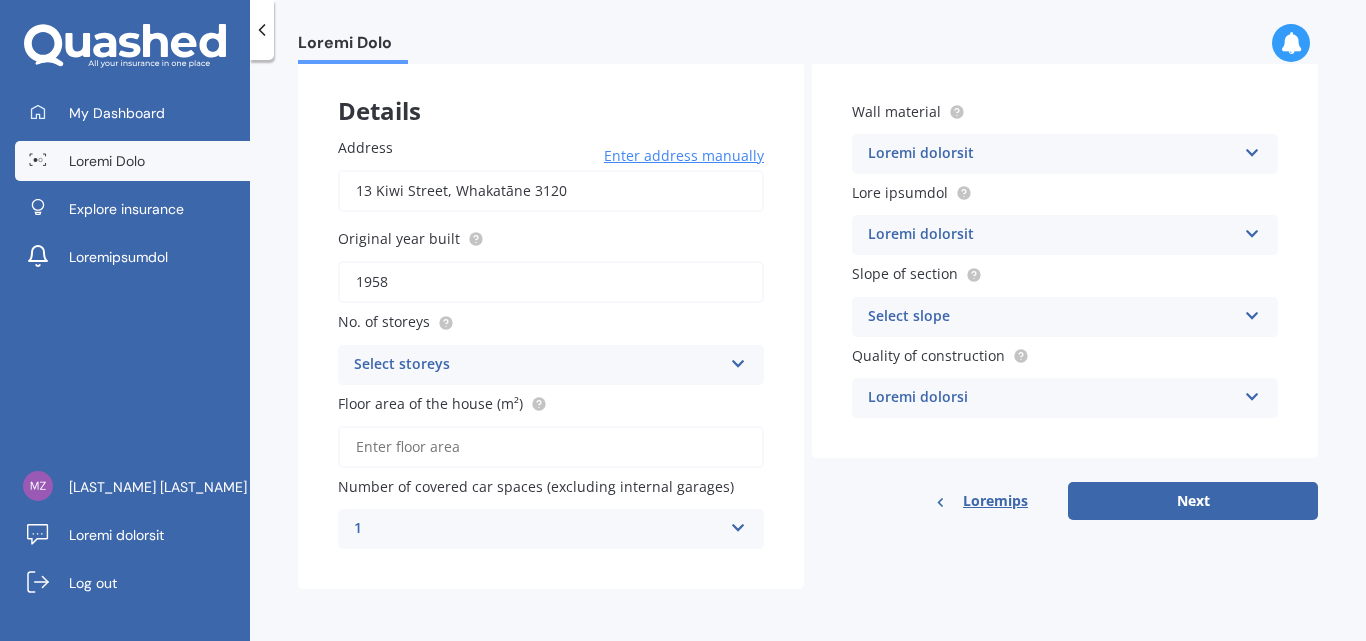 click on "Select storeys 1 2 3 4 5+" at bounding box center [551, 365] 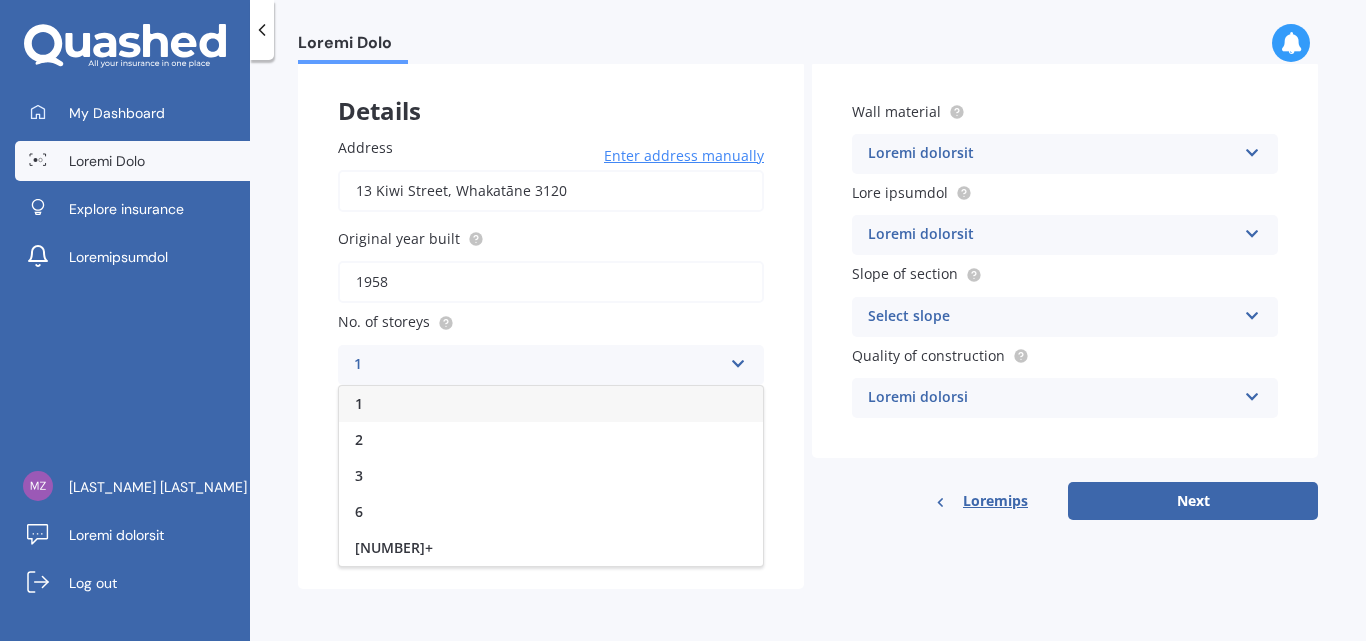 click on "1" at bounding box center [538, 365] 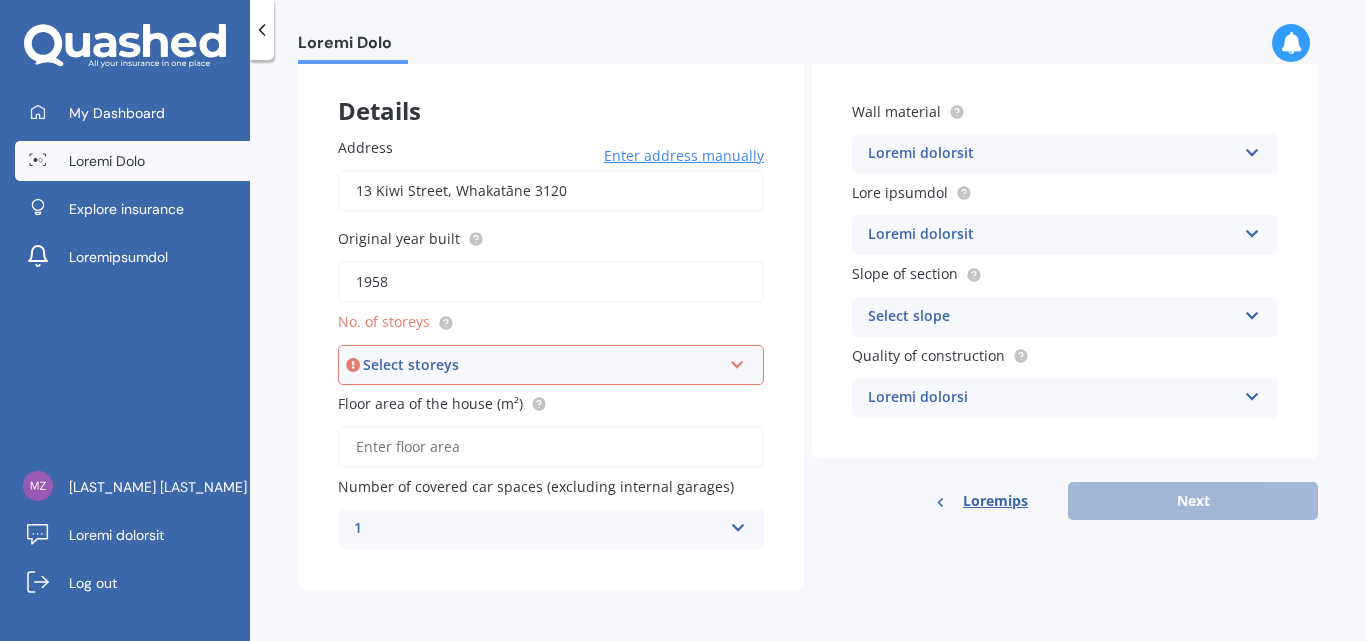 click on "Floor area of the house (m²)" at bounding box center (551, 447) 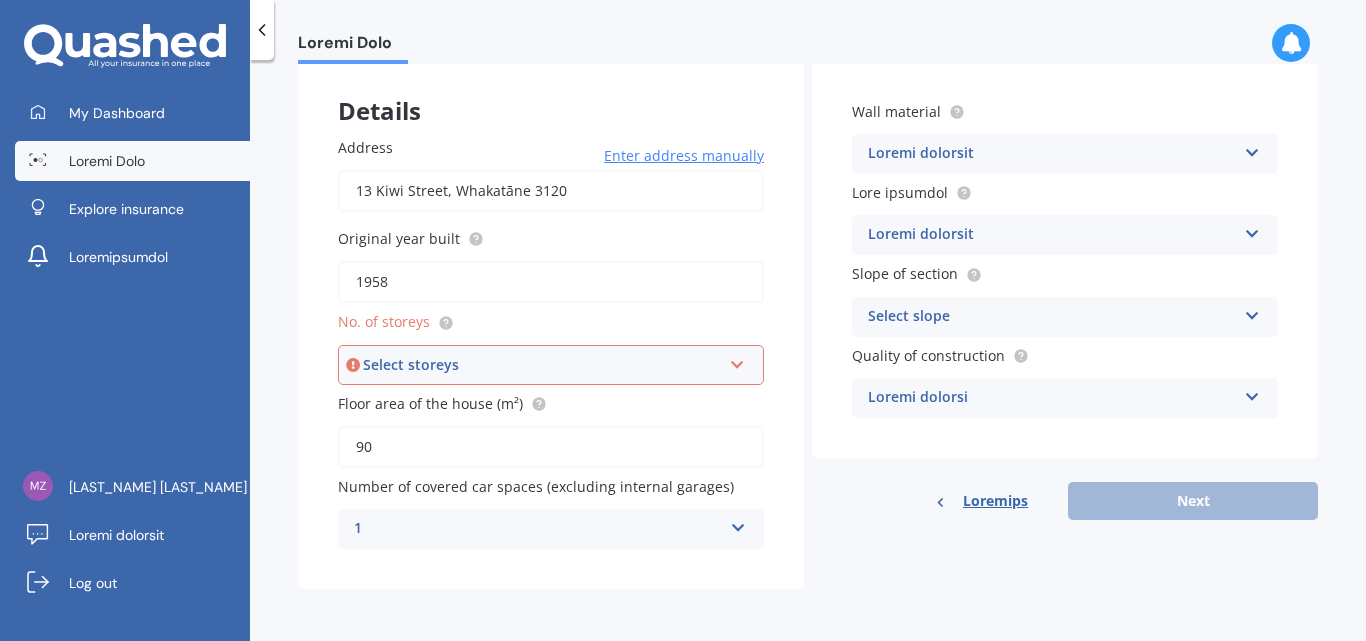 click at bounding box center (738, 524) 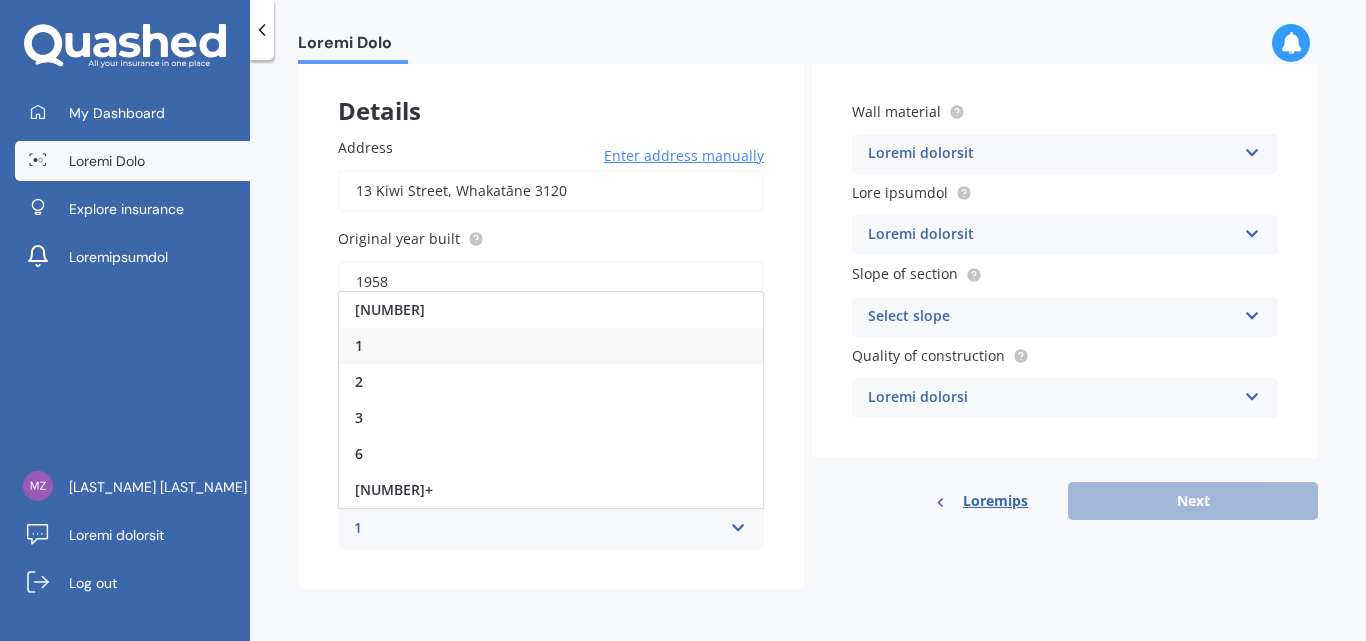 click on "1" at bounding box center (551, 346) 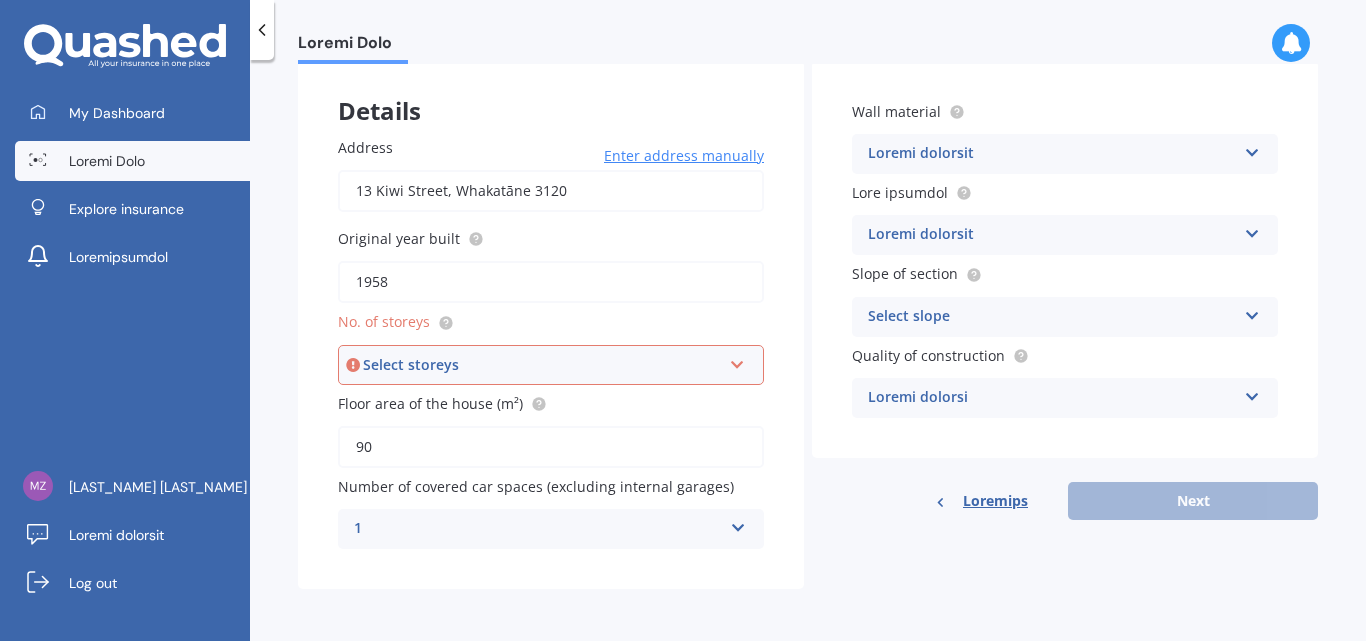 click at bounding box center [737, 361] 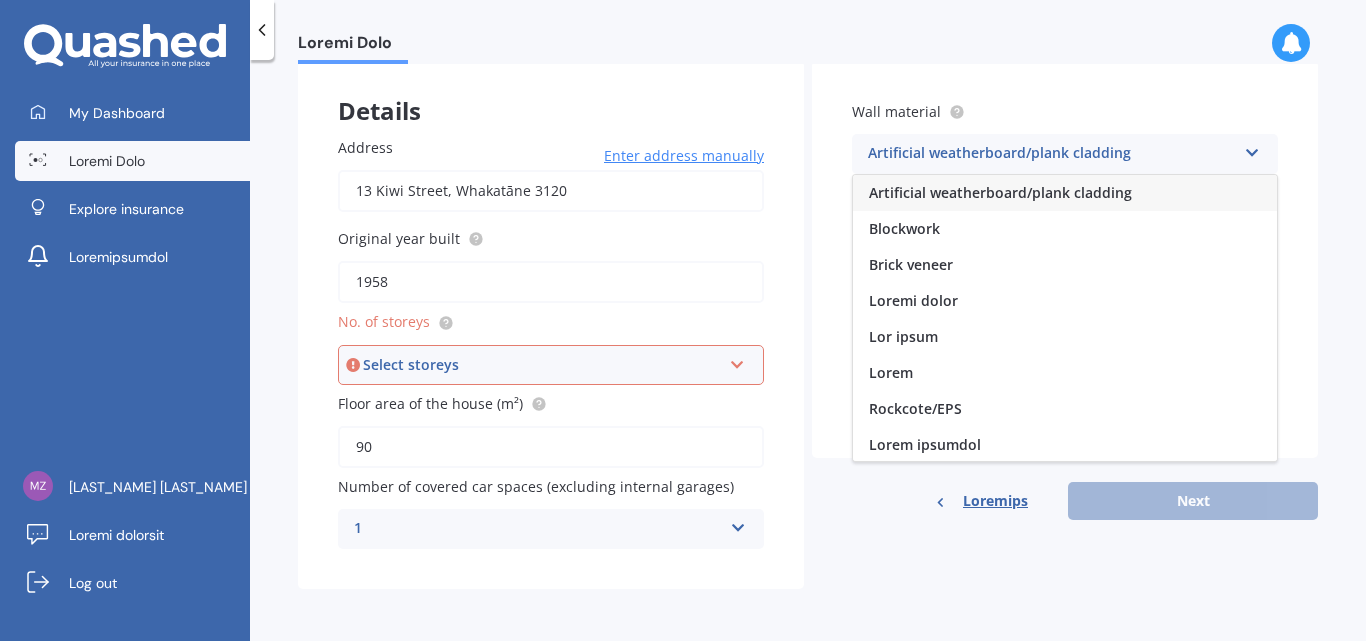 scroll, scrollTop: 182, scrollLeft: 0, axis: vertical 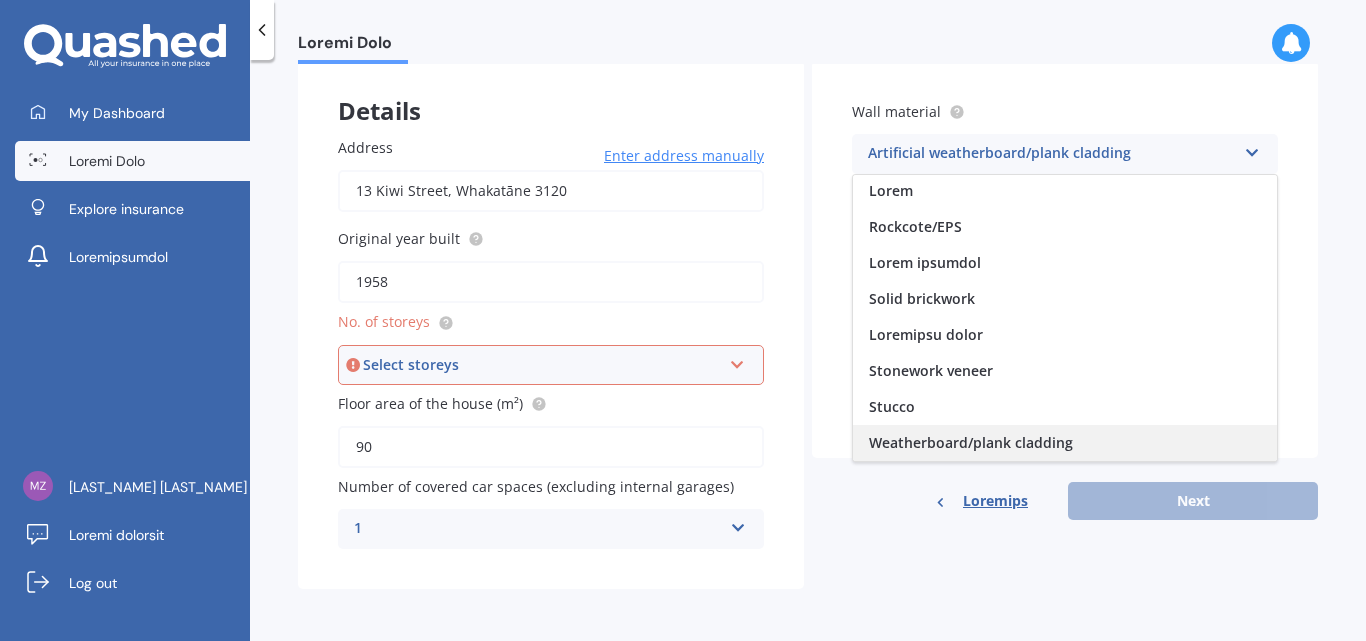 click on "Weatherboard/plank cladding" at bounding box center [1000, 10] 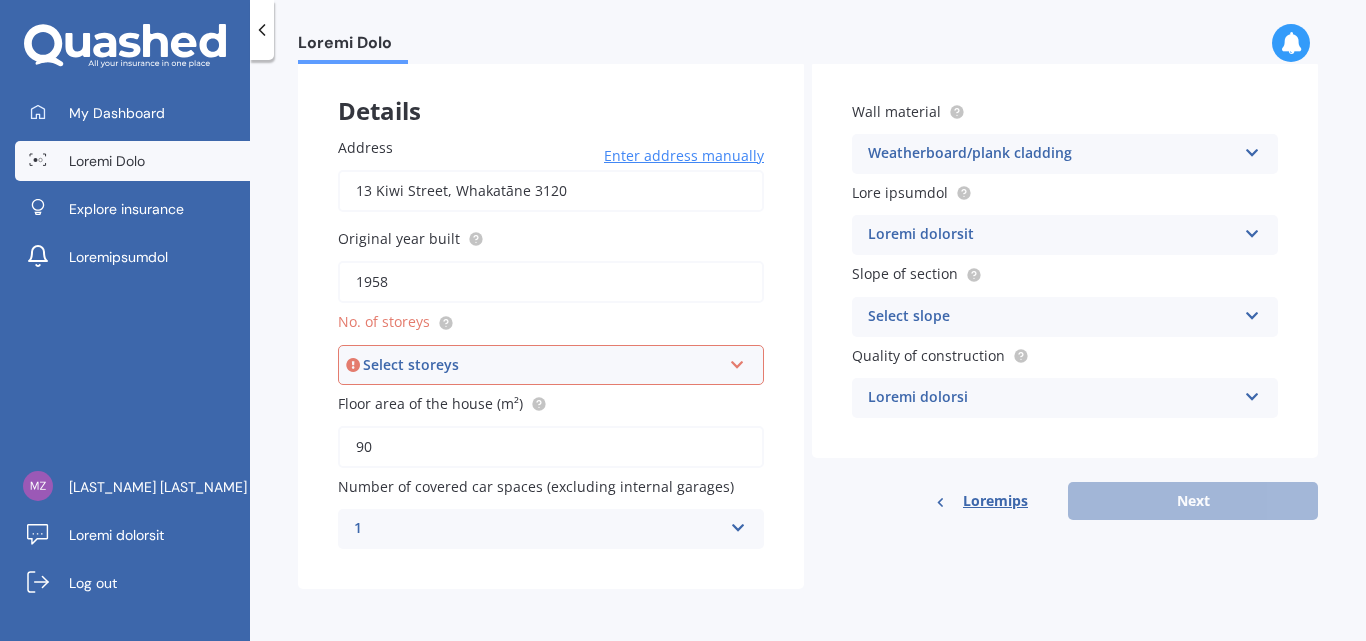 click at bounding box center [737, 361] 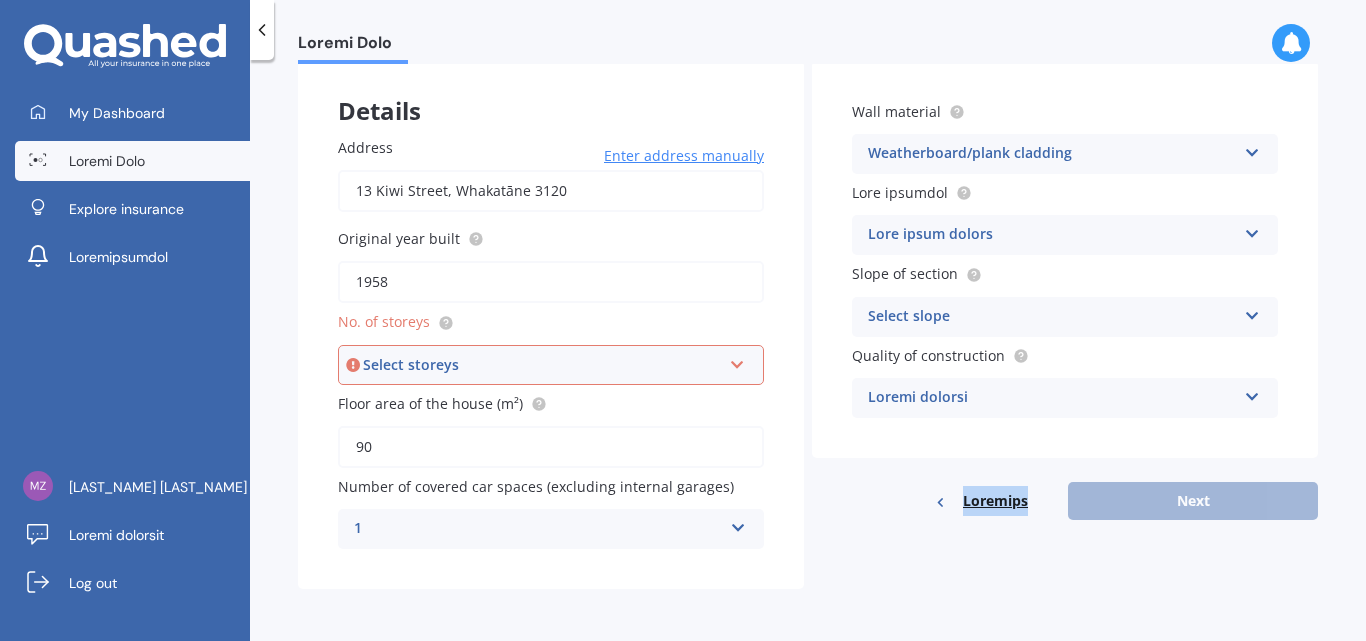 drag, startPoint x: 1268, startPoint y: 434, endPoint x: 1262, endPoint y: 498, distance: 64.28063 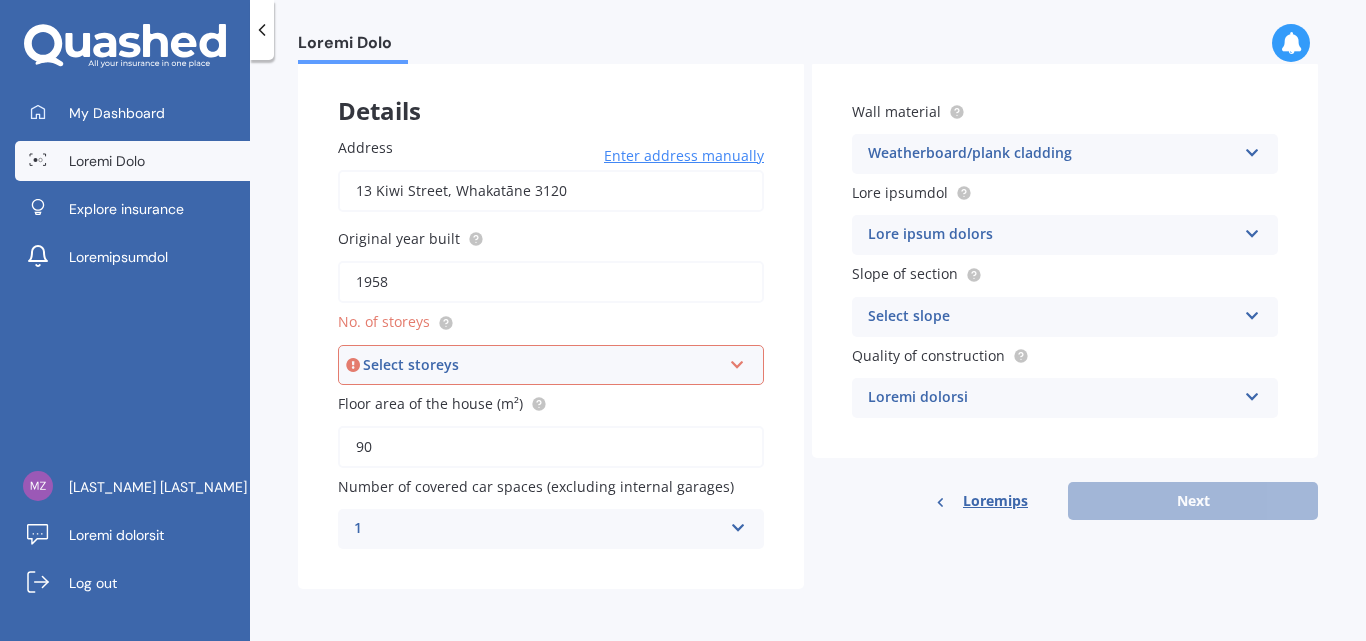 click at bounding box center (738, 524) 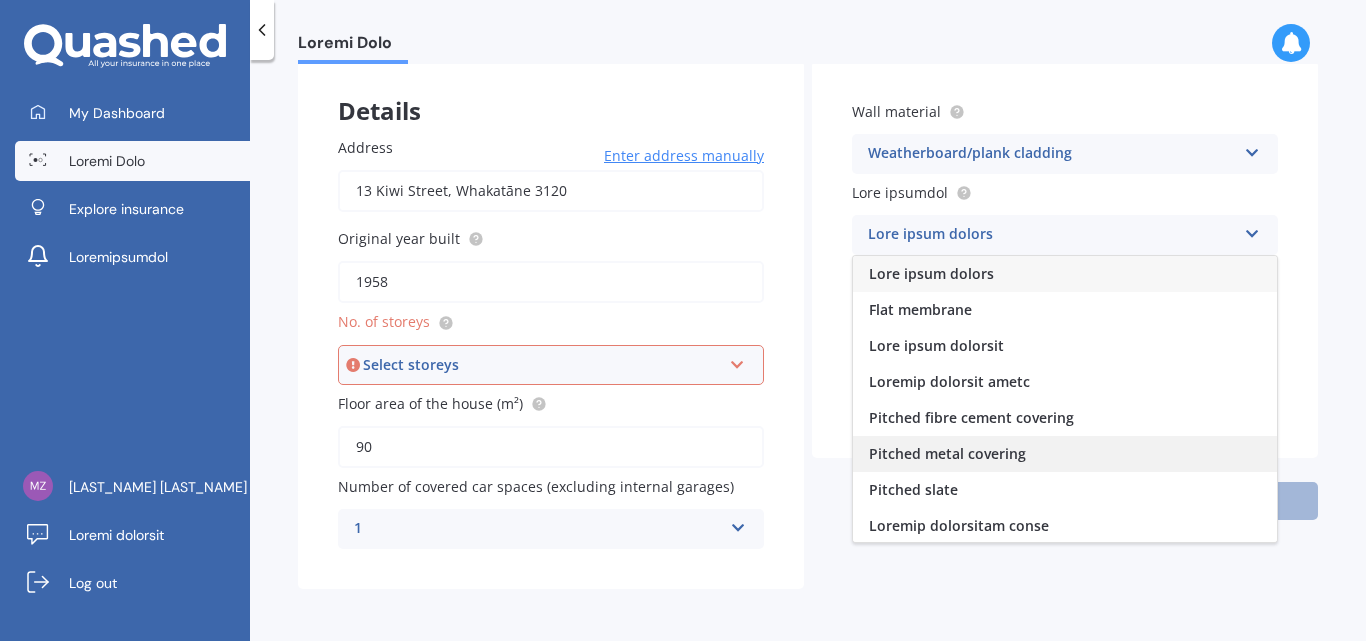 click on "Pitched metal covering" at bounding box center [931, 273] 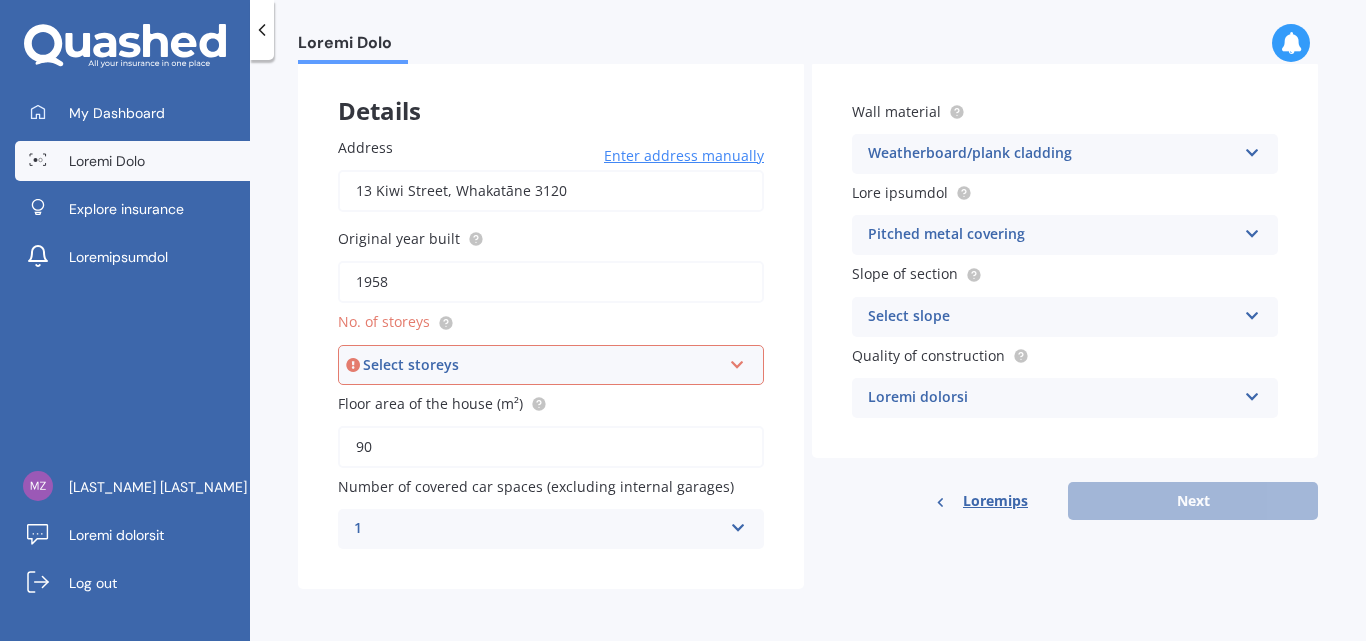 click at bounding box center [737, 361] 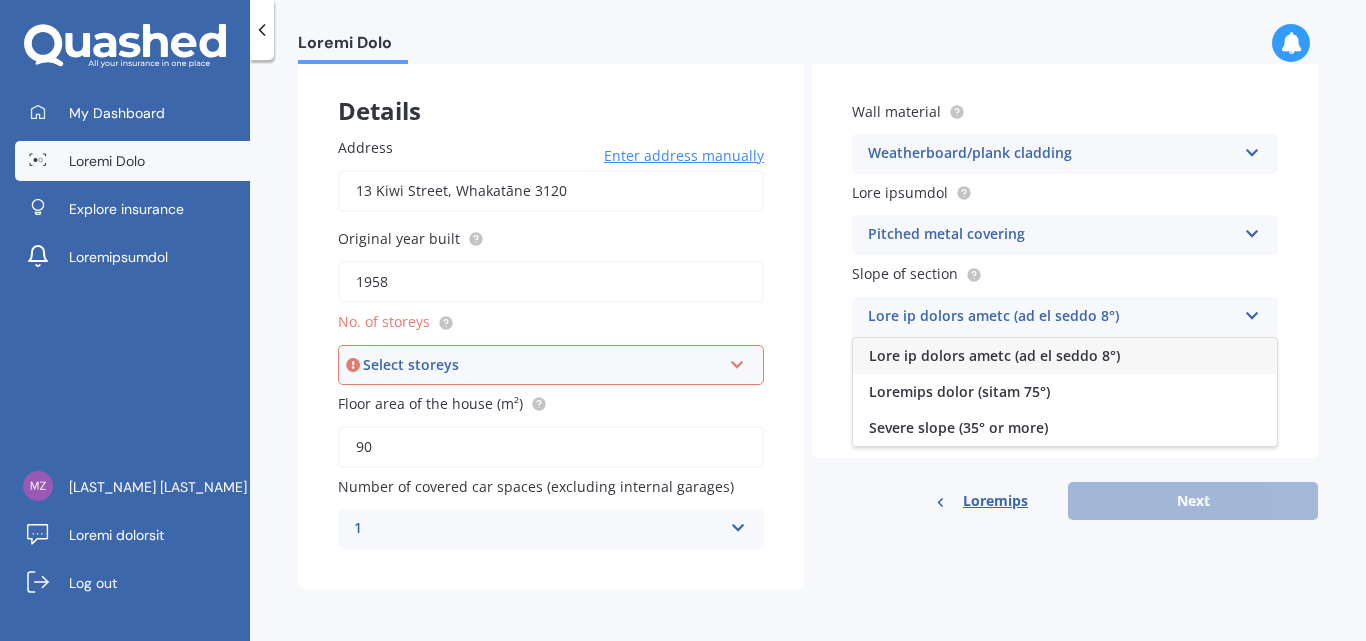 click on "Lore ip dolors ametc (ad el seddo 8°)" at bounding box center [994, 355] 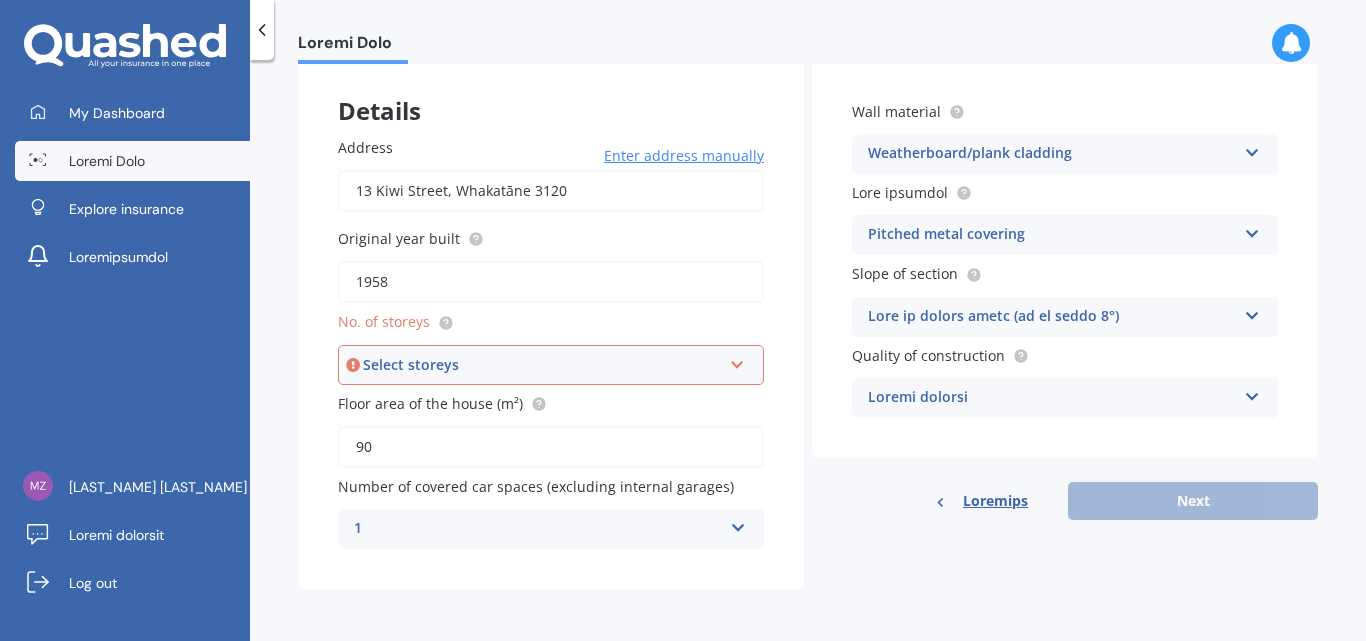 click at bounding box center [737, 361] 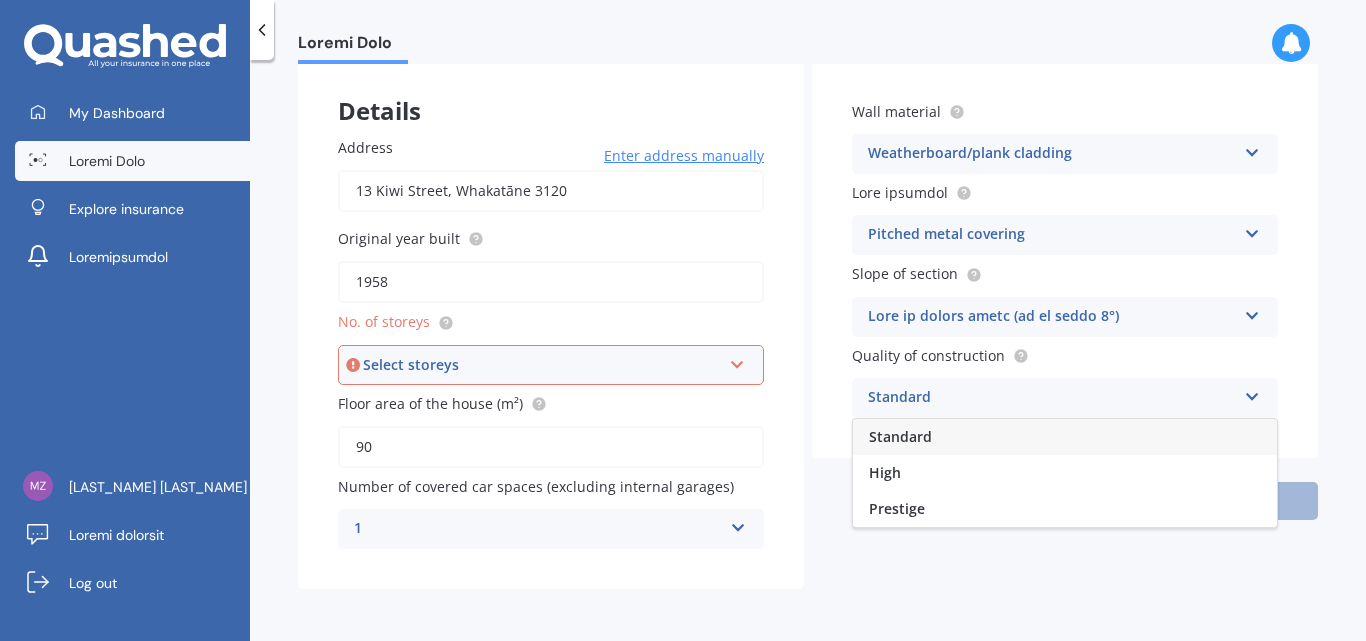 click on "Standard" at bounding box center [1065, 437] 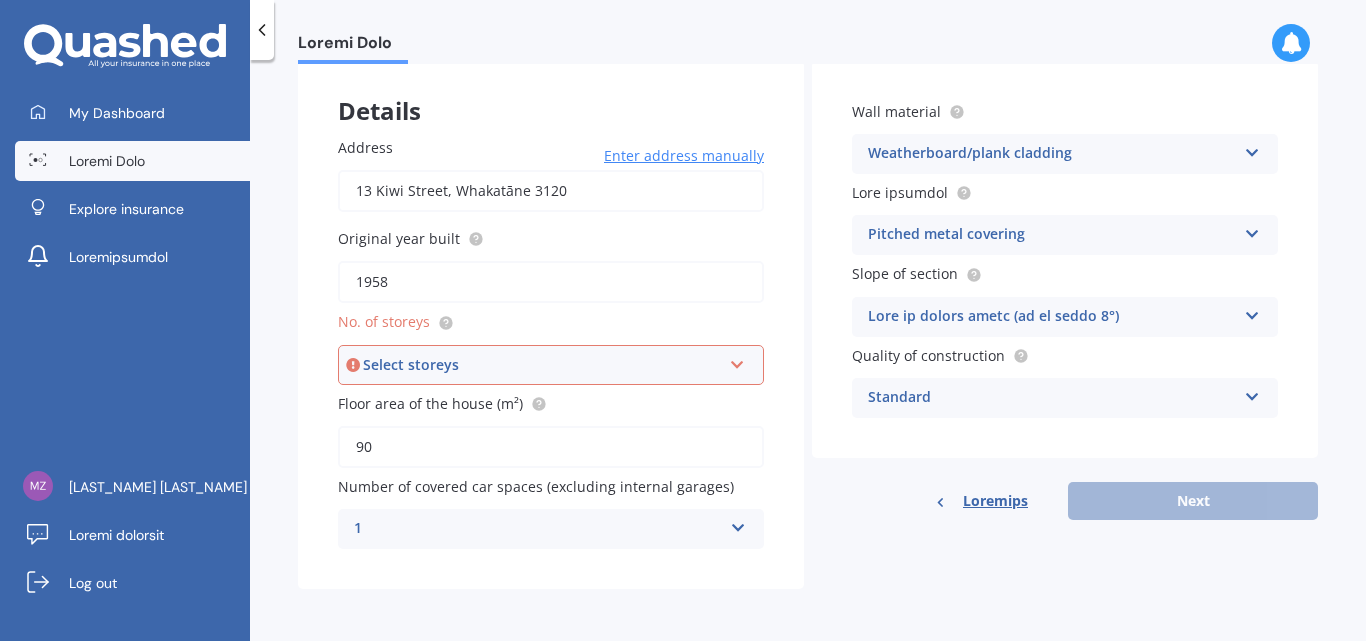 click on "Previous Next" at bounding box center (1065, 501) 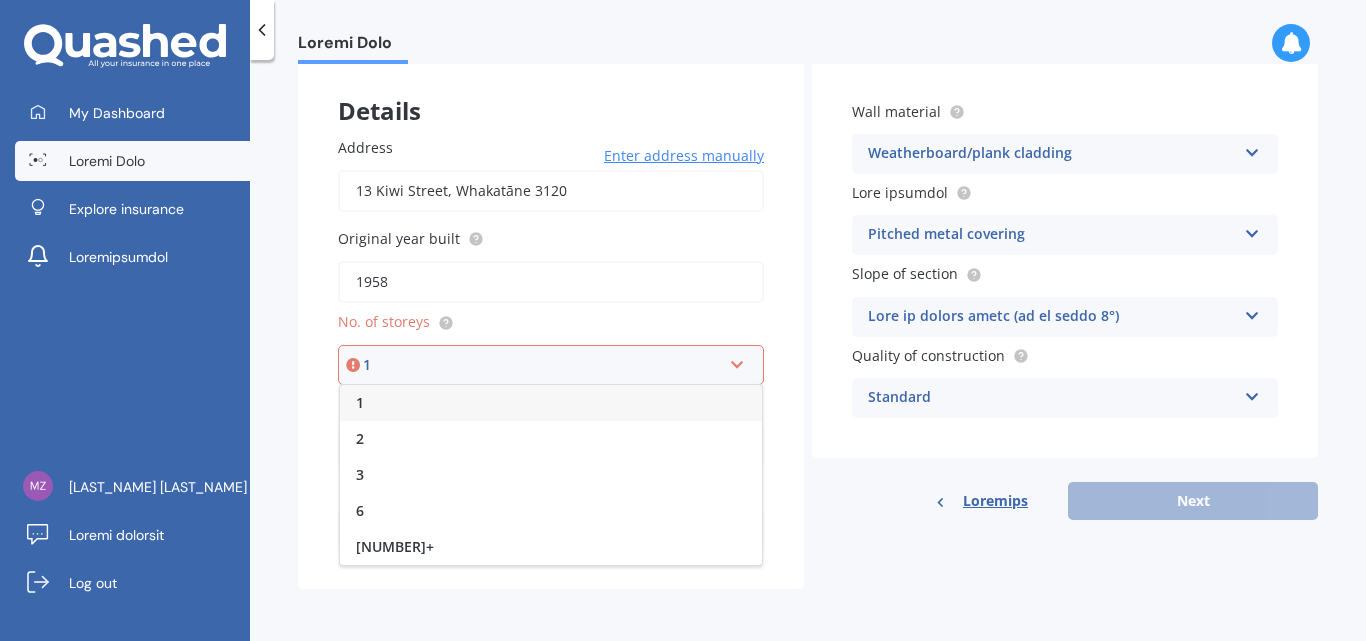 click on "1" at bounding box center (542, 365) 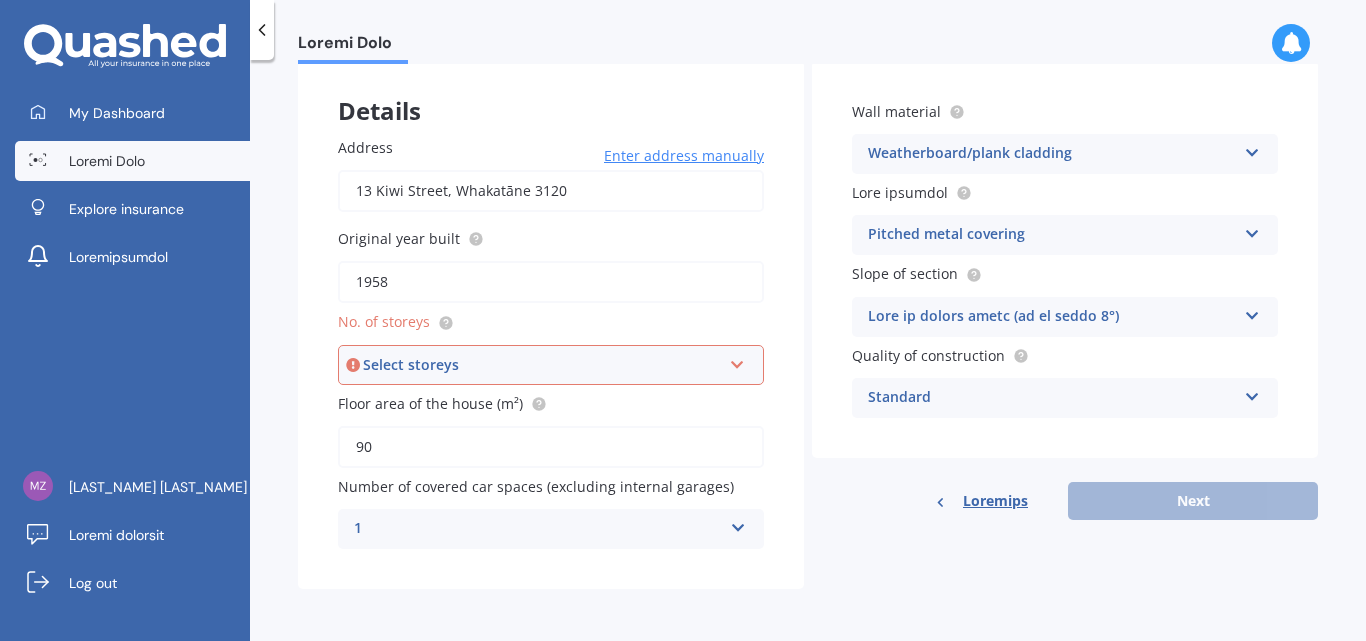 click at bounding box center [737, 361] 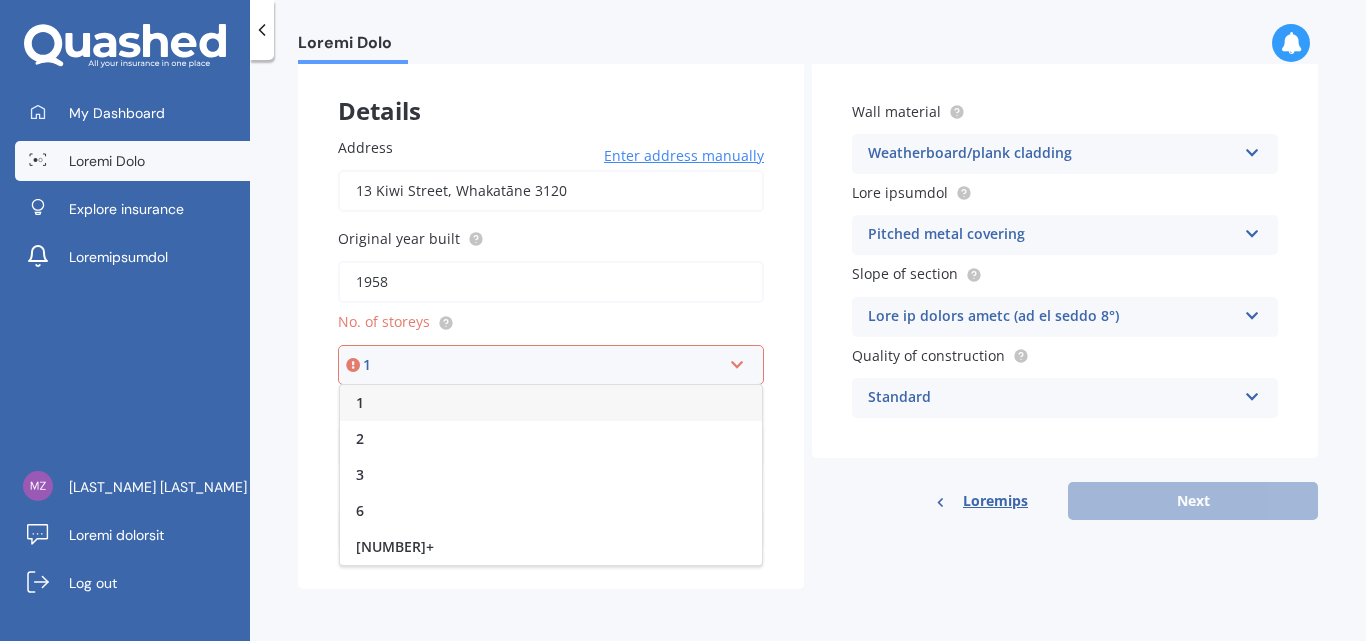 click on "1" at bounding box center [542, 365] 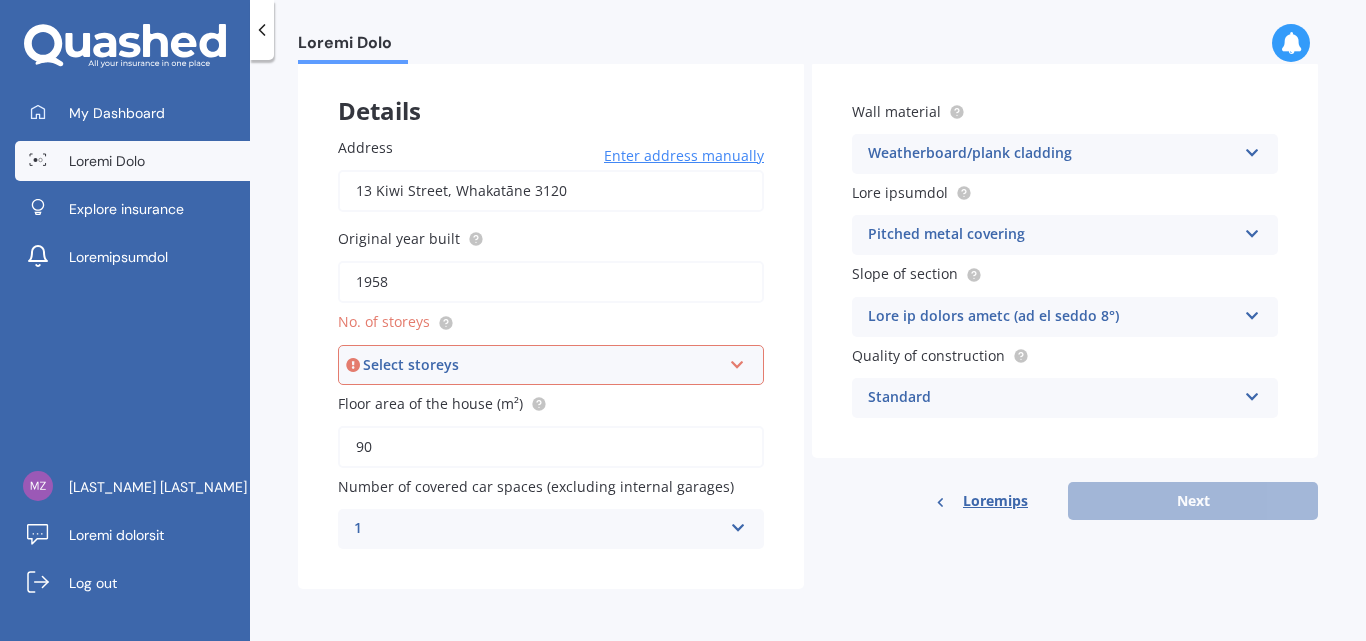 click on "Address [NUMBER] [STREET_NAME], [CITY] [POSTAL_CODE] Original year built [YEAR] No. of storeys Select storeys 1 2 3 4 5+ Floor area of the house (m²) [NUMBER] Number of covered car spaces (excluding internal garages) 1 0 1 2 3 4 5+ Wall material Weatherboard/plank cladding Artificial weatherboard/plank cladding Blockwork Brick veneer Double brick Mud brick Other Rockcote/EPS Sheet cladding Solid brickwork Stonework solid Stonework veneer Stucco Weatherboard/plank cladding Roof material Pitched metal covering Flat fibre cement Flat membrane Flat metal covering Pitched concrete tiles Pitched fibre cement covering Pitched metal covering Pitched slate Pitched terracotta tiles Pitched timber shingles Other Slope of section Flat or gentle slope (up to about 5°) Flat or gentle slope (up to about 5°) Moderate slope (about 15°) Severe slope (35° or more) Quality of construction Standard Standard High Prestige Previous Next" at bounding box center [808, 325] 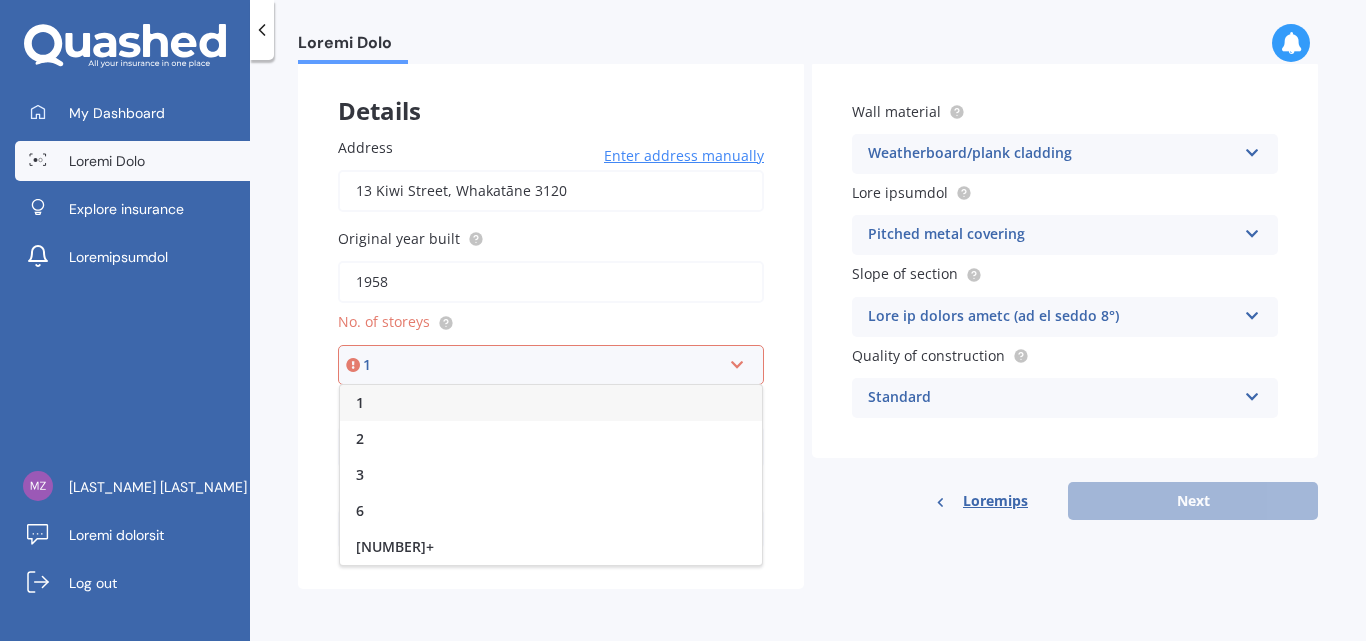 click on "1" at bounding box center (551, 403) 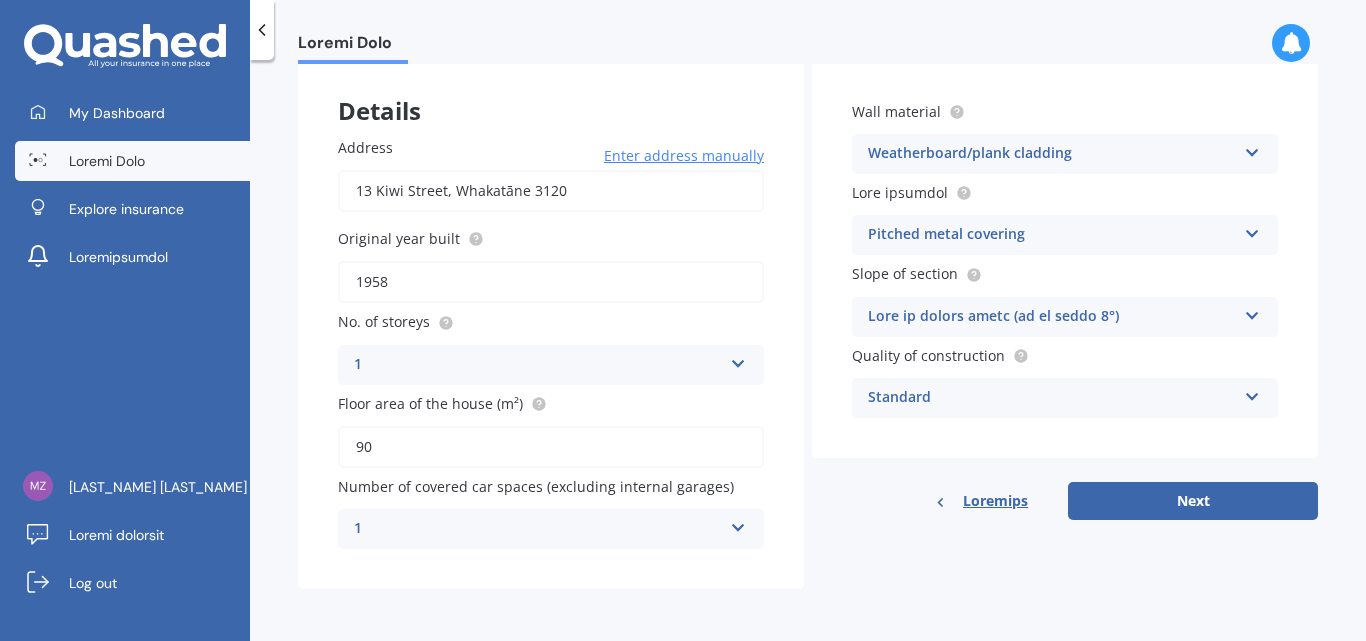 click on "Wall material Weatherboard/plank cladding Artificial weatherboard/plank cladding Blockwork Brick veneer Double brick Mud brick Other Rockcote/EPS Sheet cladding Solid brickwork Stonework solid Stonework veneer Stucco Weatherboard/plank cladding Roof material Pitched metal covering Flat fibre cement Flat membrane Flat metal covering Pitched concrete tiles Pitched fibre cement covering Pitched metal covering Pitched slate Pitched terracotta tiles Pitched timber shingles Other Slope of section Flat or gentle slope (up to about 5°) Flat or gentle slope (up to about 5°) Moderate slope (about 15°) Severe slope (35° or more) Quality of construction Standard Standard High Prestige Previous Next" at bounding box center [1065, 290] 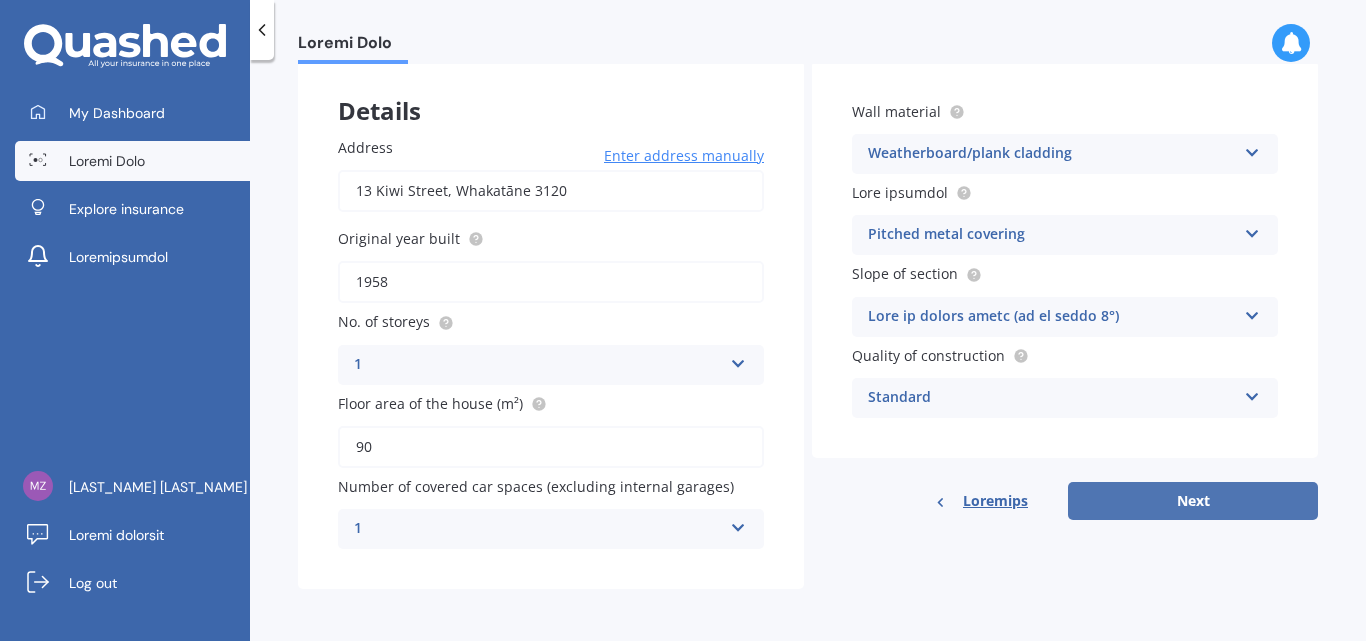 click on "Next" at bounding box center [1193, 501] 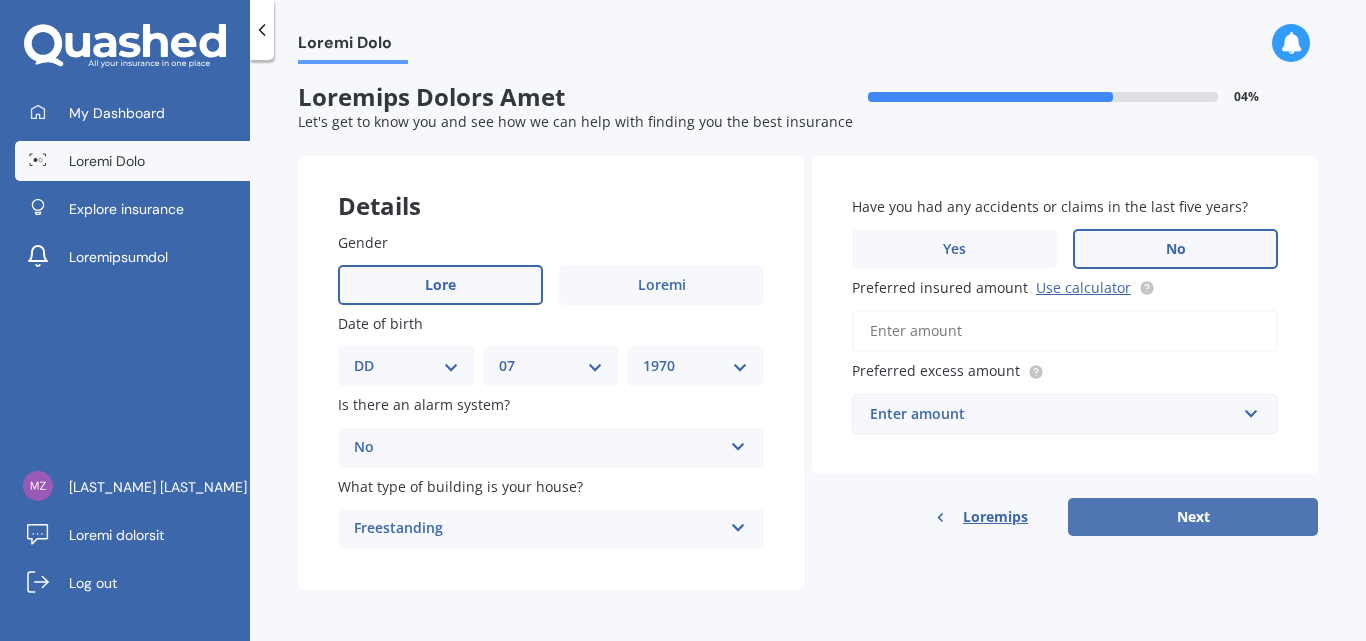 scroll, scrollTop: 0, scrollLeft: 0, axis: both 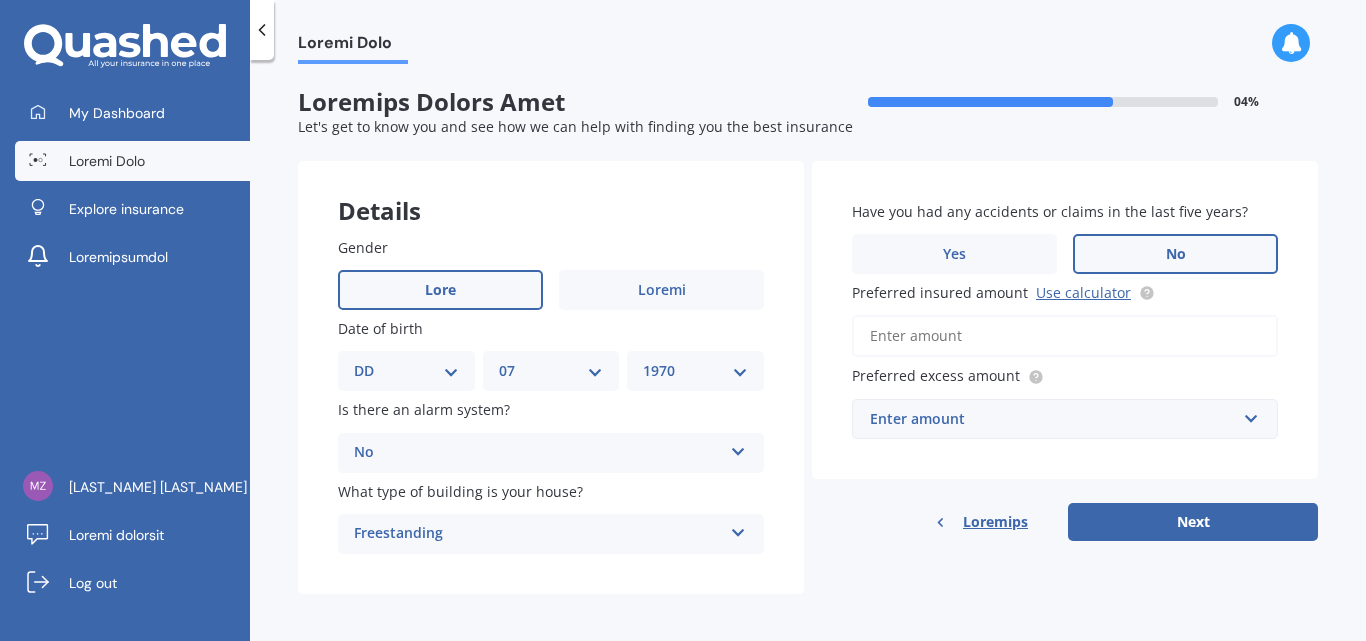 click on "Preferred insured amount Use calculator" at bounding box center (1065, 336) 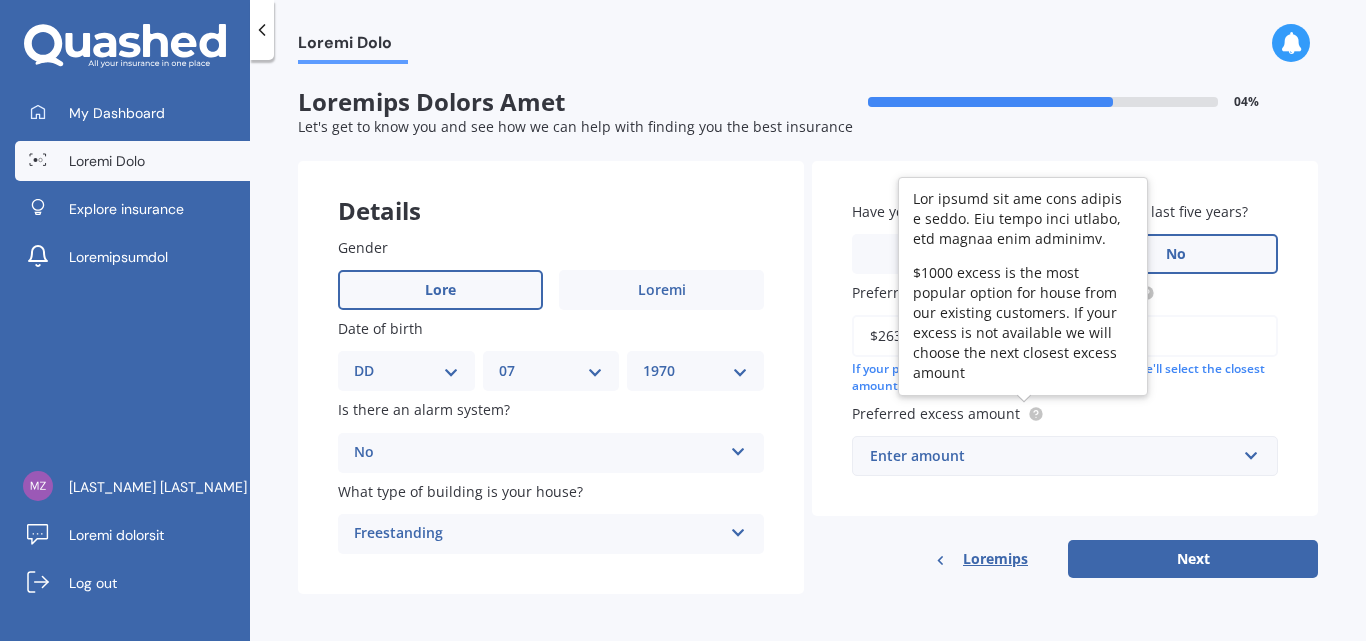 type on "$263,436" 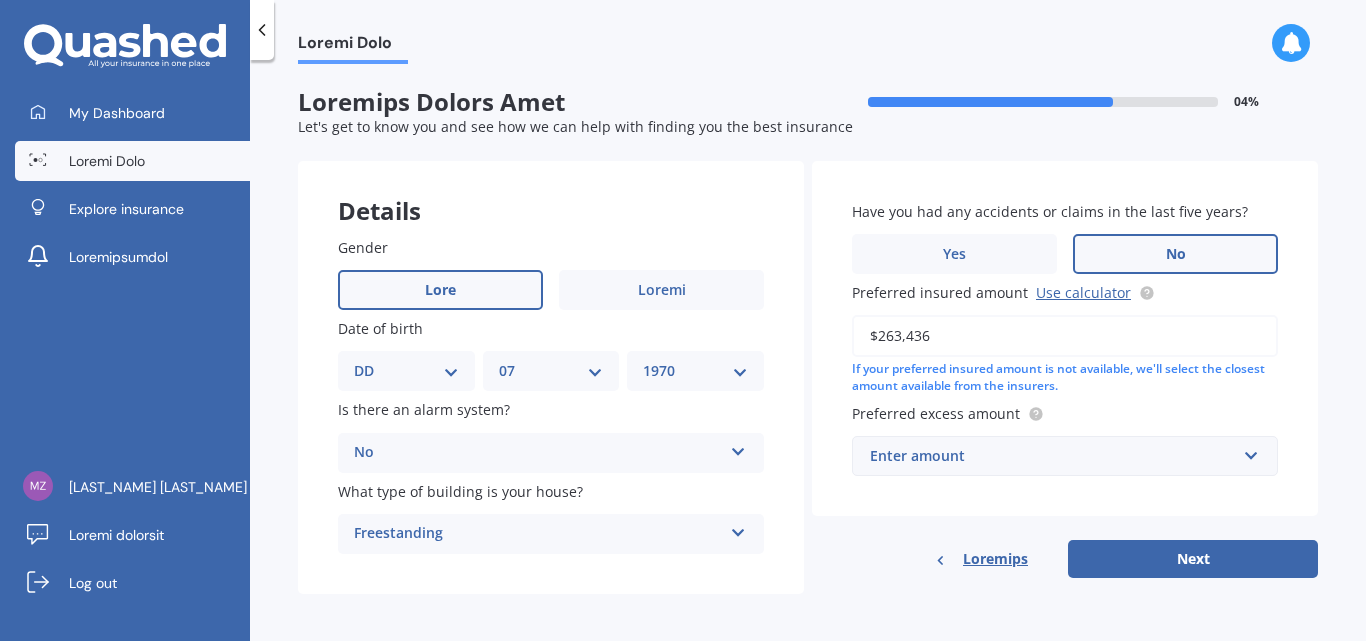 click on "Enter amount" at bounding box center (1053, 456) 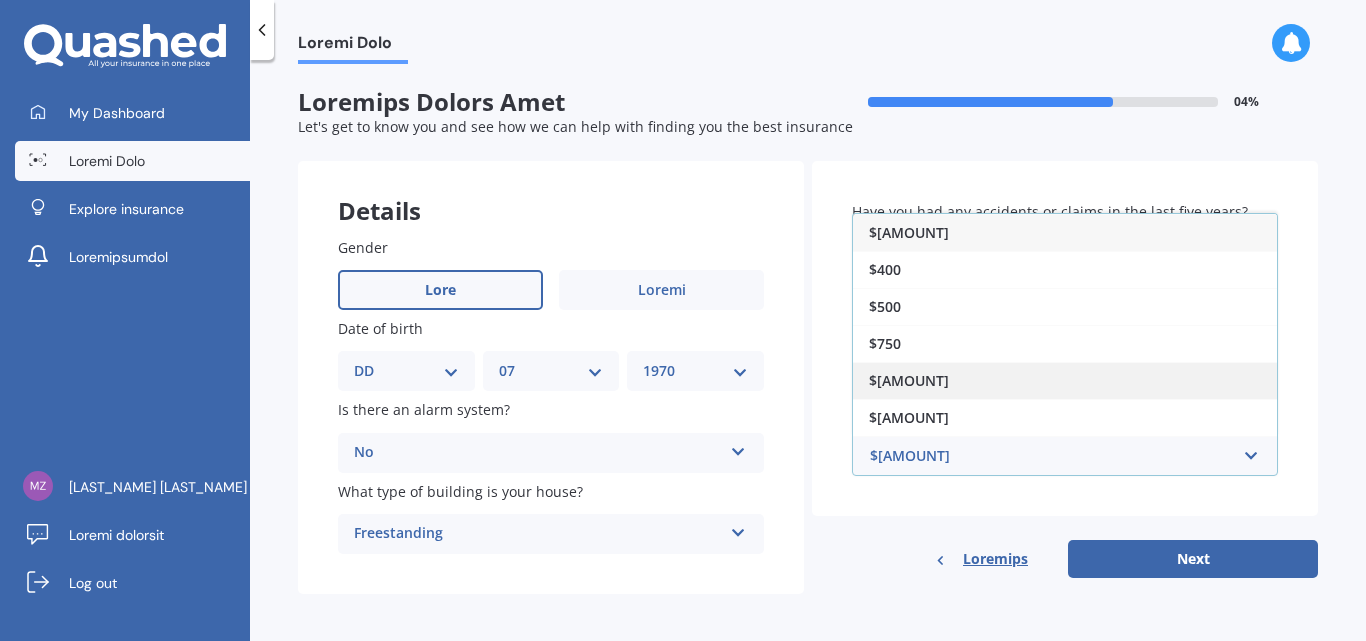 click on "$[AMOUNT]" at bounding box center (1065, 380) 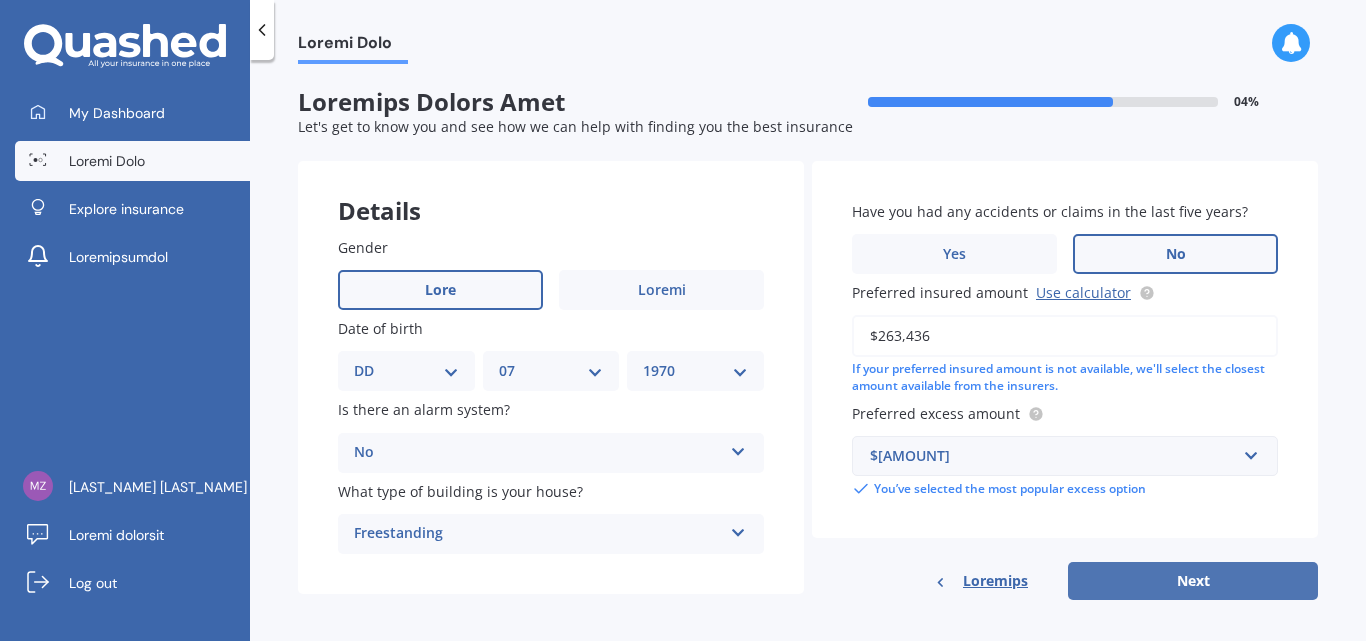 click on "Next" at bounding box center [1193, 581] 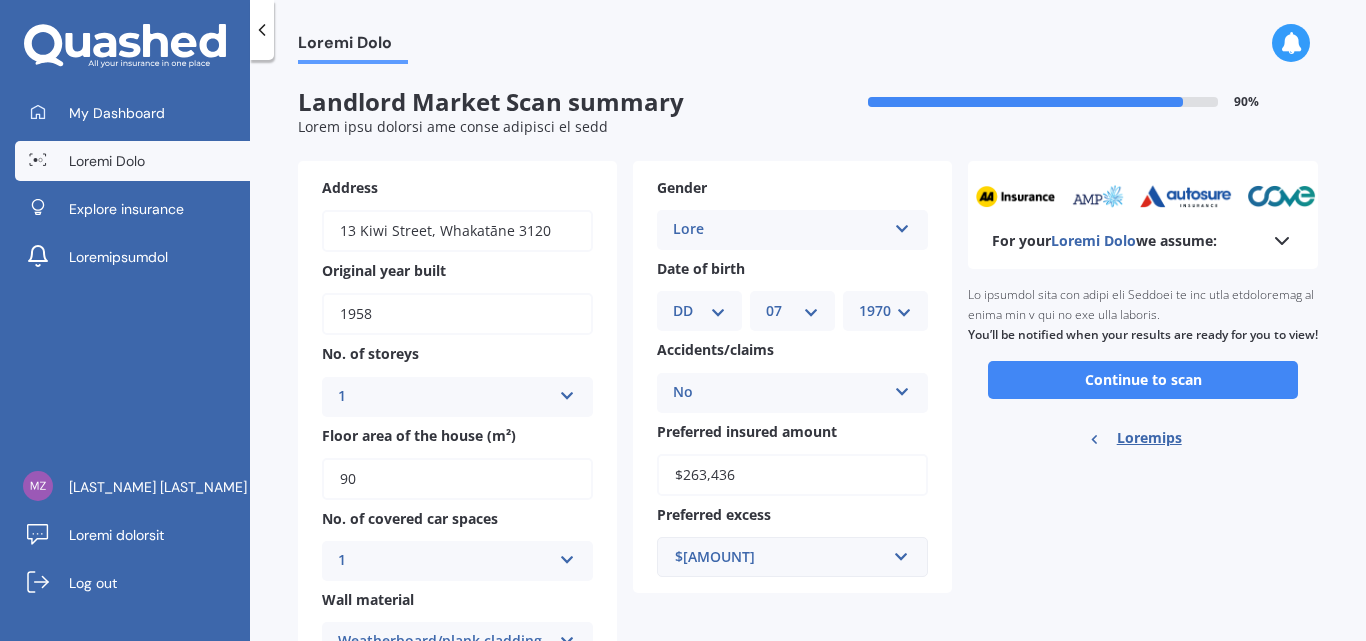 click on "Ready to go By clicking scan you agree for Quashed to use this information to bring you a few of the best options. You’ll be notified when your results are ready for you to view! Continue to scan Previous" at bounding box center [1143, 369] 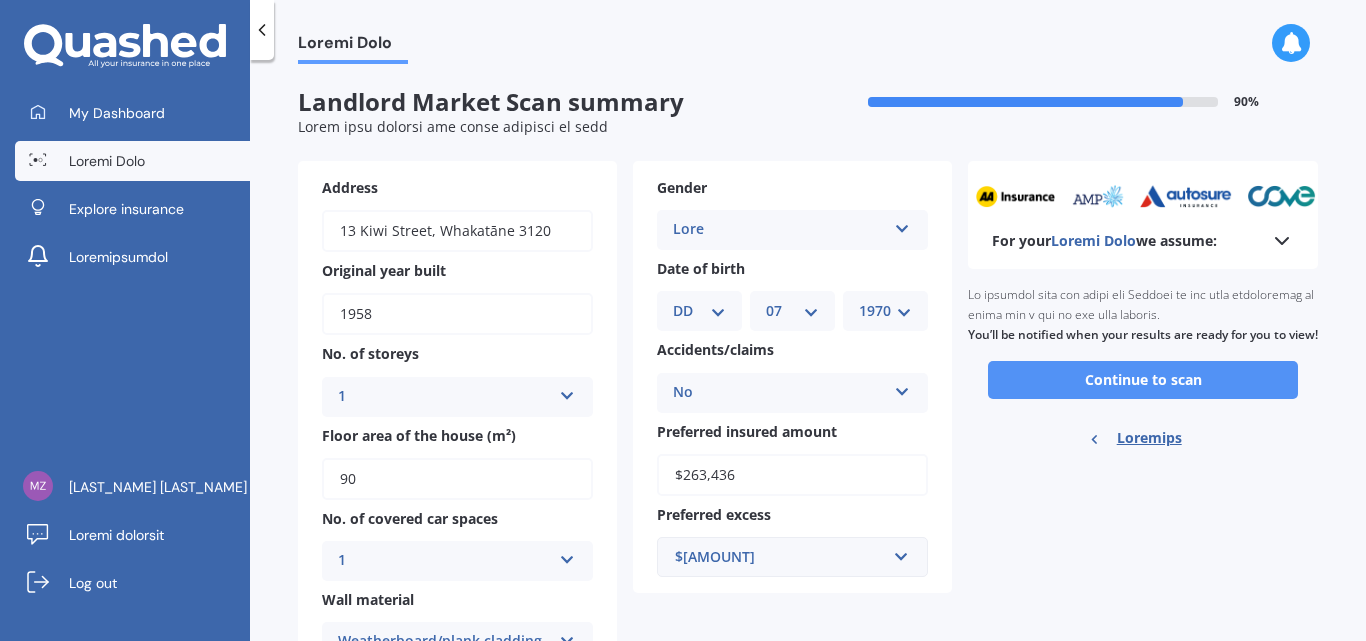 click on "Continue to scan" at bounding box center (1143, 380) 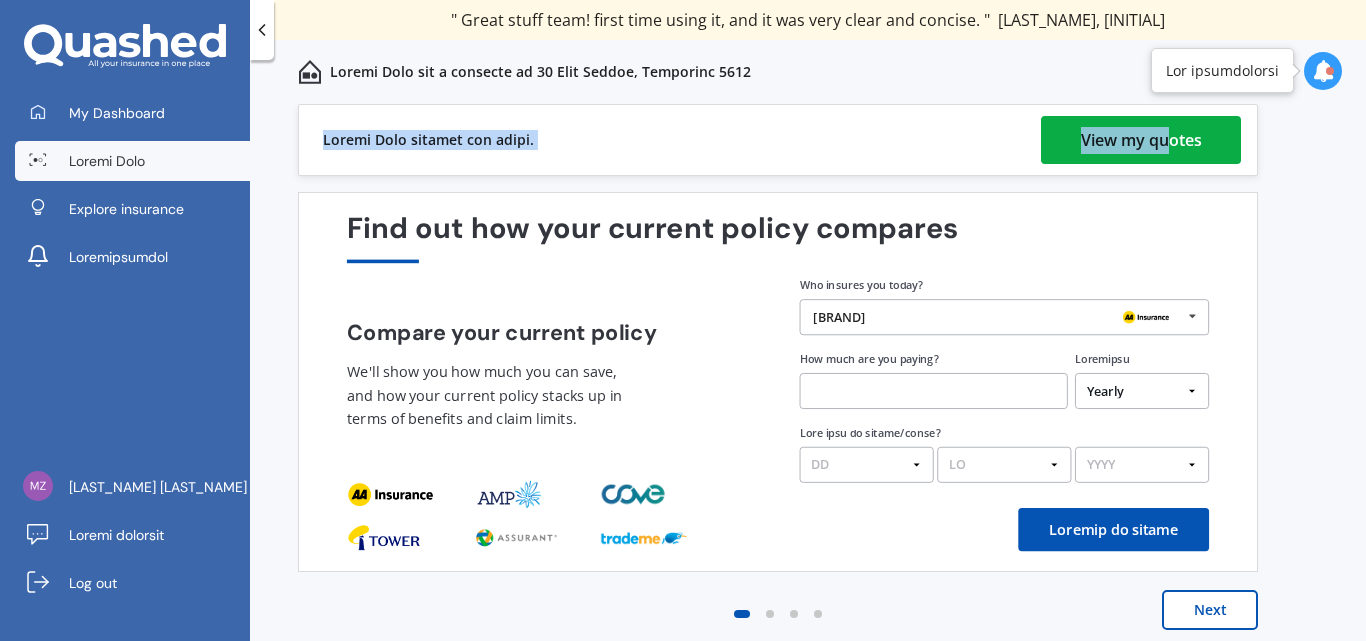 drag, startPoint x: 1172, startPoint y: 103, endPoint x: 1168, endPoint y: 131, distance: 28.284271 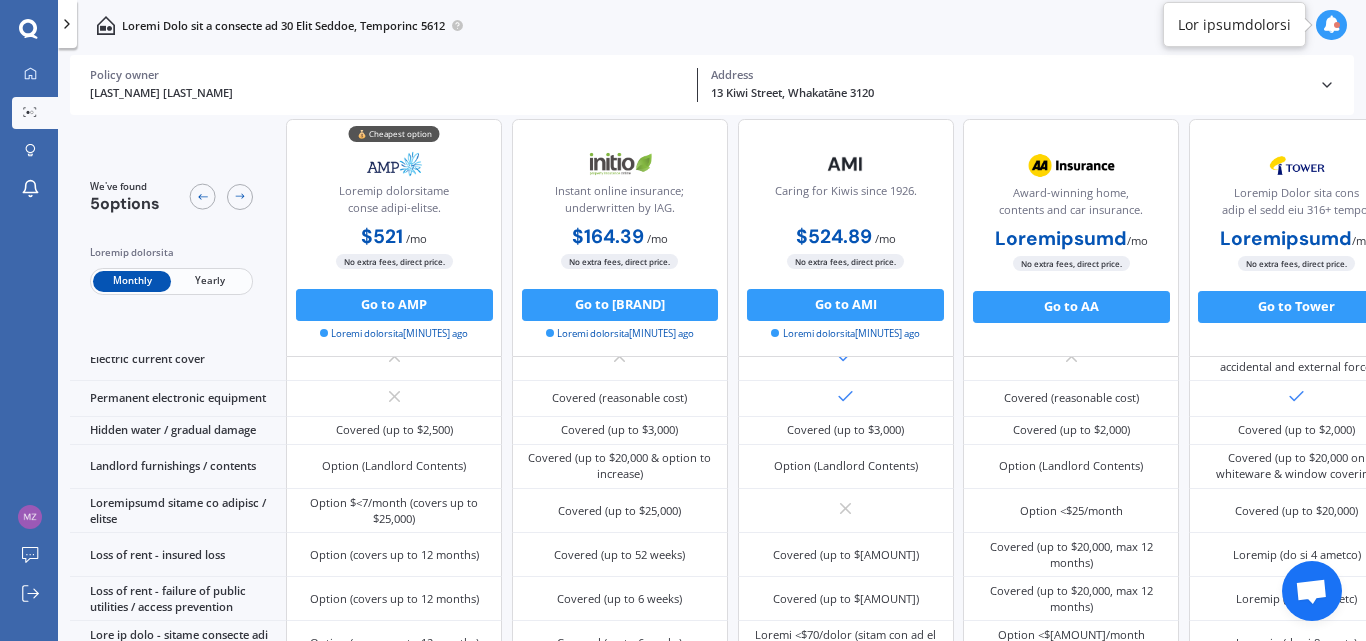 scroll, scrollTop: 567, scrollLeft: 0, axis: vertical 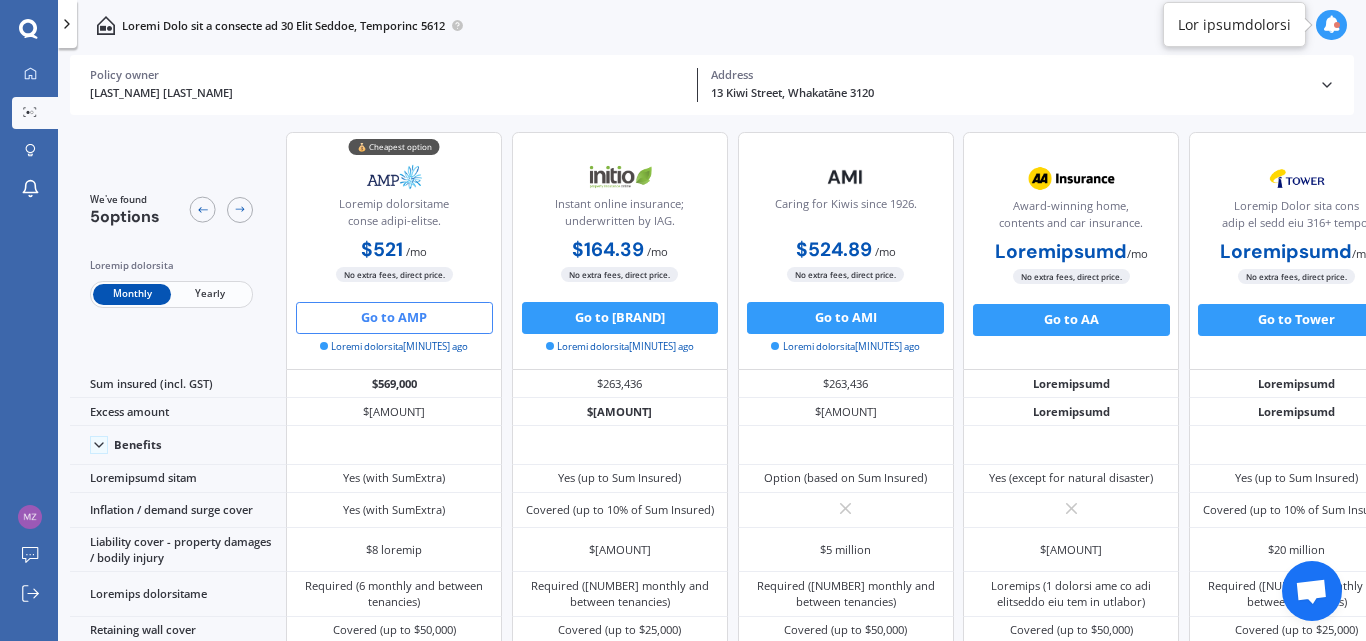 click on "Go to AMP" at bounding box center [394, 318] 